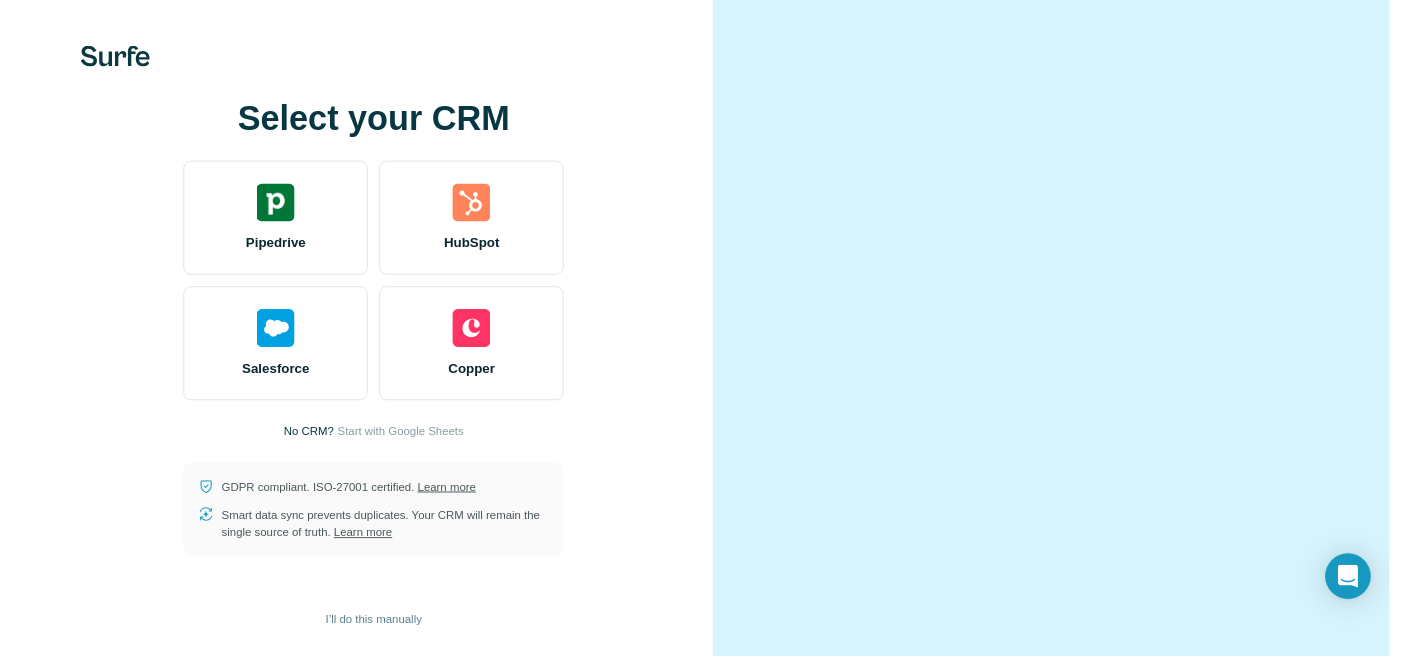 scroll, scrollTop: 0, scrollLeft: 0, axis: both 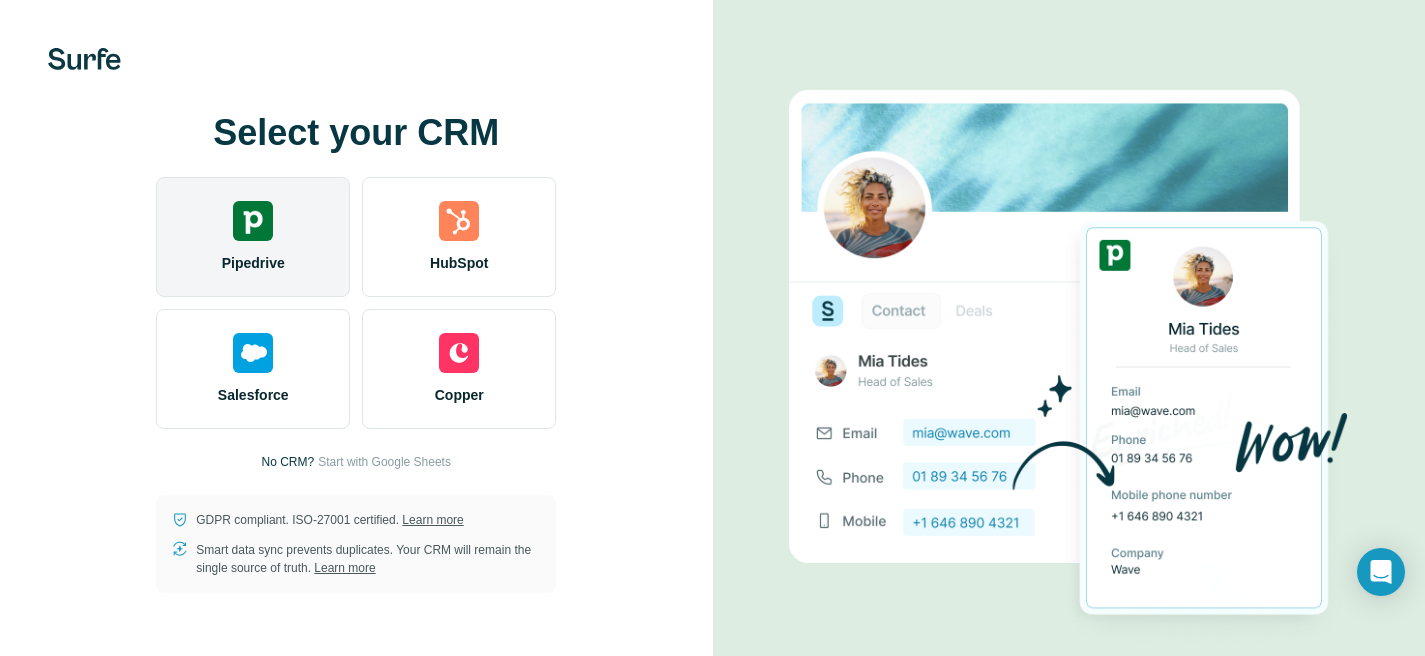 click on "Pipedrive" at bounding box center [253, 237] 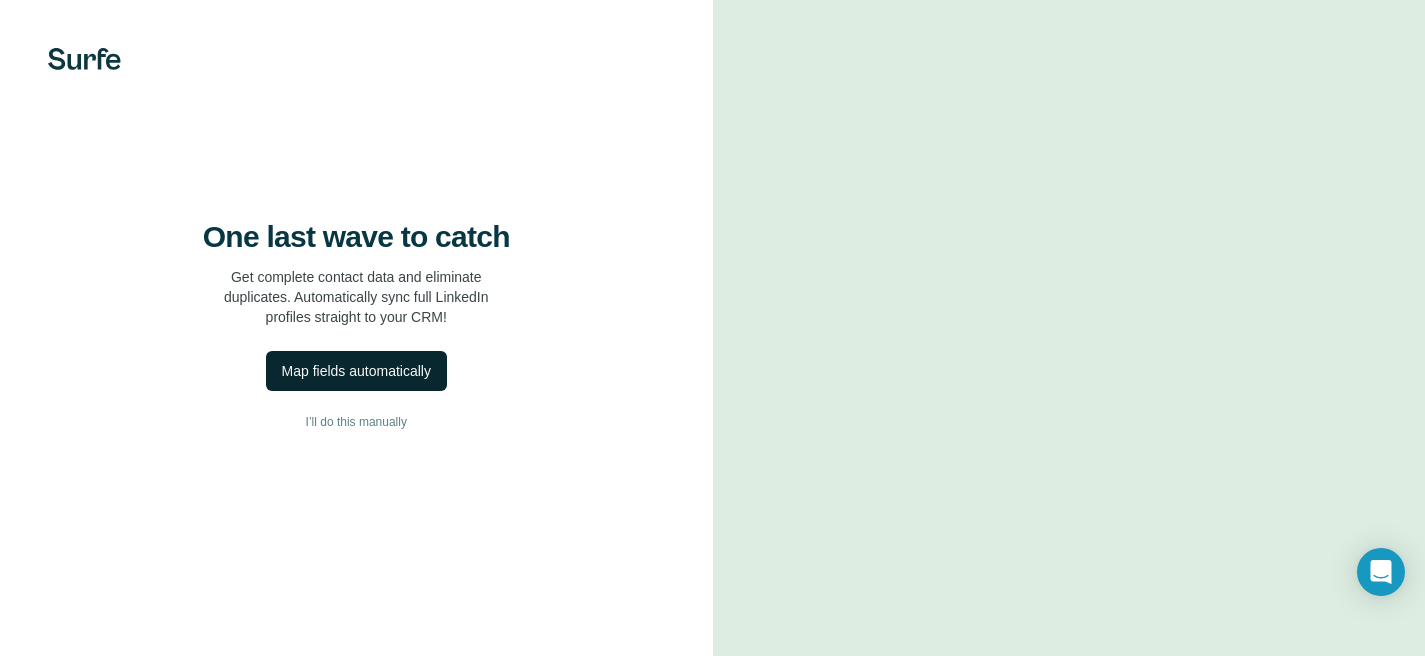 click on "Map fields automatically" at bounding box center [356, 371] 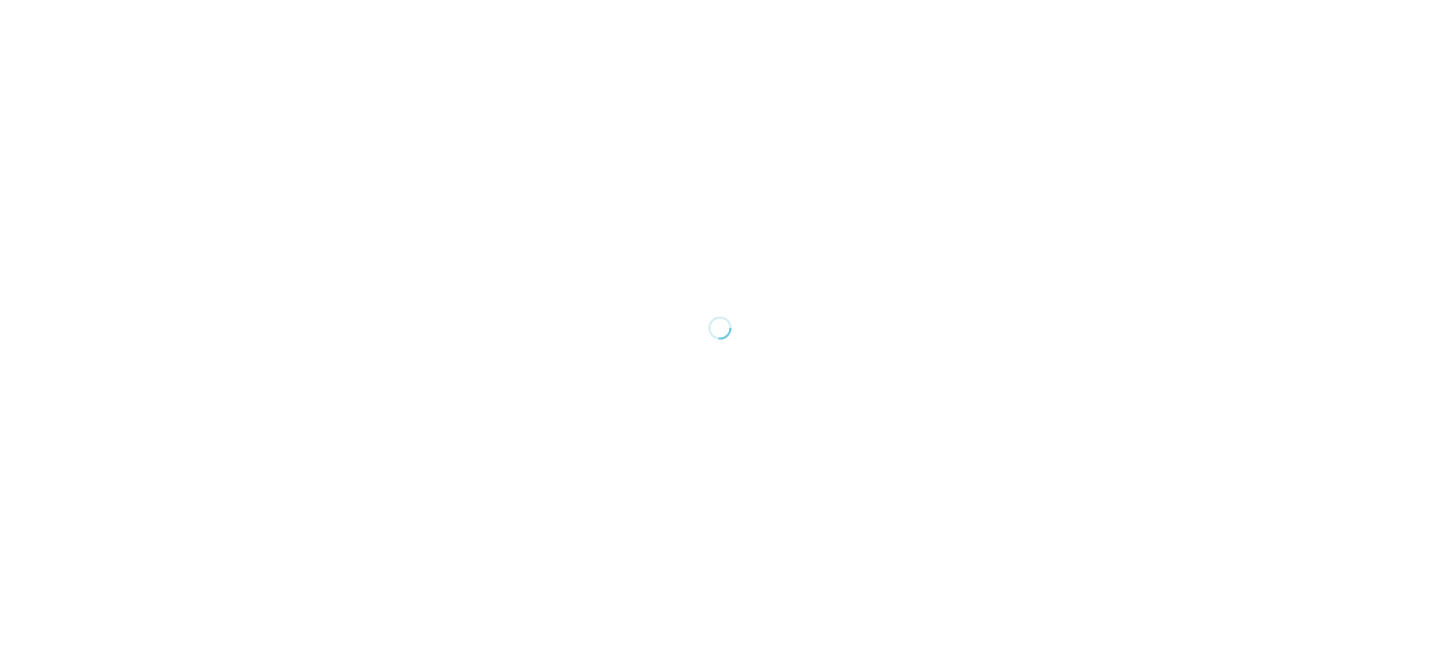 scroll, scrollTop: 0, scrollLeft: 0, axis: both 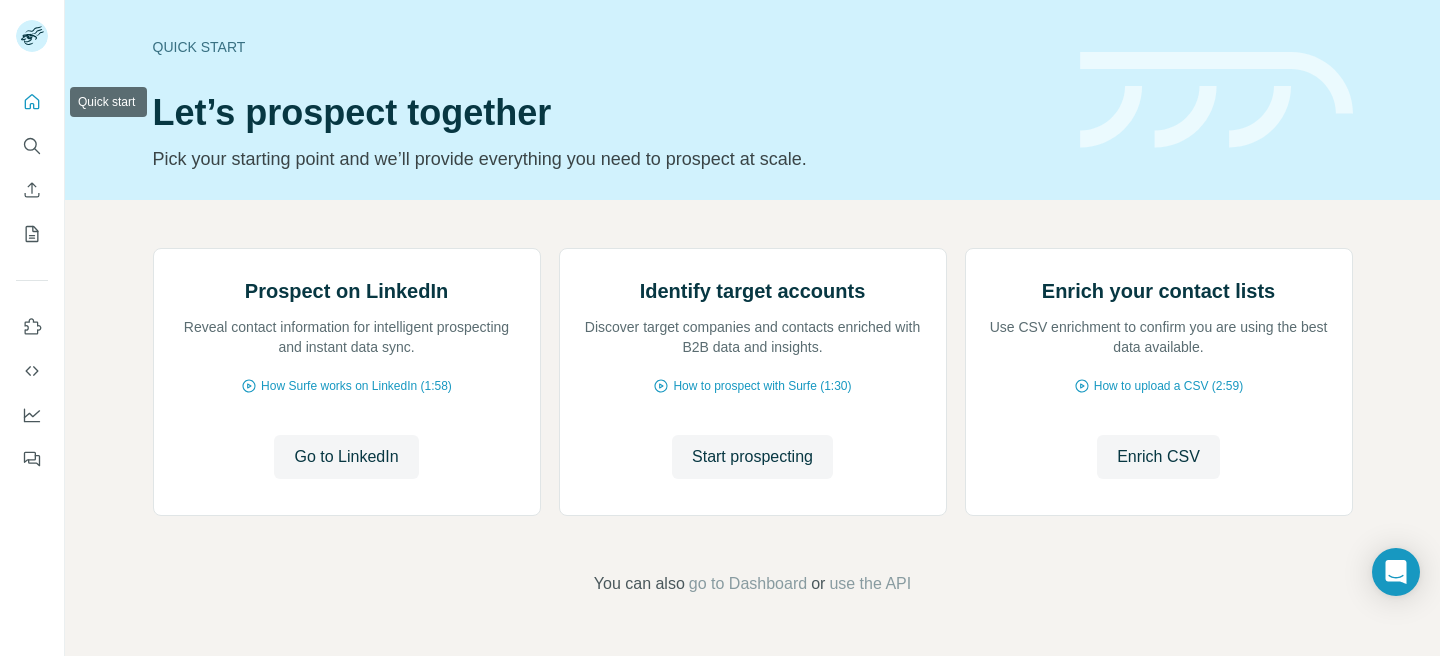 click at bounding box center [32, 102] 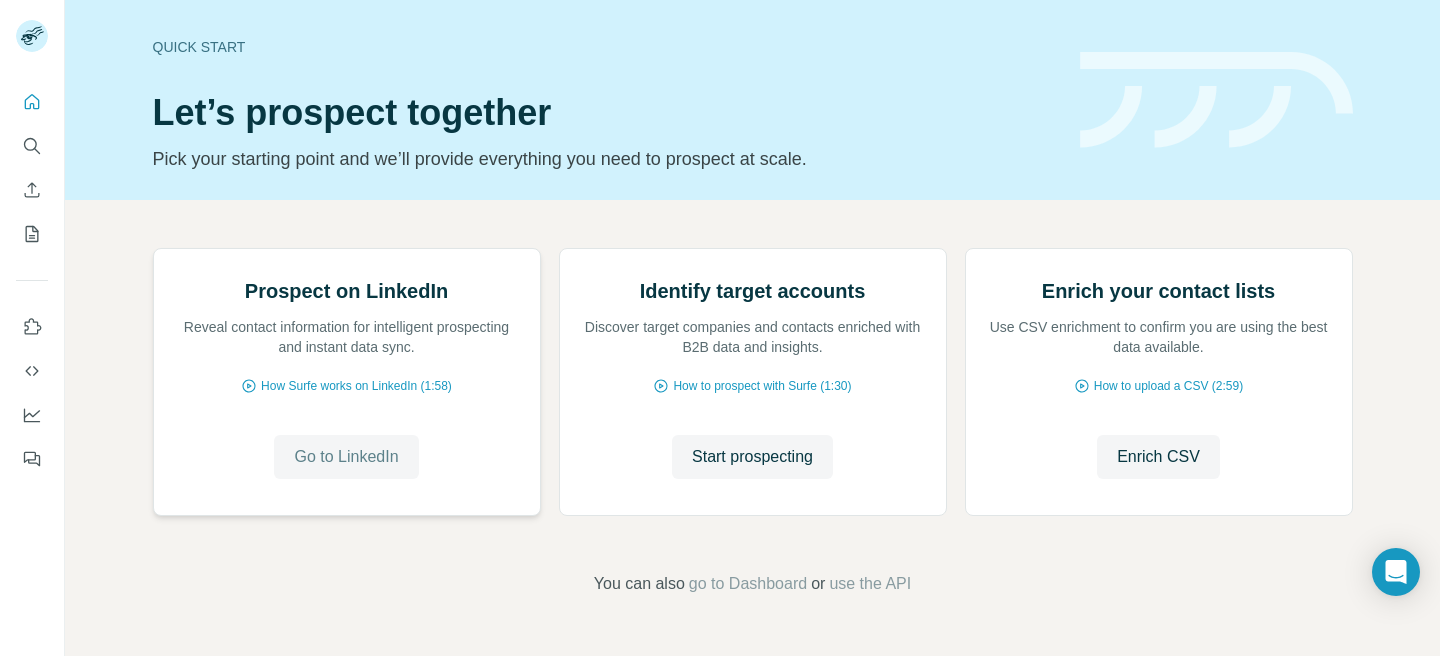click on "Go to LinkedIn" at bounding box center [346, 457] 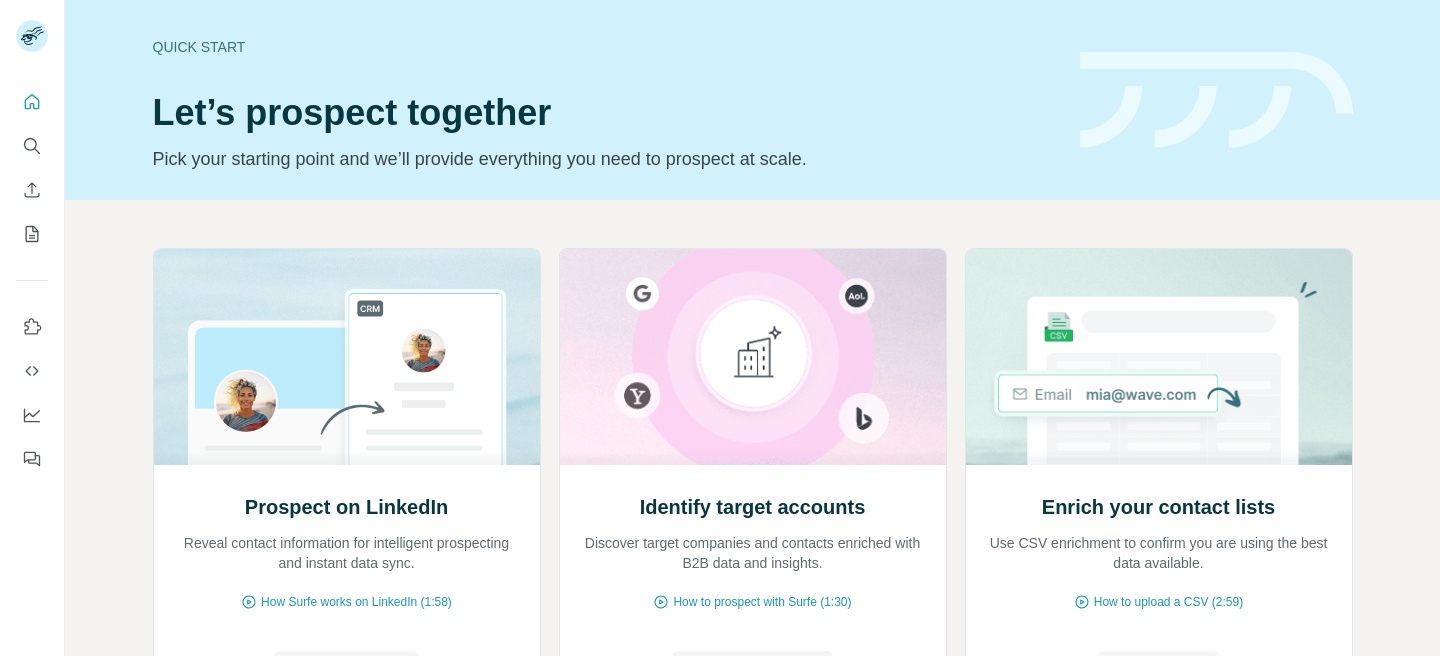 scroll, scrollTop: 0, scrollLeft: 0, axis: both 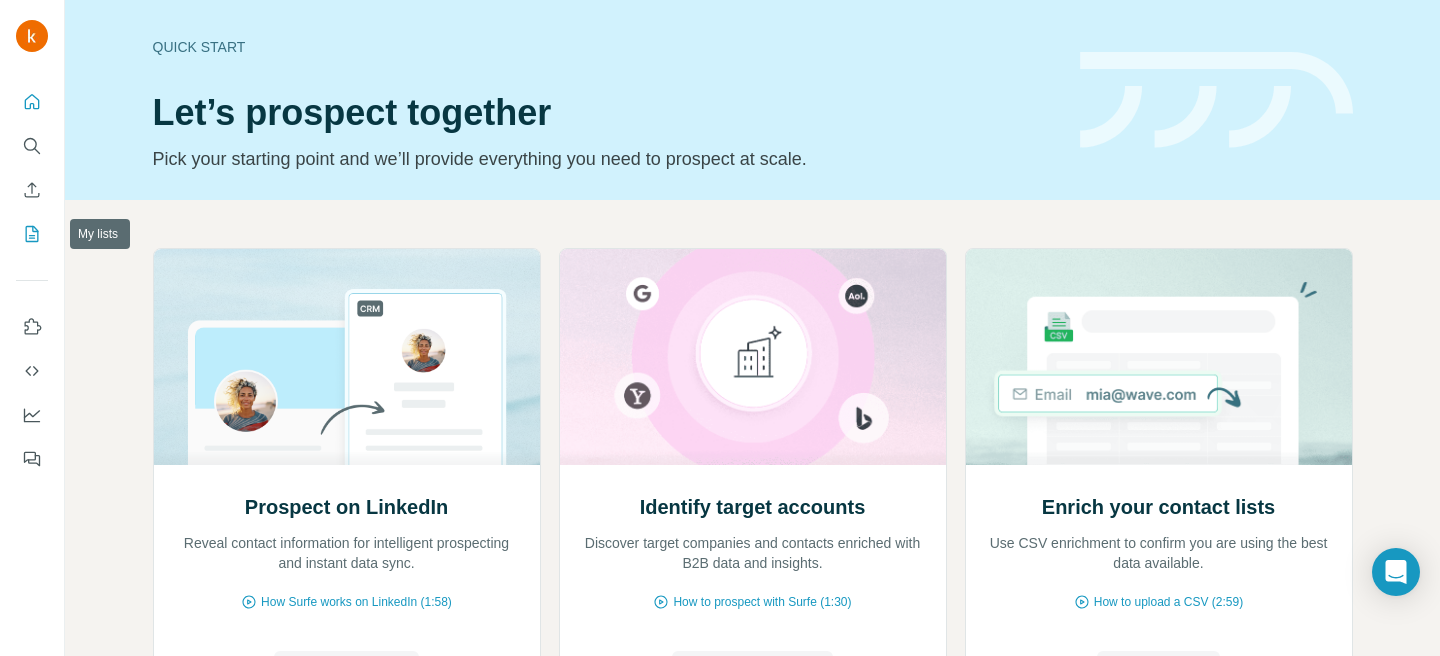 click 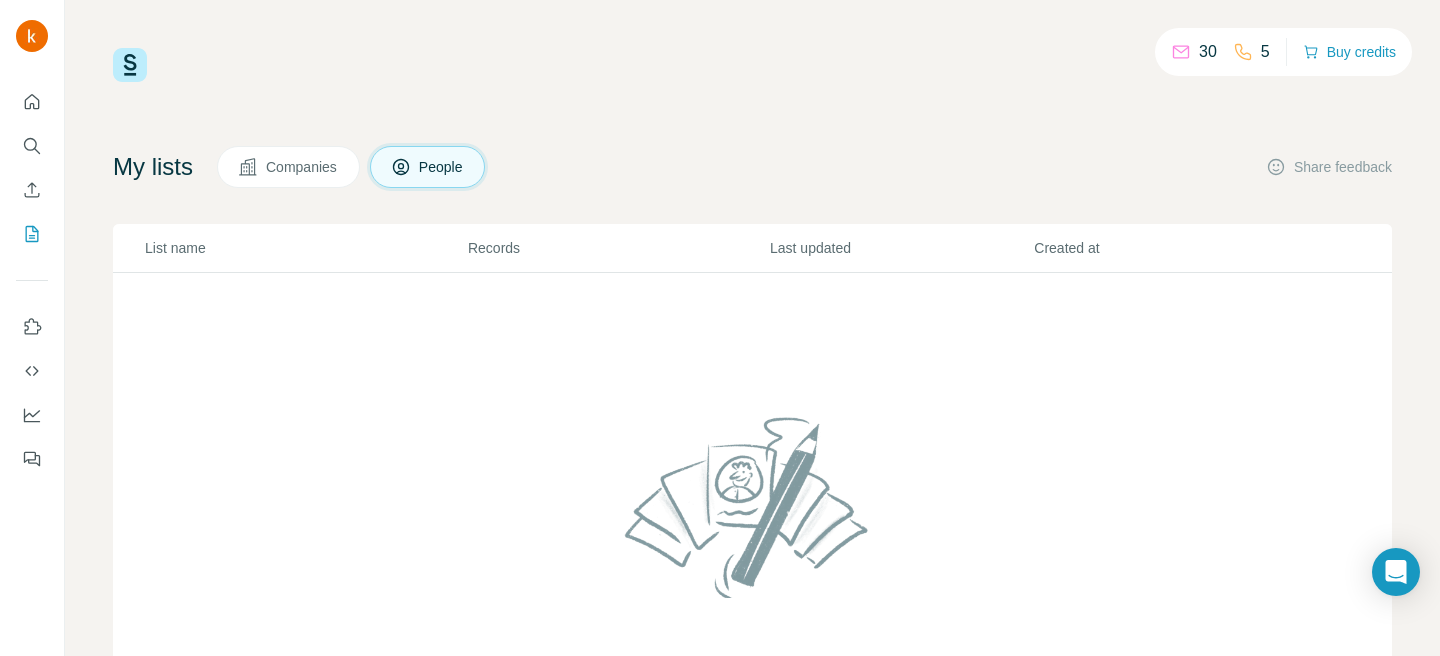 click 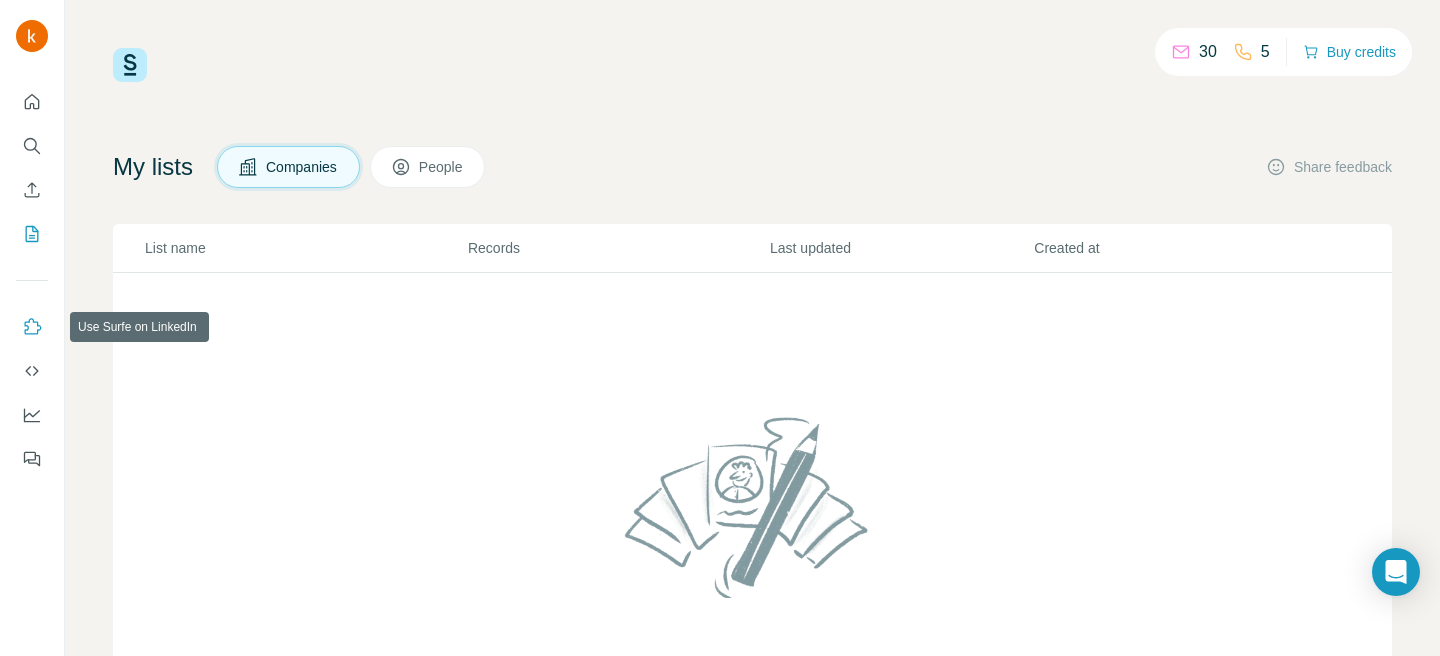 click 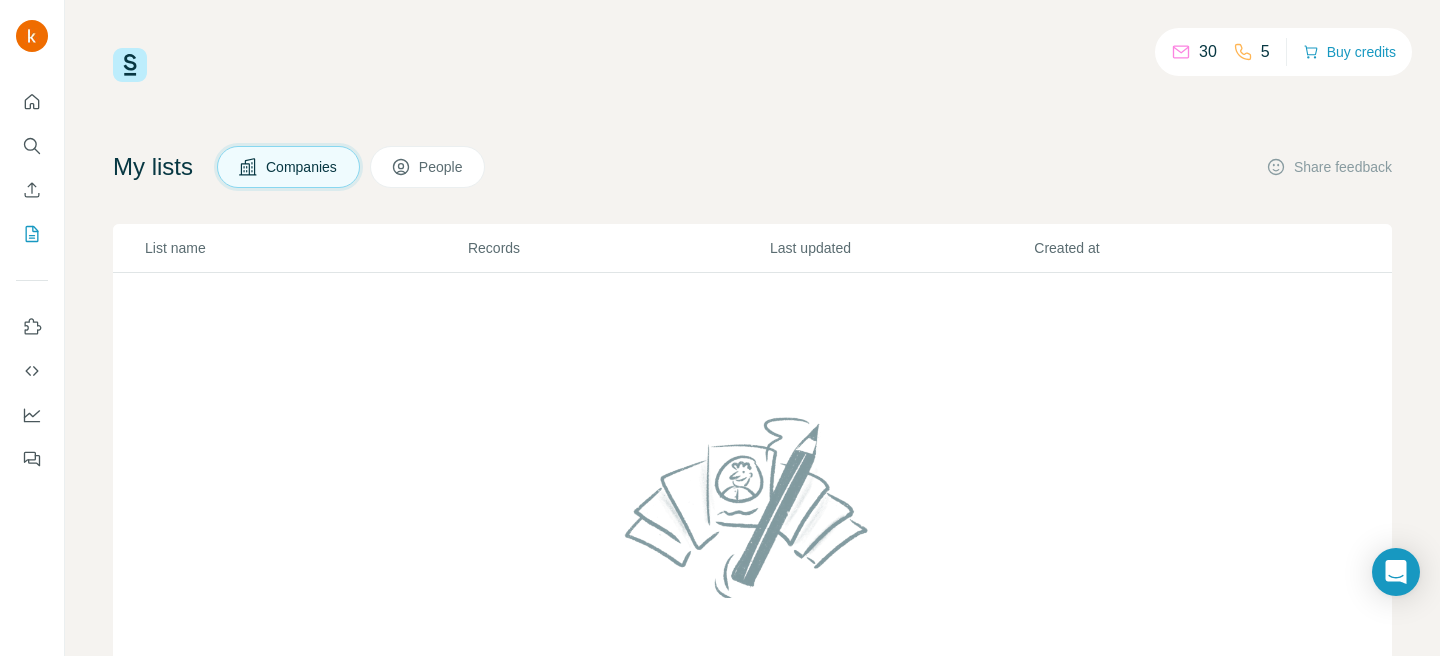 click on "People" at bounding box center (442, 167) 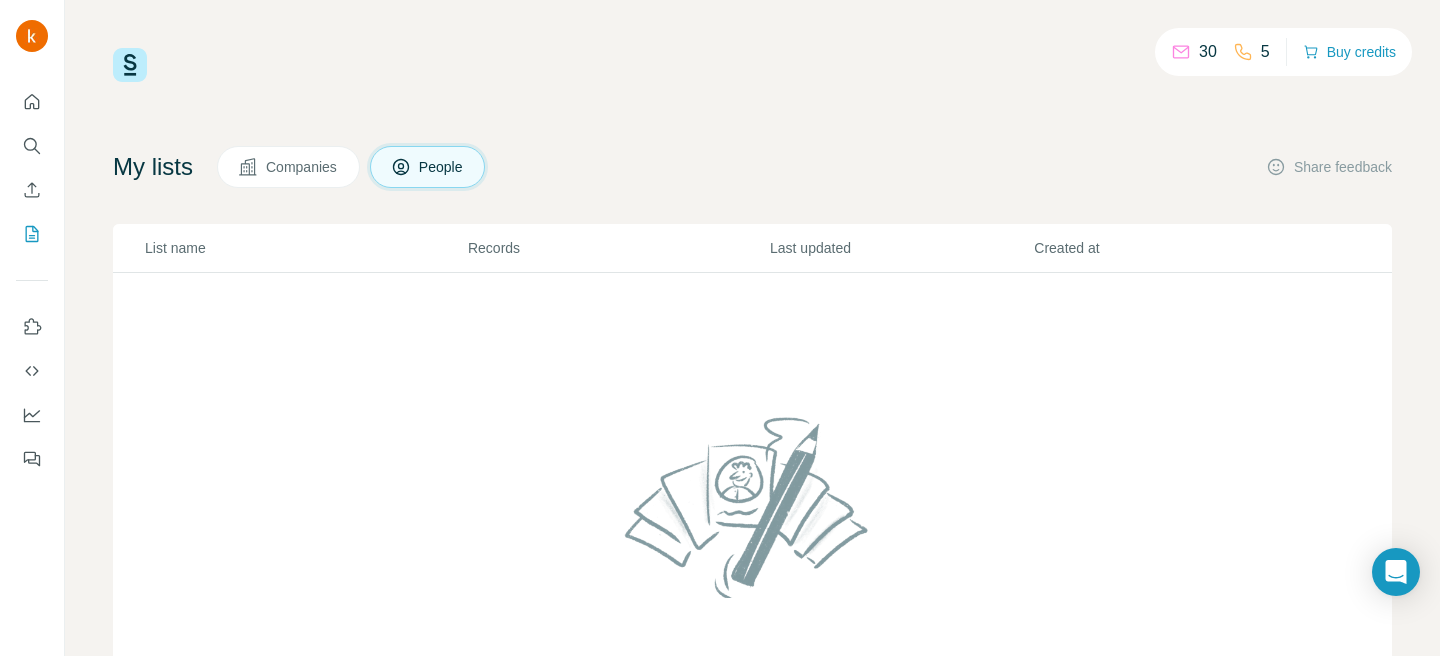 click on "30" at bounding box center (1194, 52) 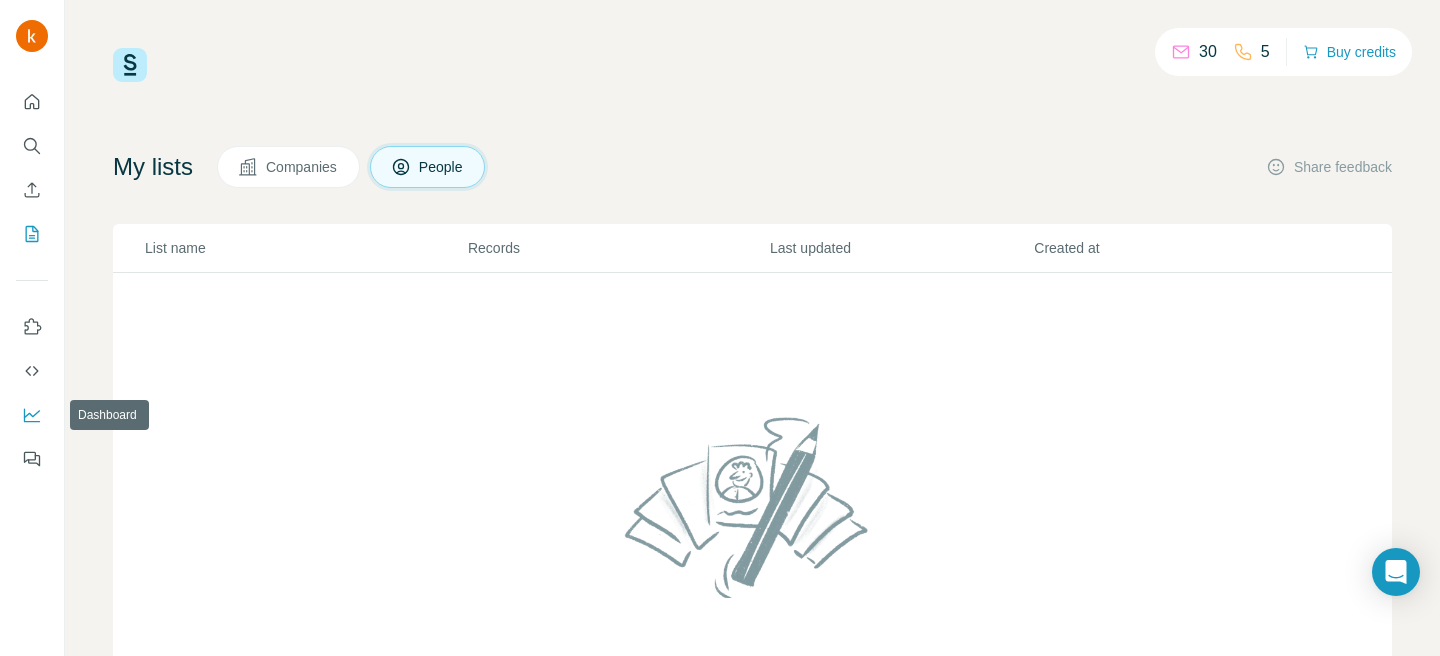 click 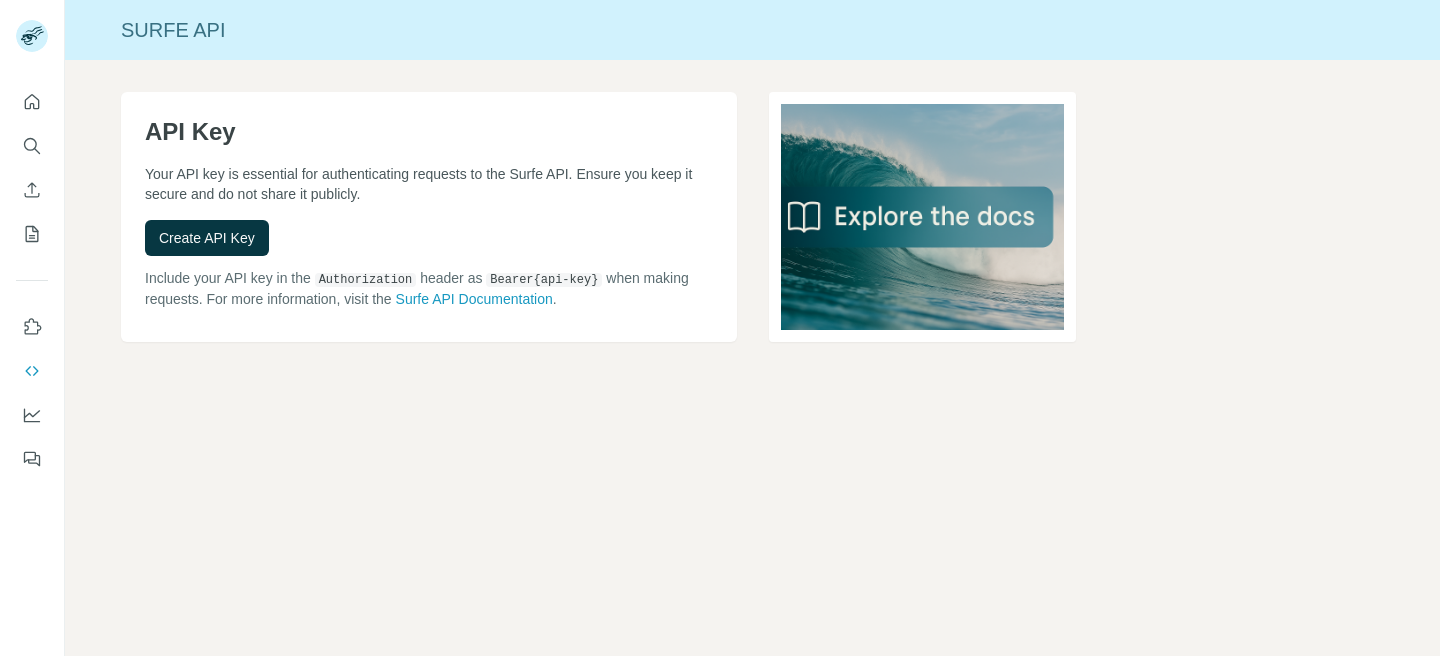 scroll, scrollTop: 0, scrollLeft: 0, axis: both 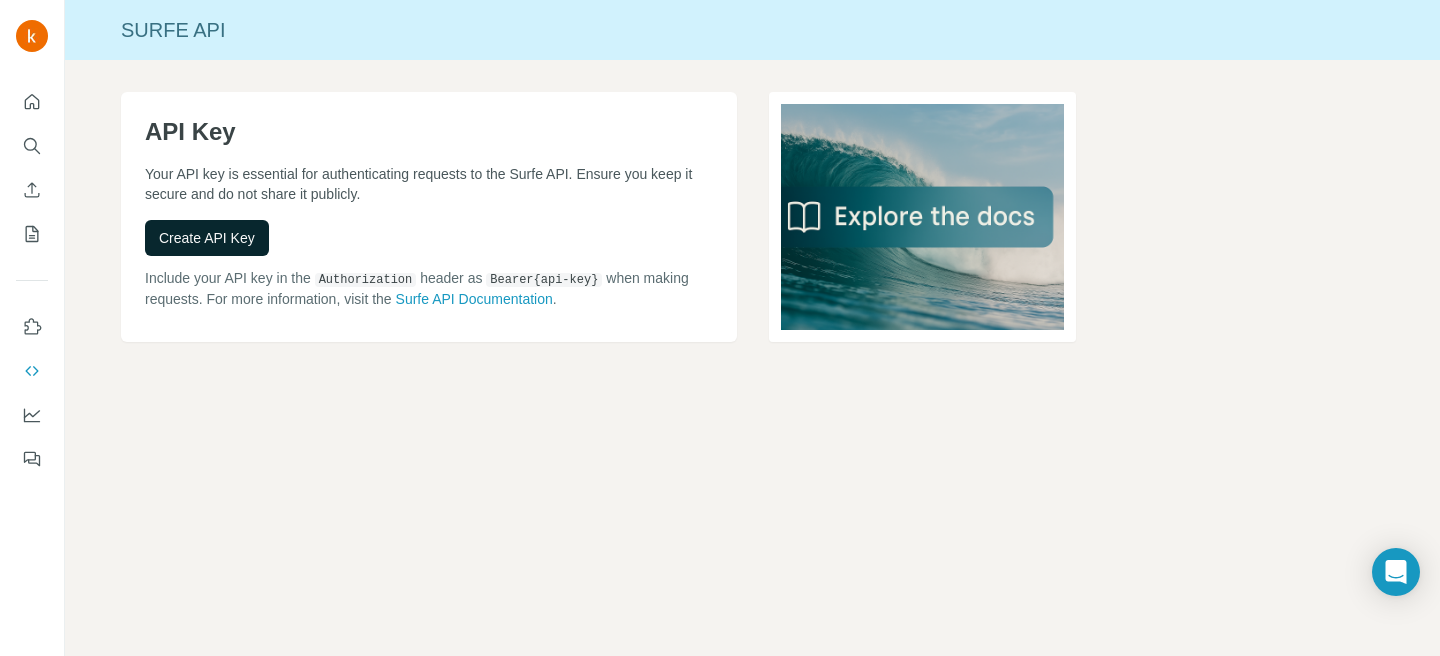 click on "Create API Key" at bounding box center (207, 238) 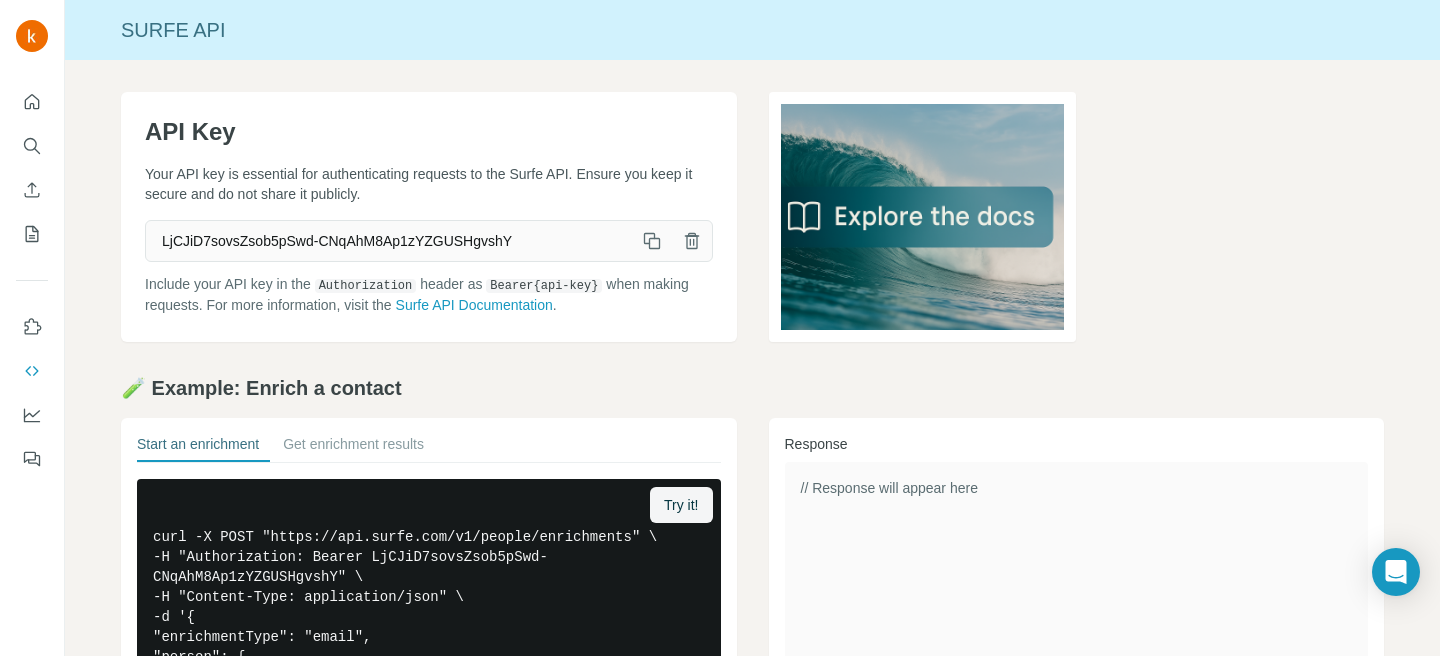 click 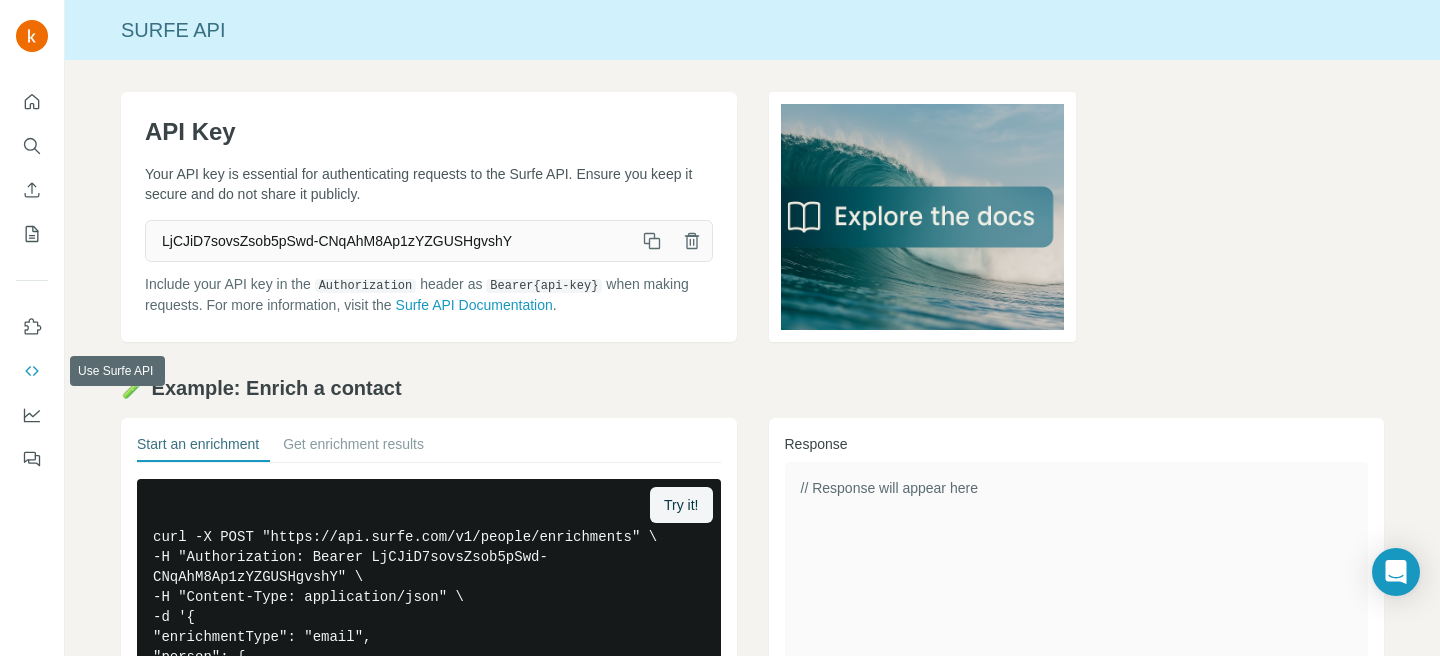 click 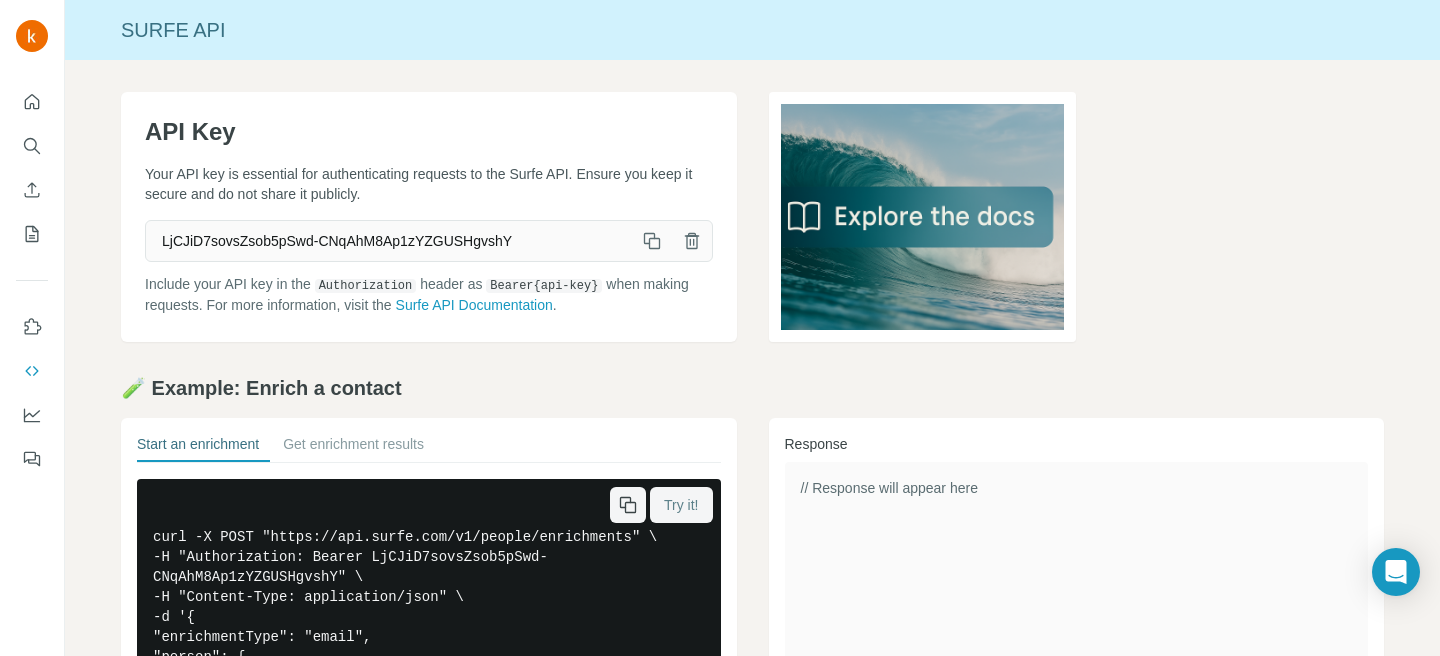 click on "Try it!" at bounding box center (681, 505) 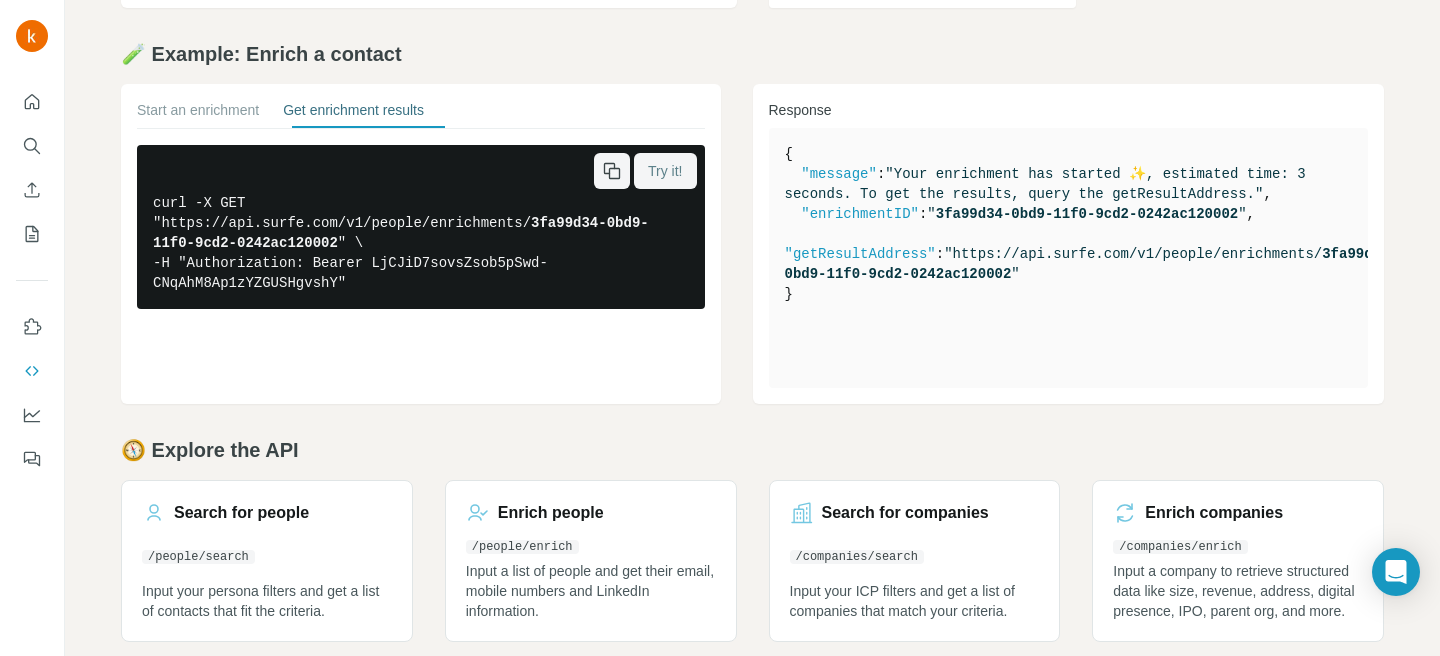 scroll, scrollTop: 372, scrollLeft: 0, axis: vertical 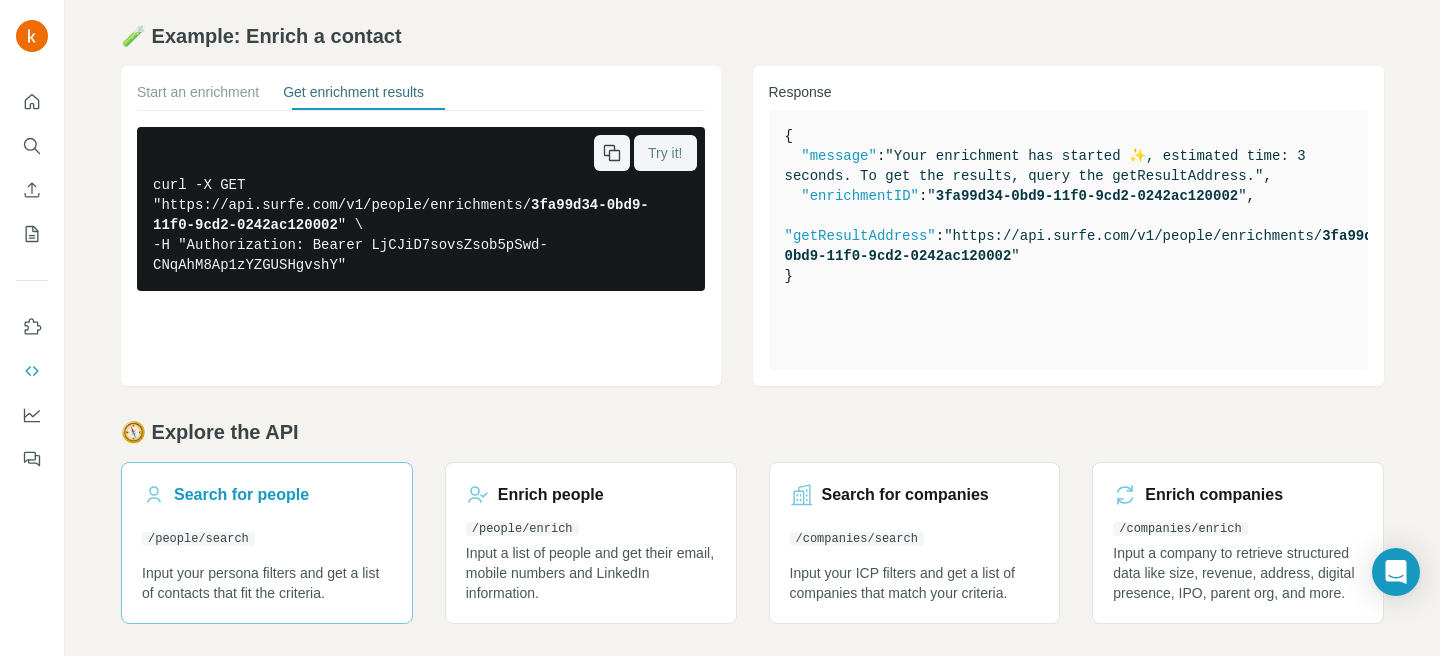 click on "Search for people /people/search Input your persona filters and get a list of contacts that fit the criteria." at bounding box center [267, 543] 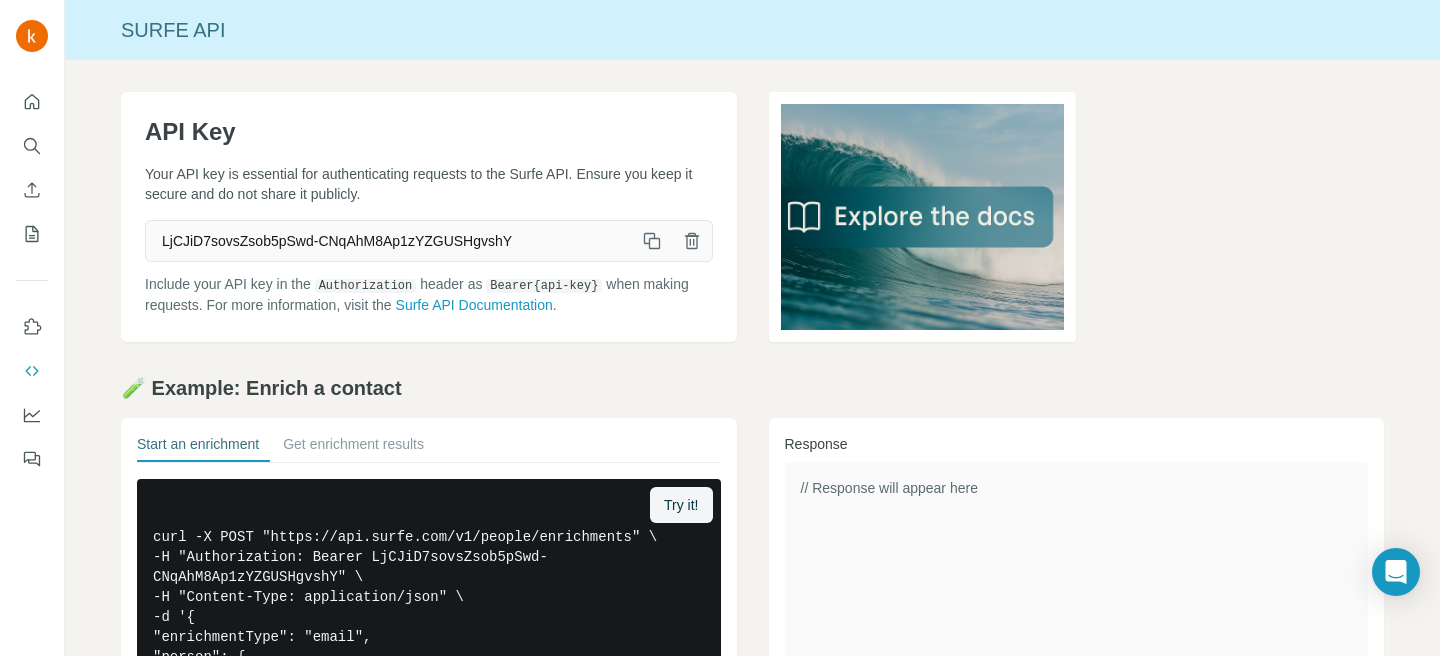 scroll, scrollTop: 0, scrollLeft: 0, axis: both 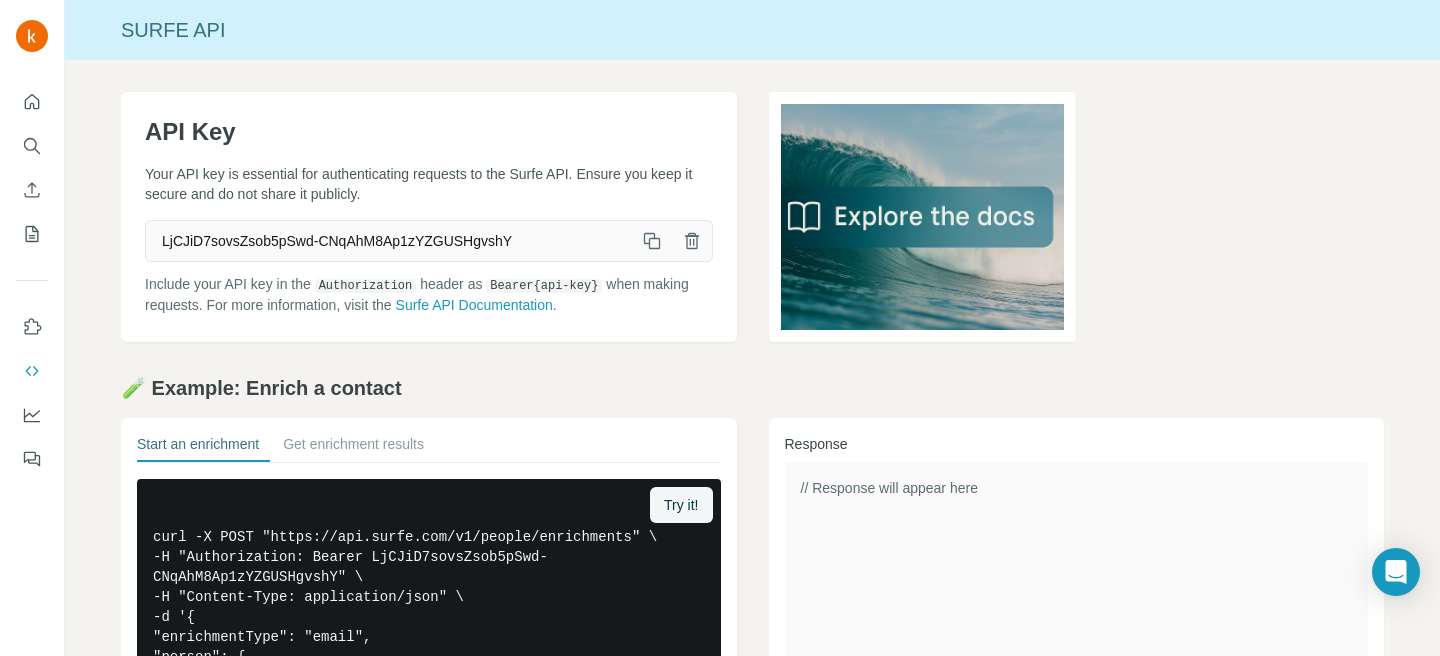 click at bounding box center [652, 241] 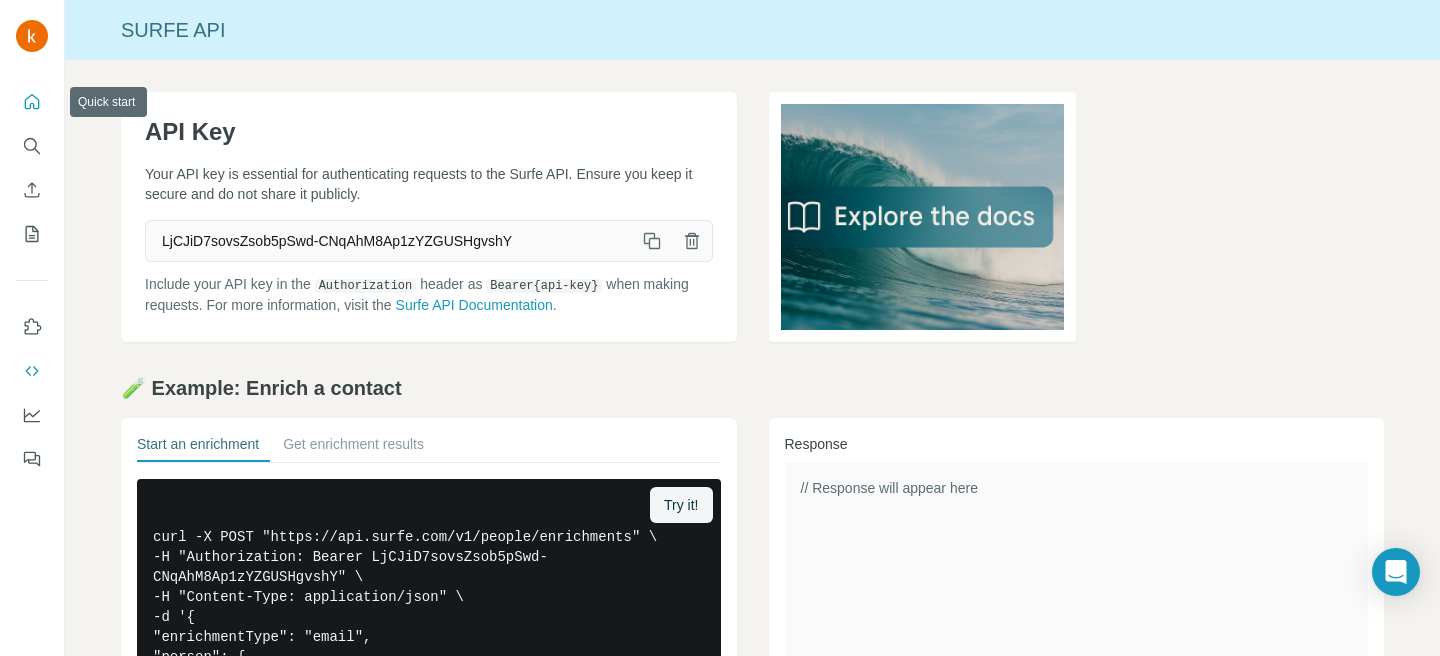 click at bounding box center [32, 102] 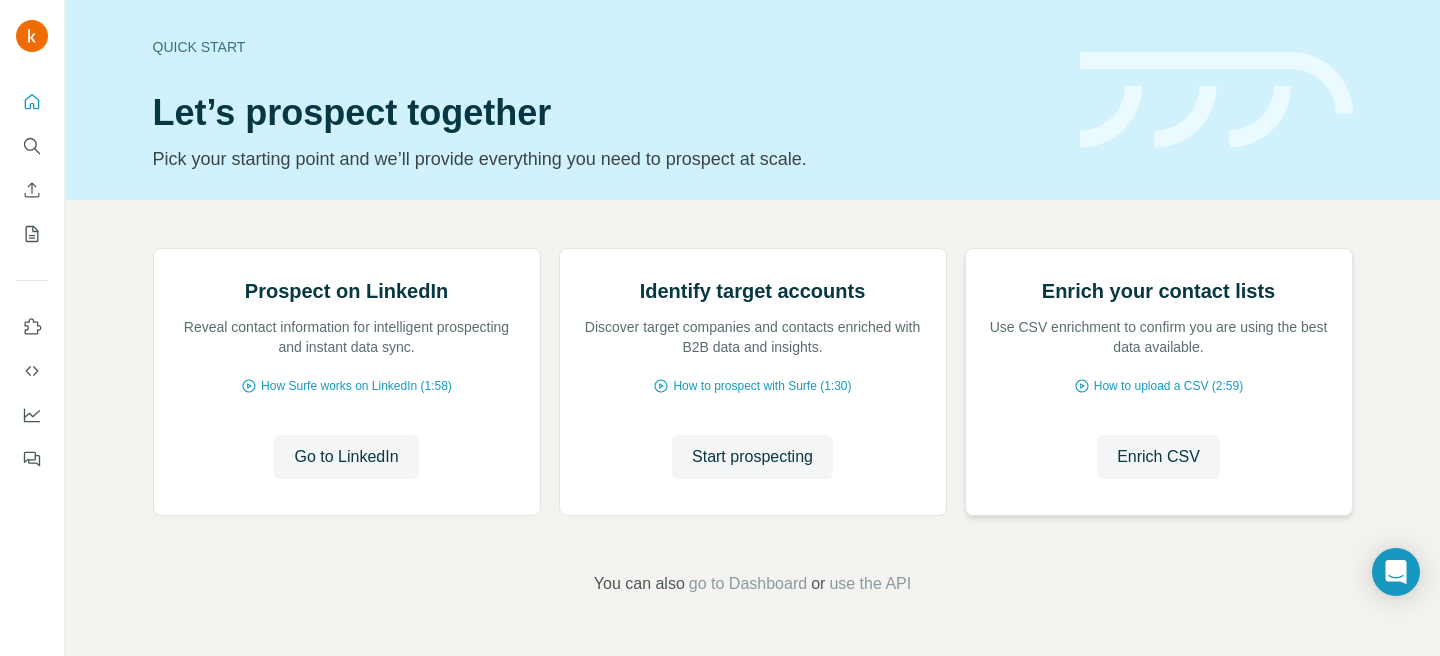 scroll, scrollTop: 4, scrollLeft: 0, axis: vertical 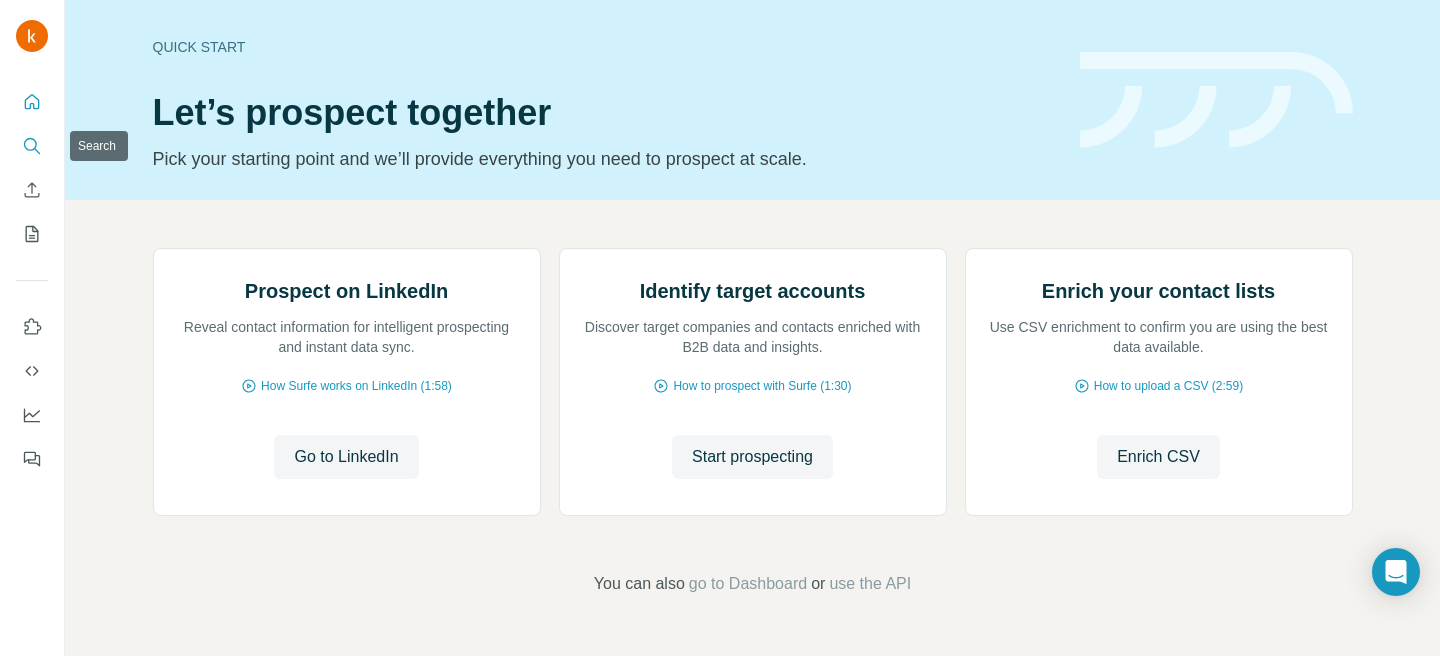 click 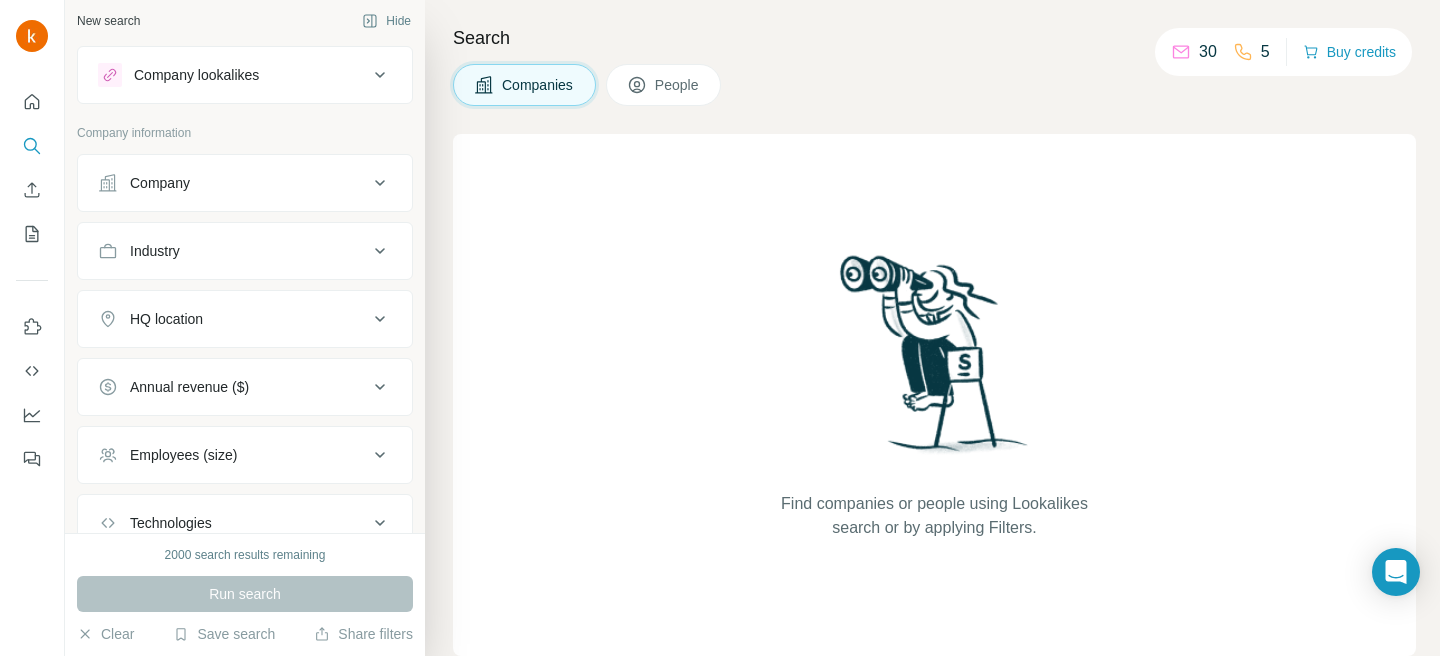 scroll, scrollTop: 0, scrollLeft: 0, axis: both 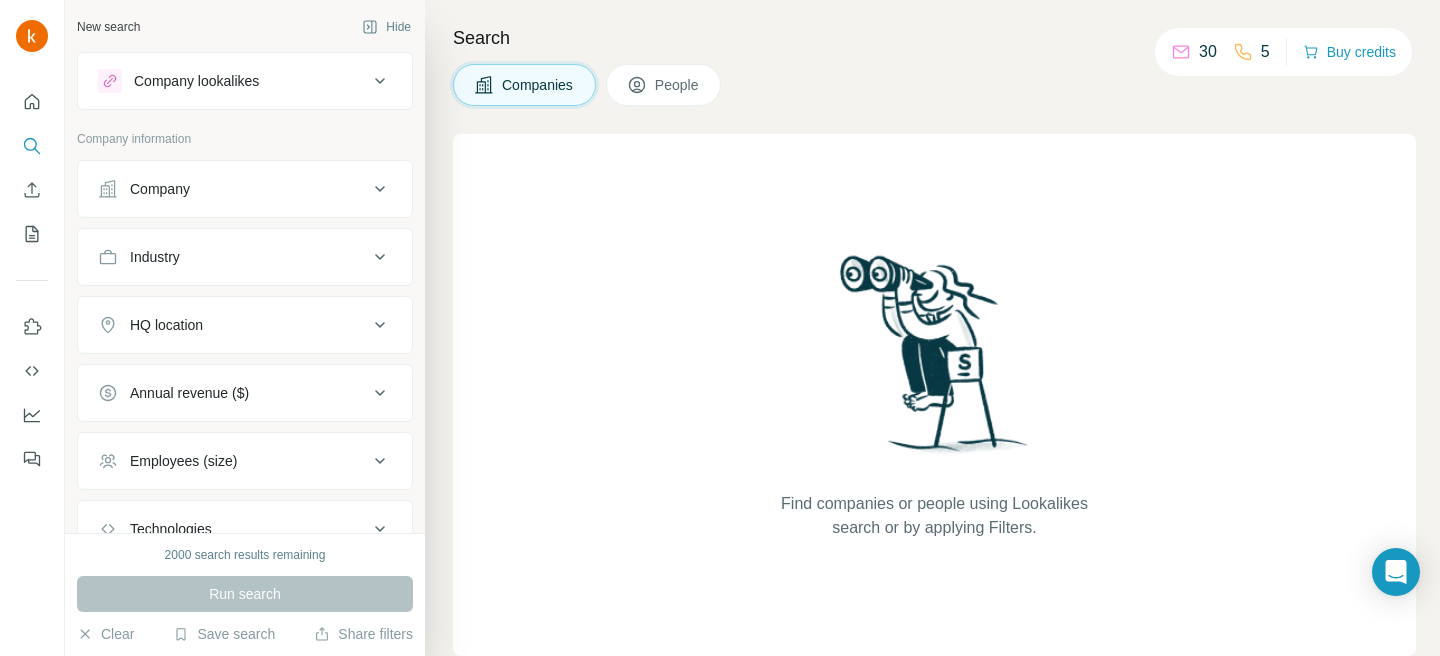click on "People" at bounding box center (664, 85) 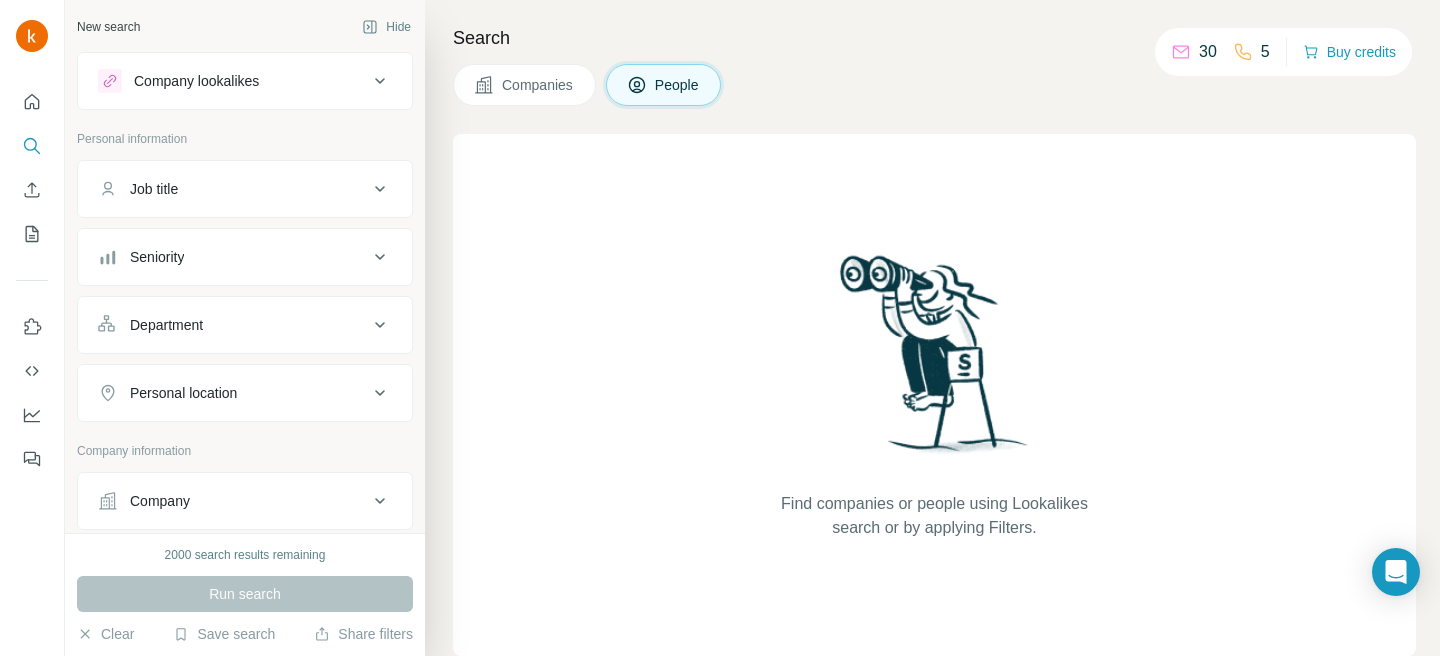 click on "Company lookalikes" at bounding box center (233, 81) 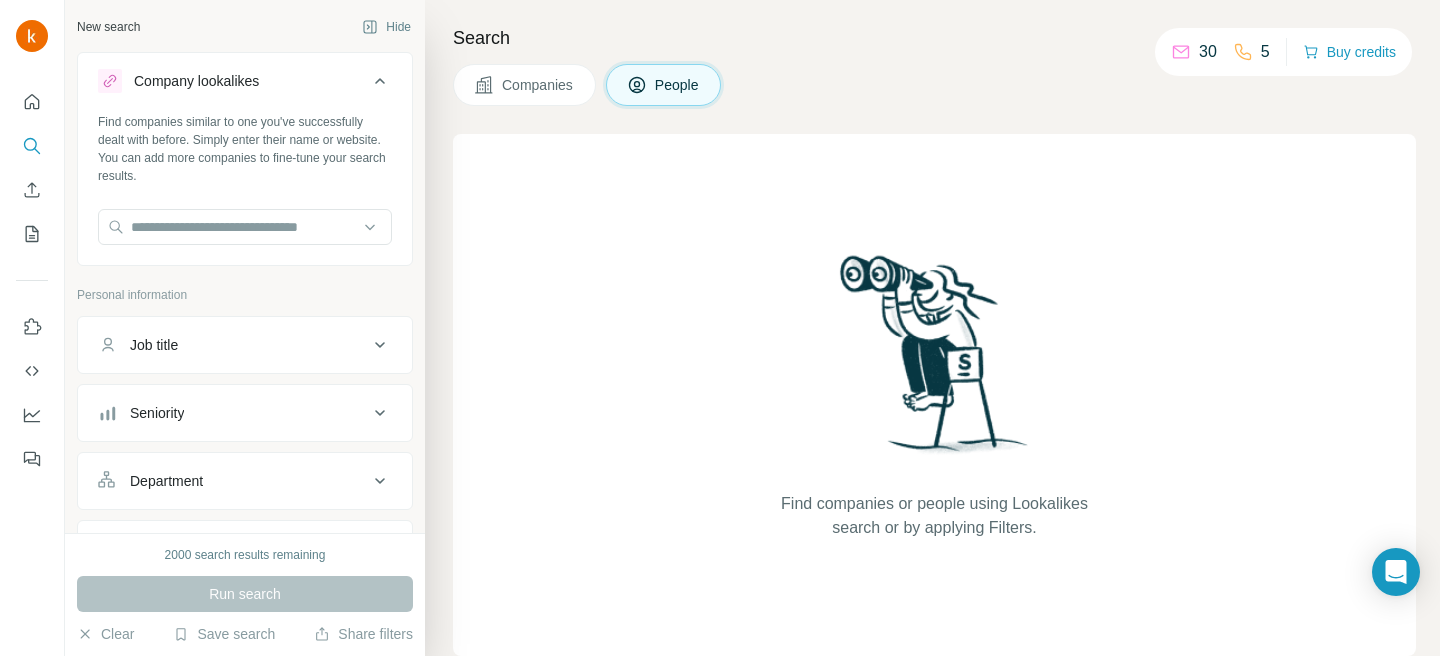 click on "Job title" at bounding box center [233, 345] 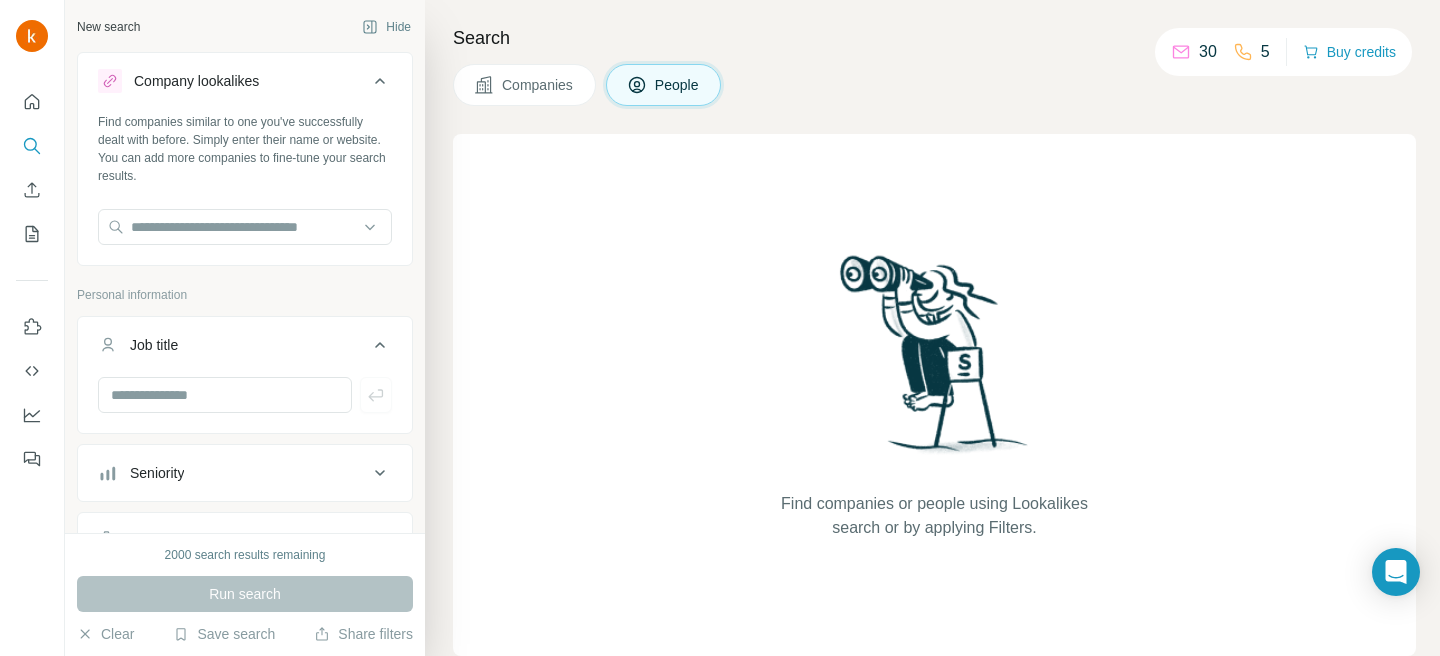 drag, startPoint x: 156, startPoint y: 476, endPoint x: 176, endPoint y: 455, distance: 29 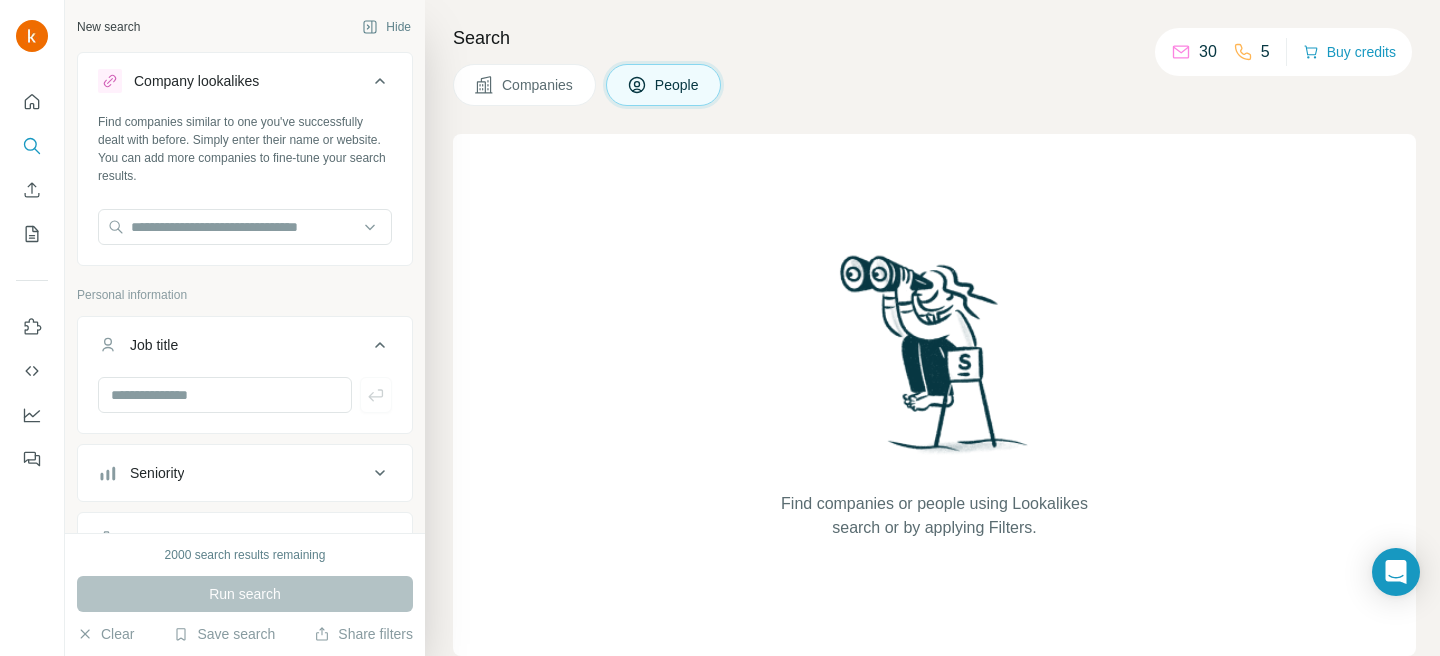 click on "Seniority" at bounding box center [157, 473] 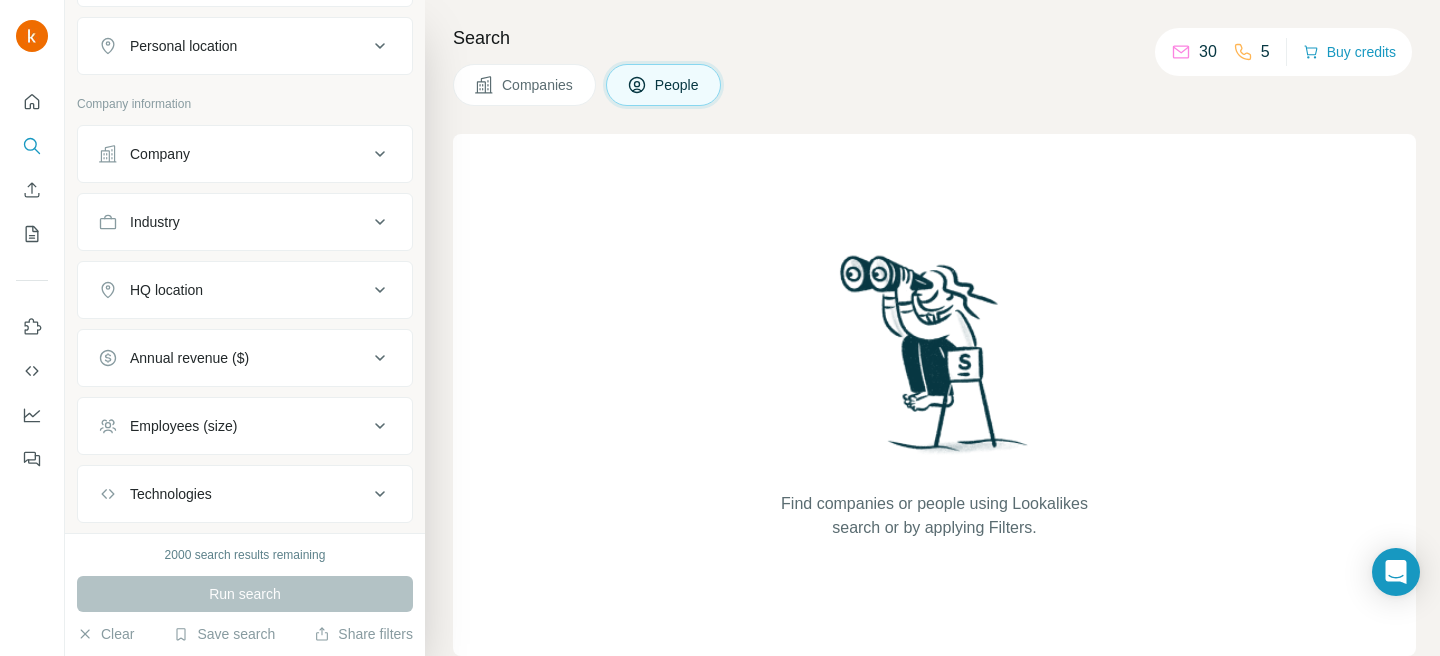 scroll, scrollTop: 1057, scrollLeft: 0, axis: vertical 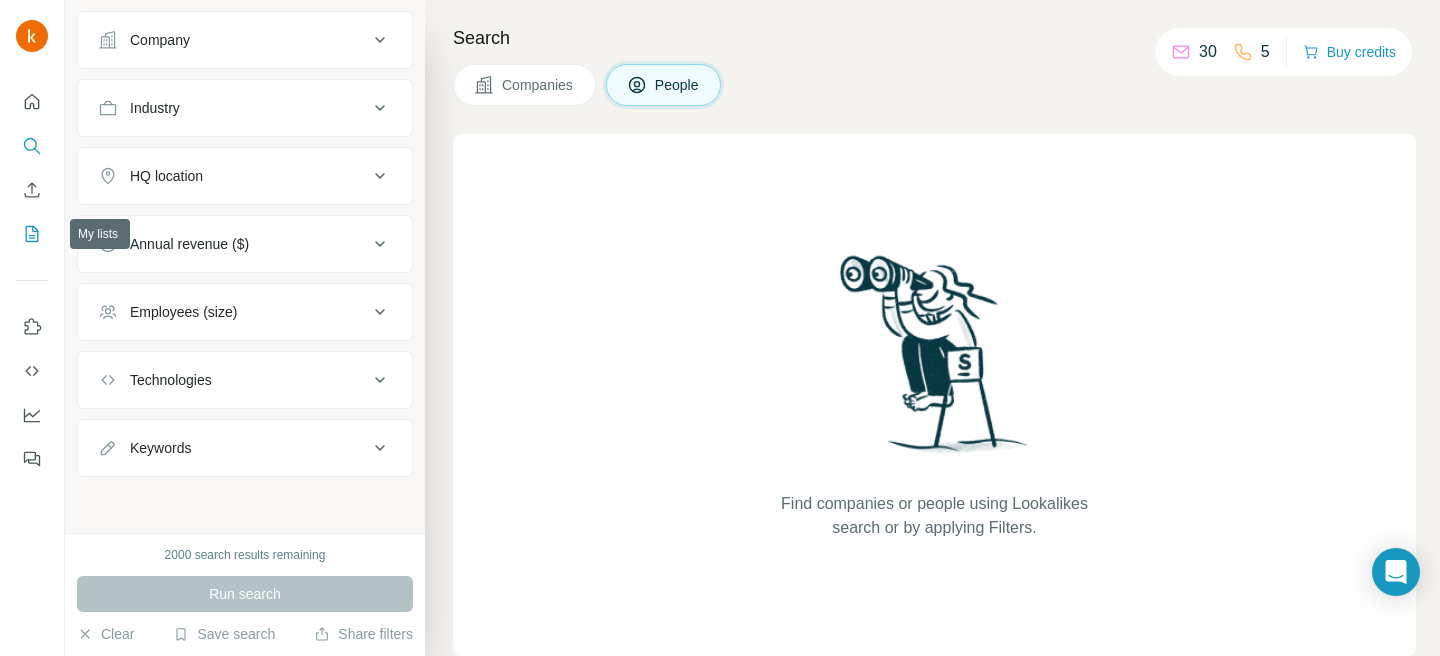click at bounding box center (32, 234) 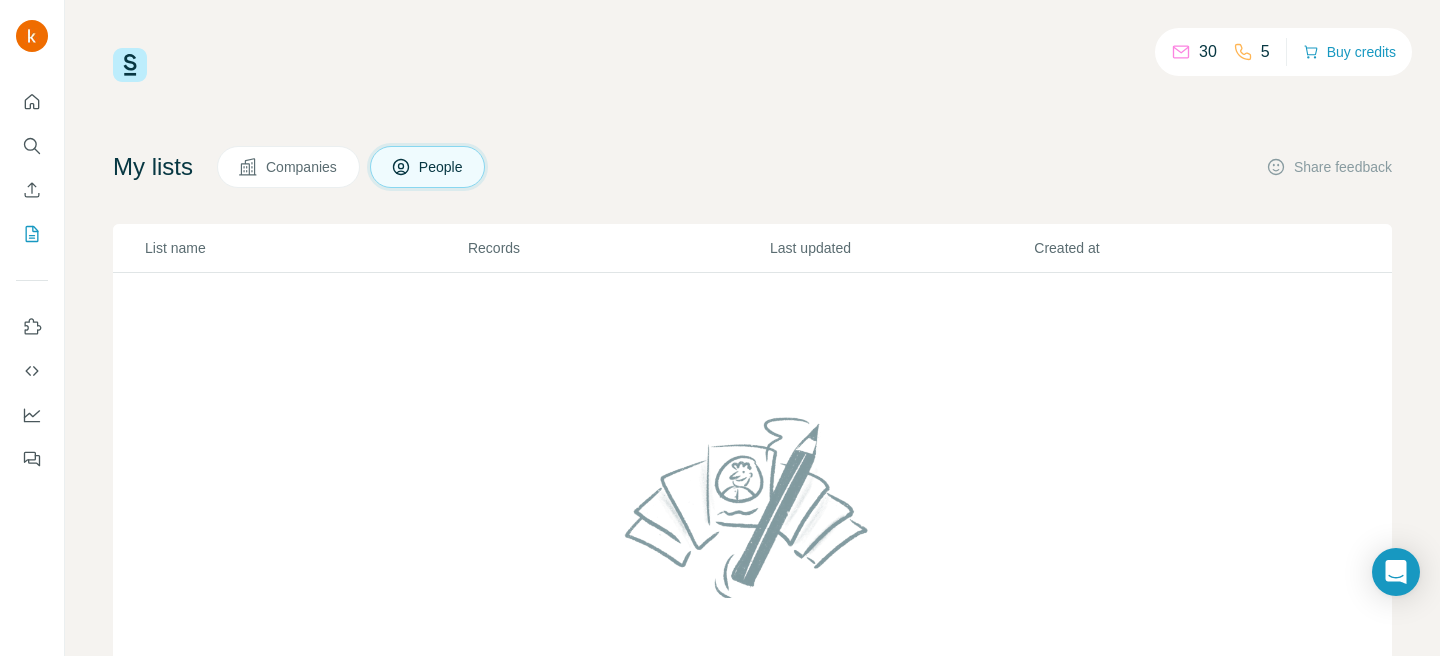 click on "Companies" at bounding box center [288, 167] 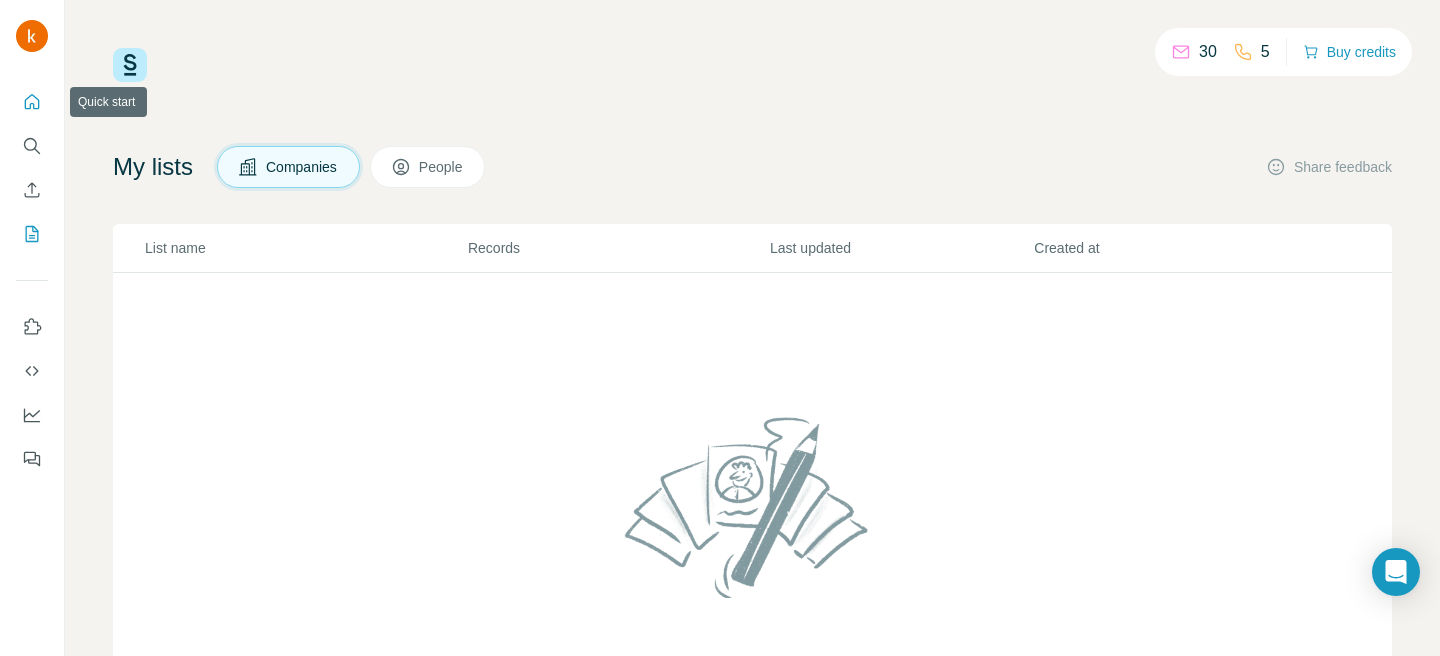 click at bounding box center (32, 102) 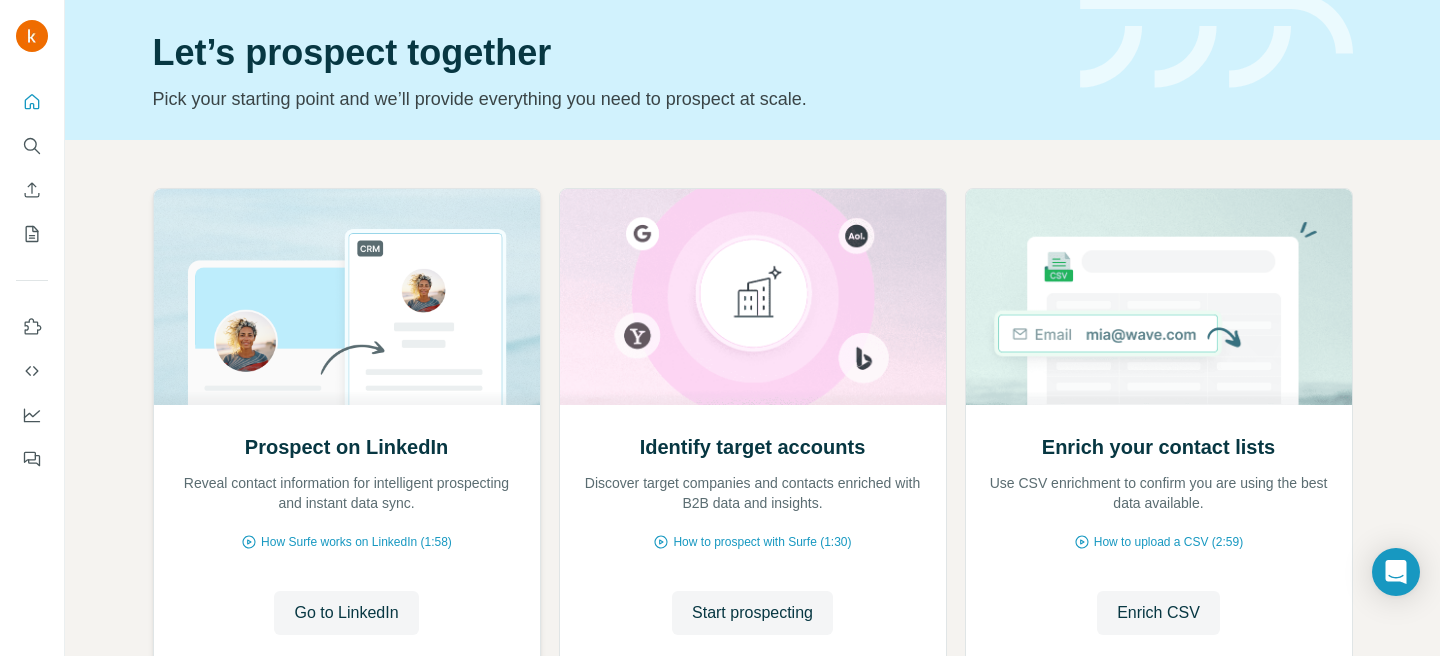 scroll, scrollTop: 61, scrollLeft: 0, axis: vertical 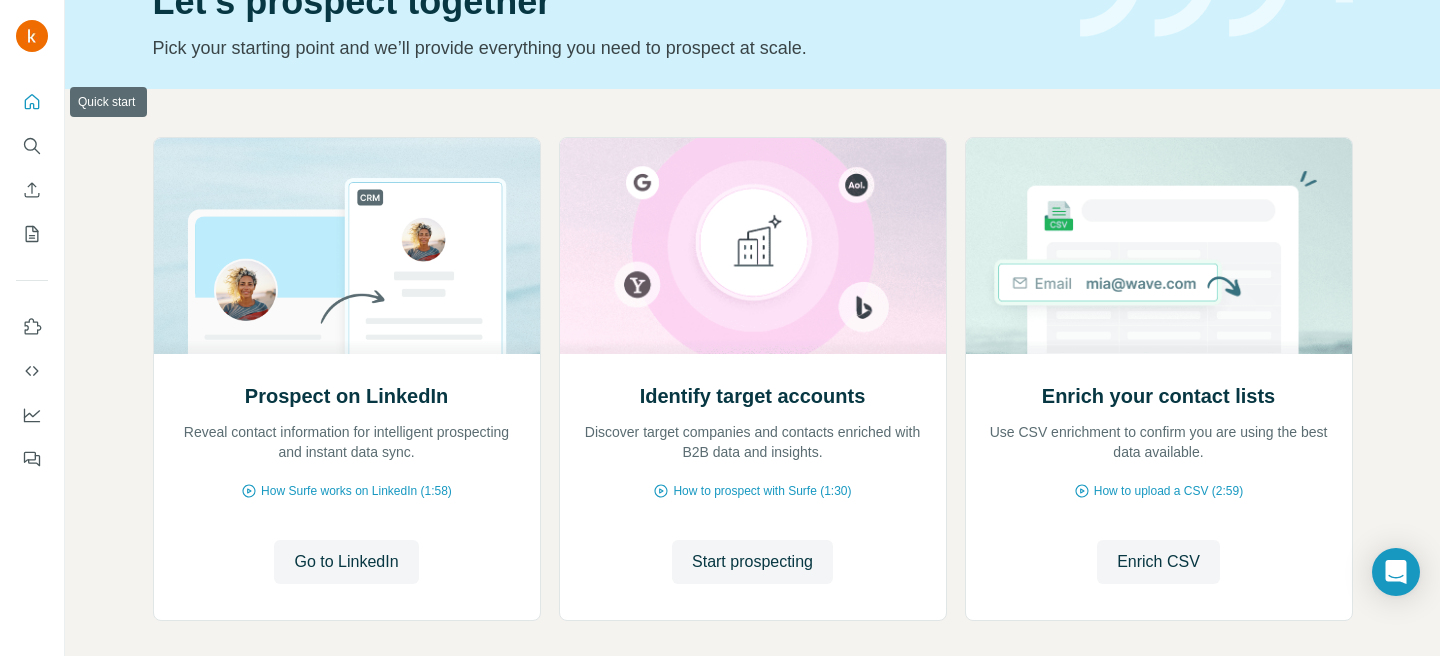click at bounding box center [32, 102] 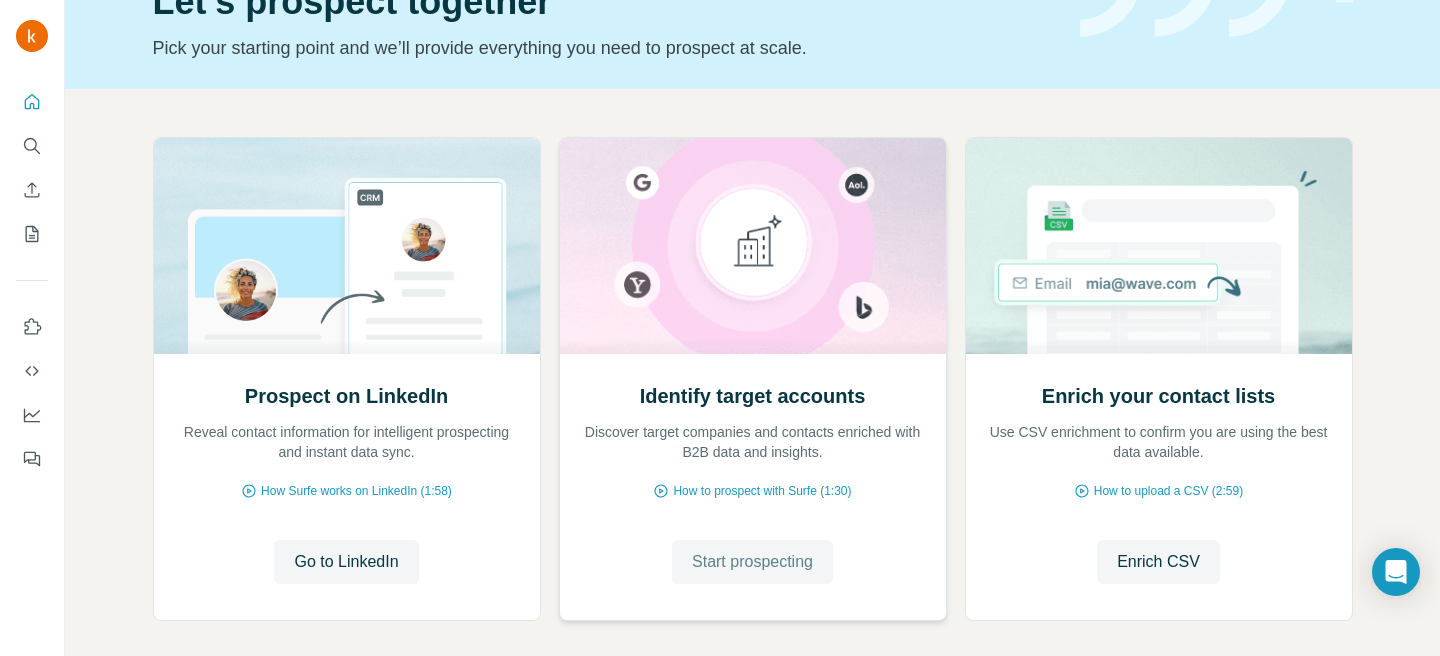 click on "Start prospecting" at bounding box center [752, 562] 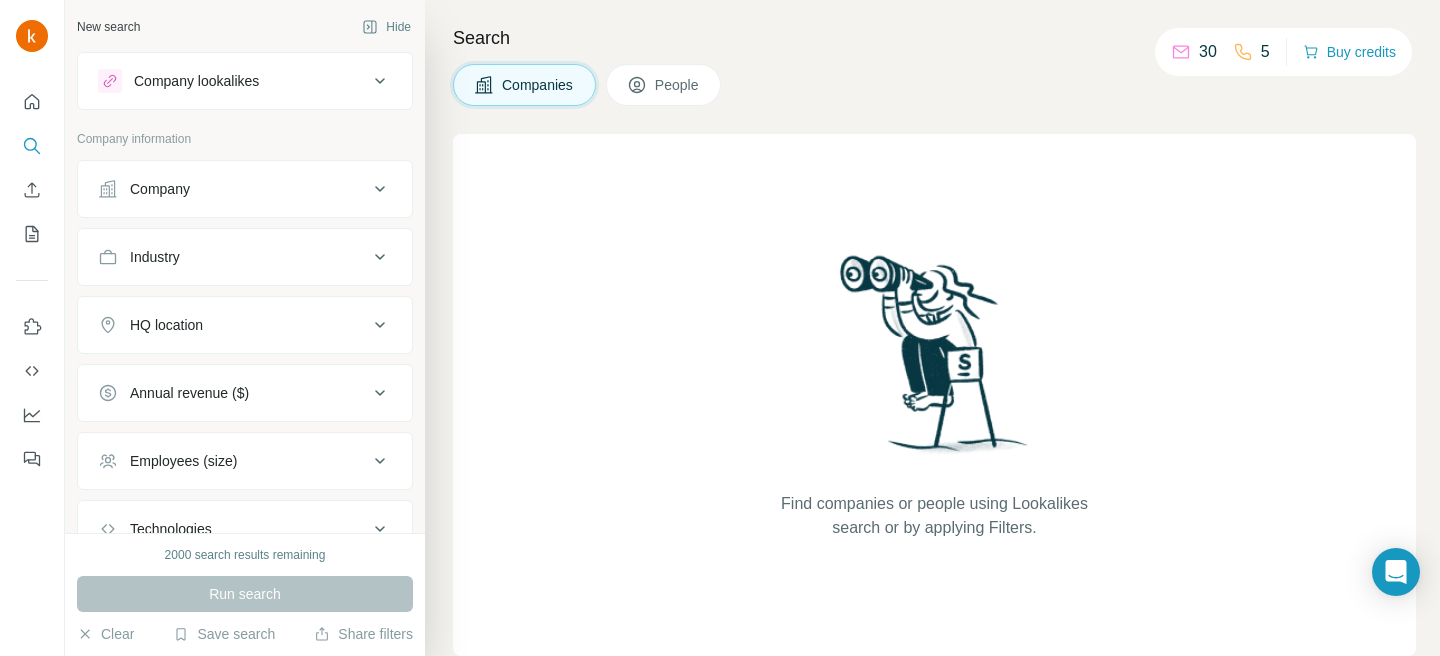 click on "Company" at bounding box center (245, 189) 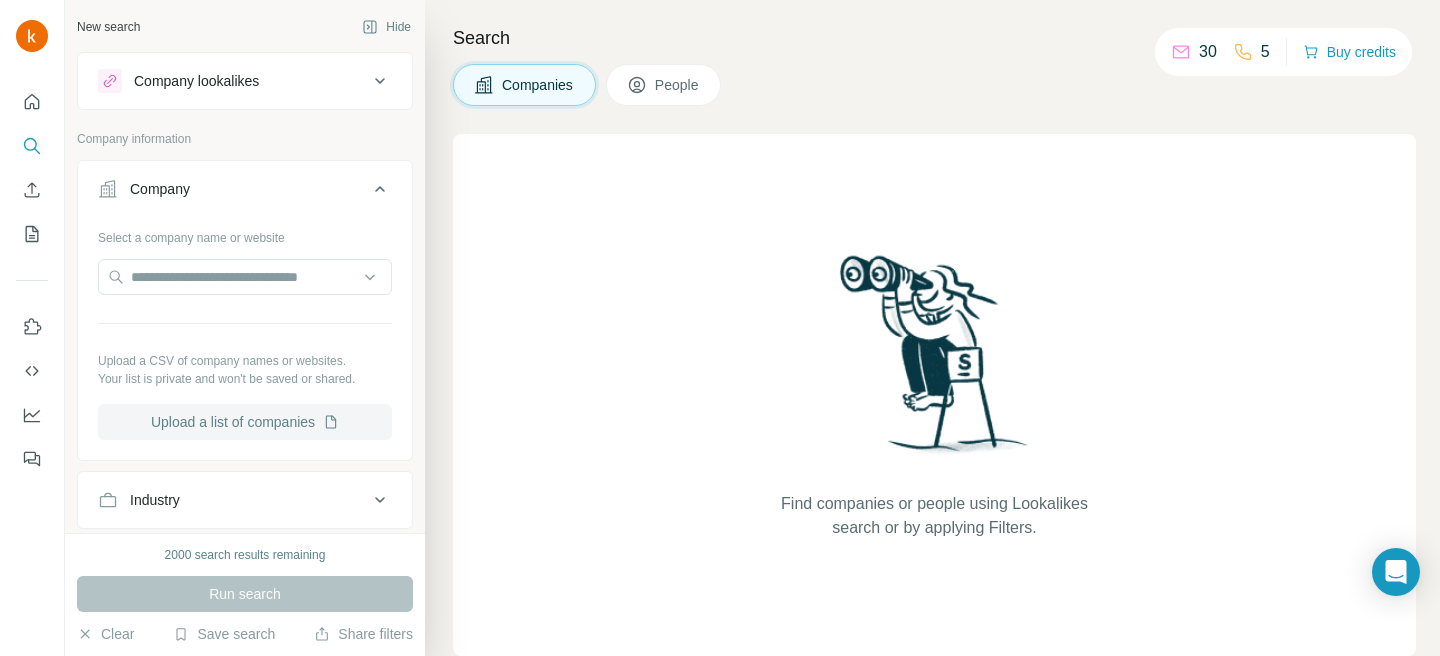 click on "Upload a list of companies" at bounding box center [245, 422] 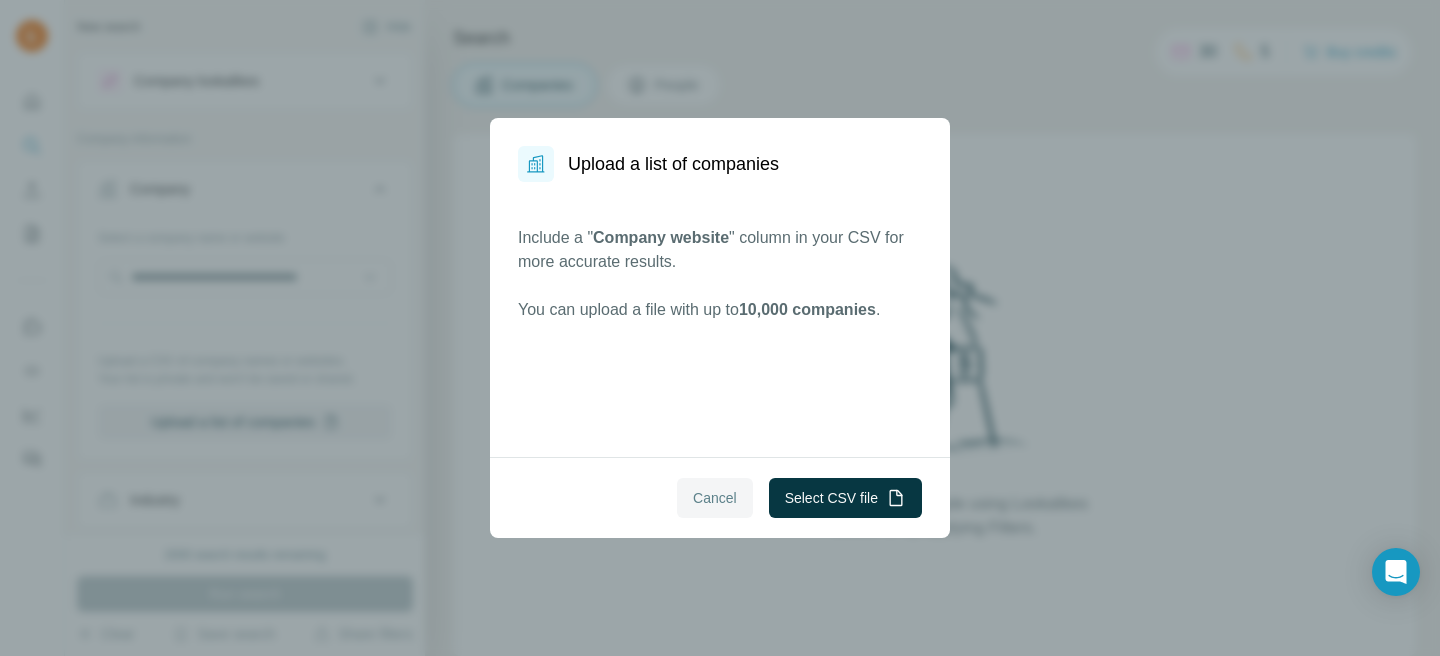 click on "Cancel" at bounding box center (715, 498) 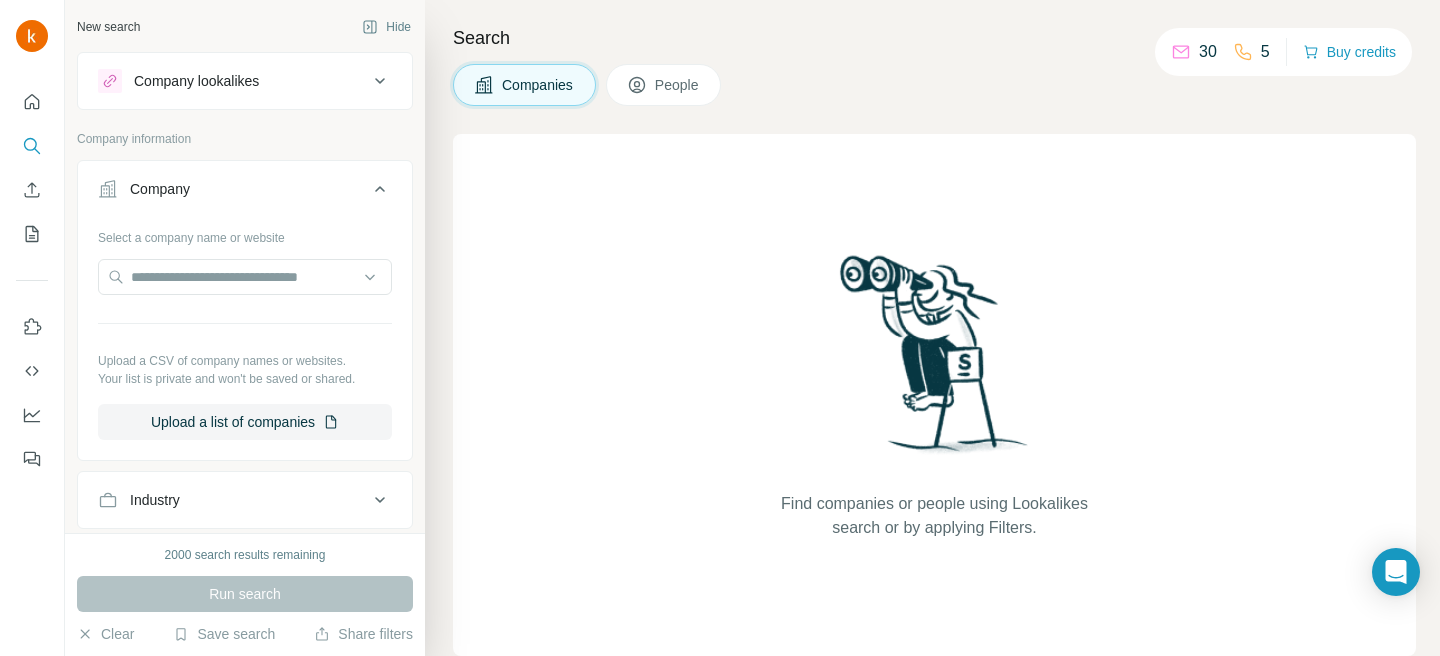 click on "Industry" at bounding box center (233, 500) 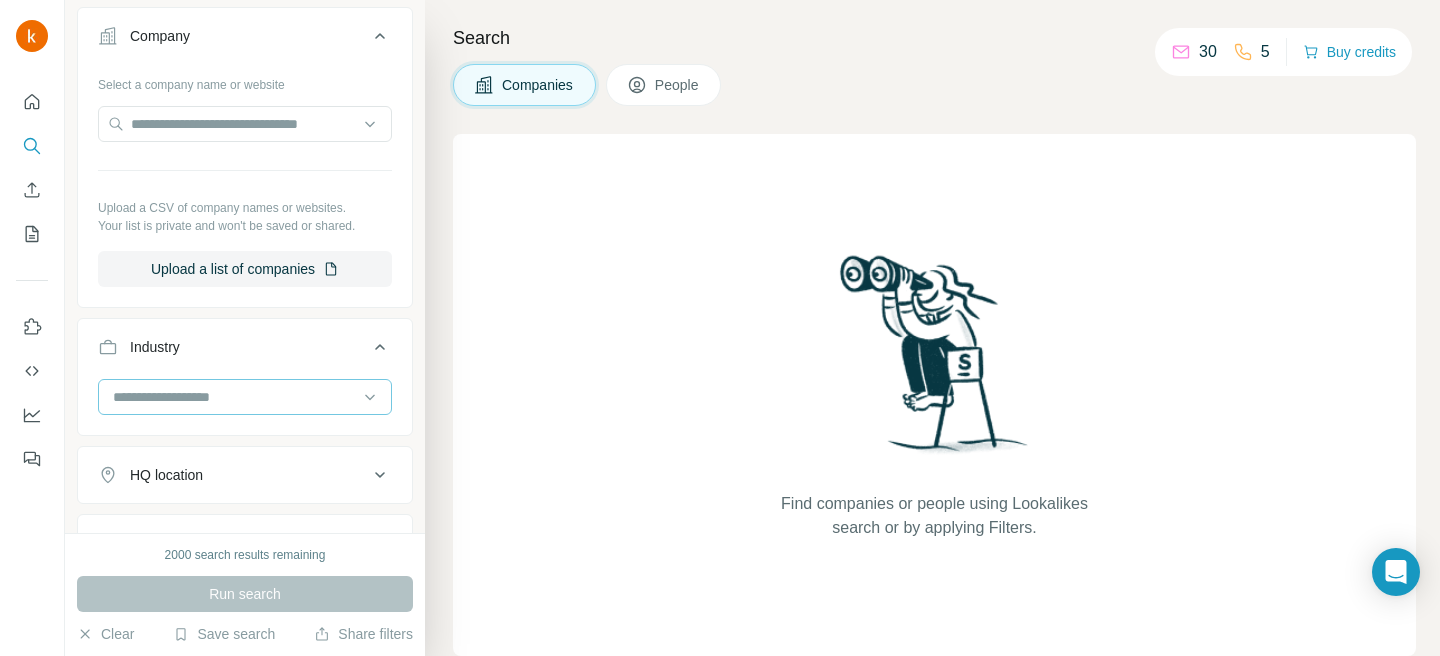 scroll, scrollTop: 156, scrollLeft: 0, axis: vertical 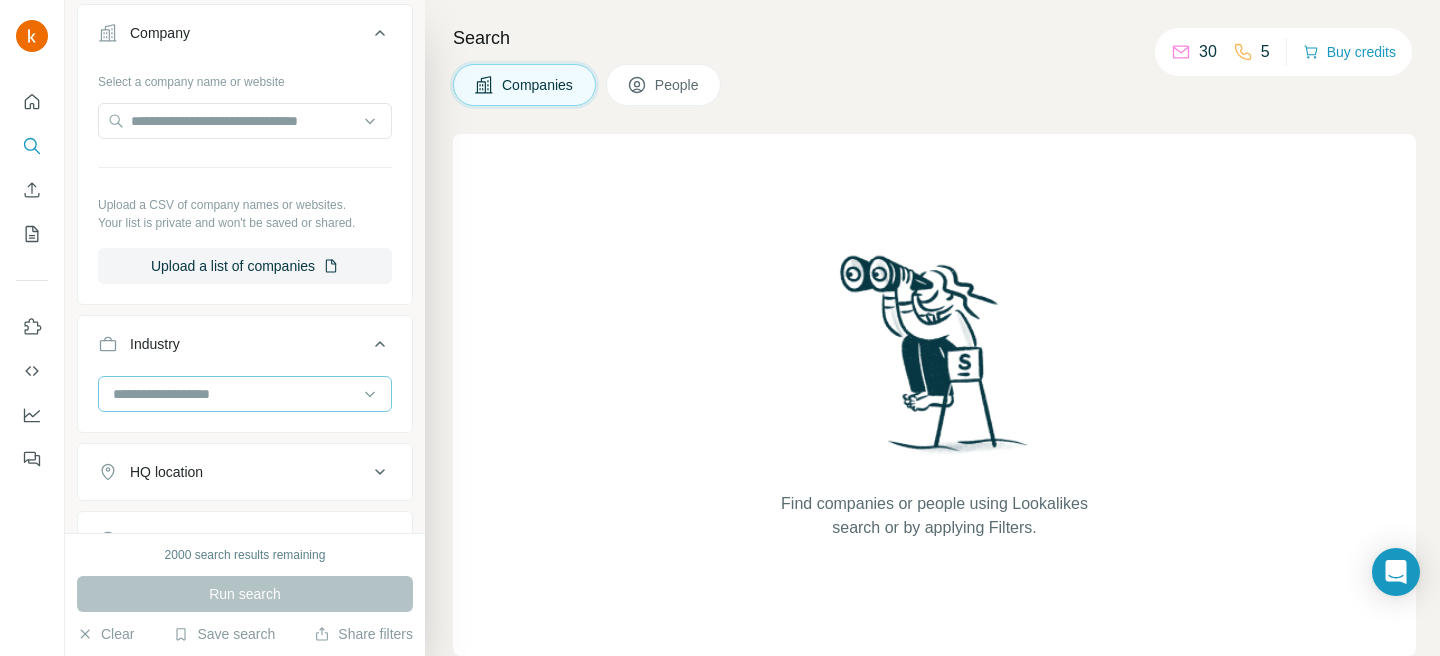 click at bounding box center [234, 394] 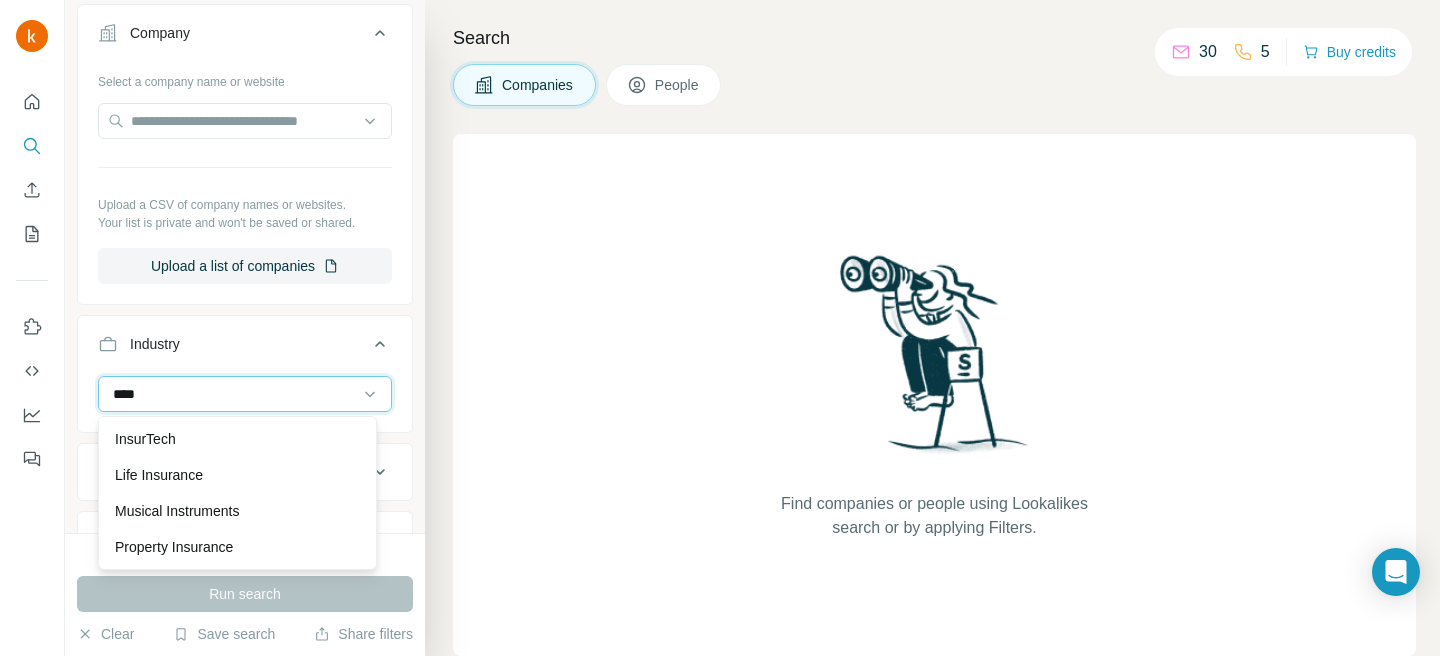 scroll, scrollTop: 108, scrollLeft: 0, axis: vertical 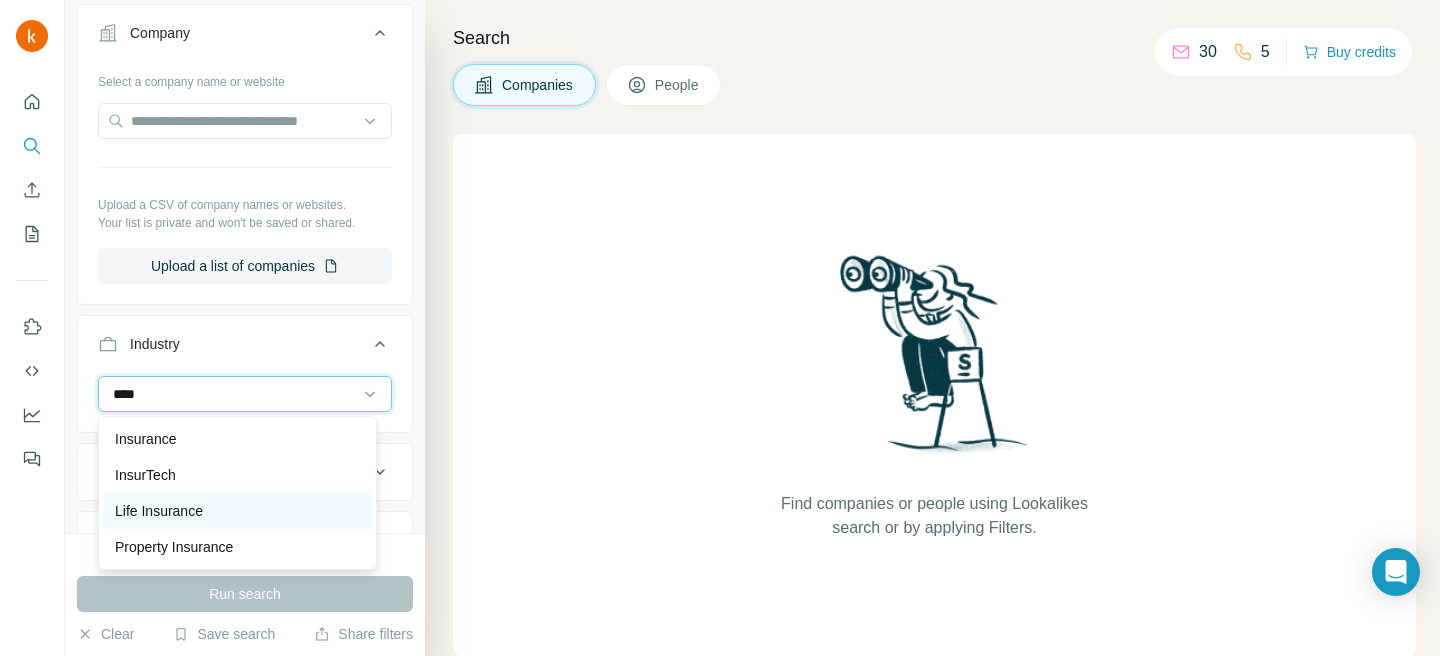 type on "****" 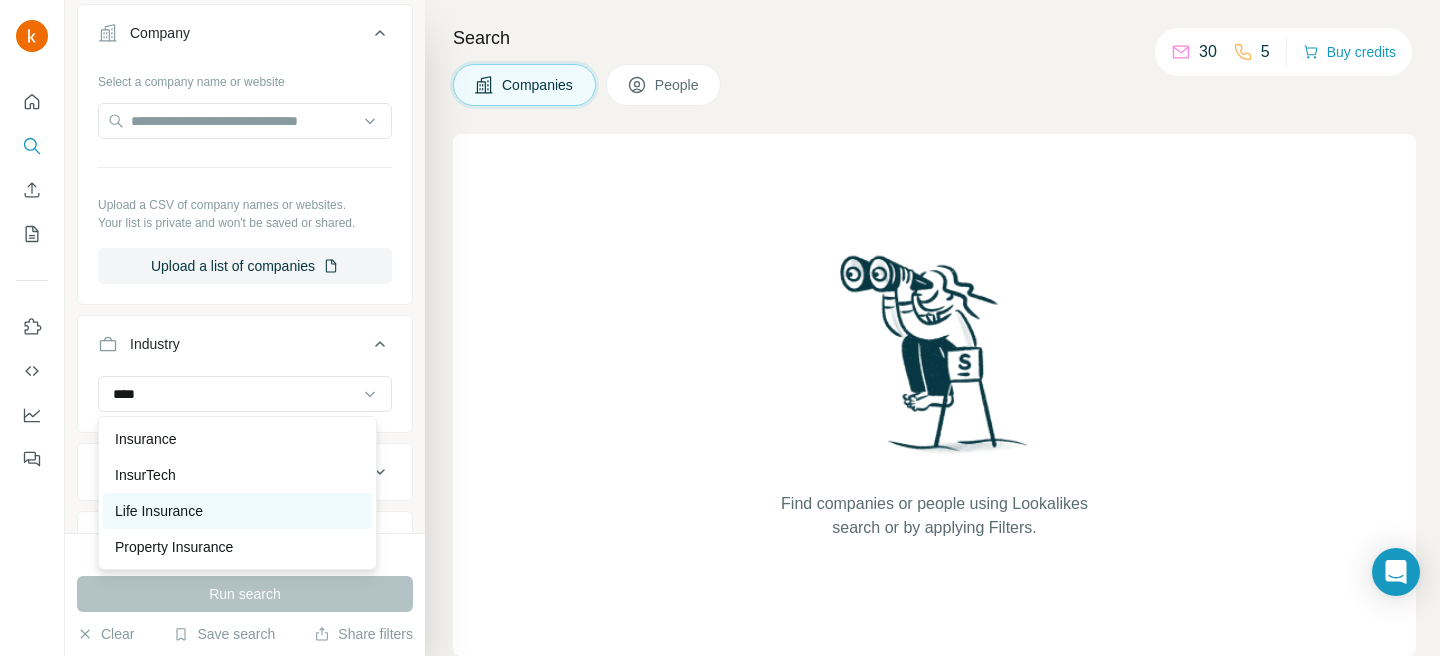 click on "Life Insurance" at bounding box center [159, 511] 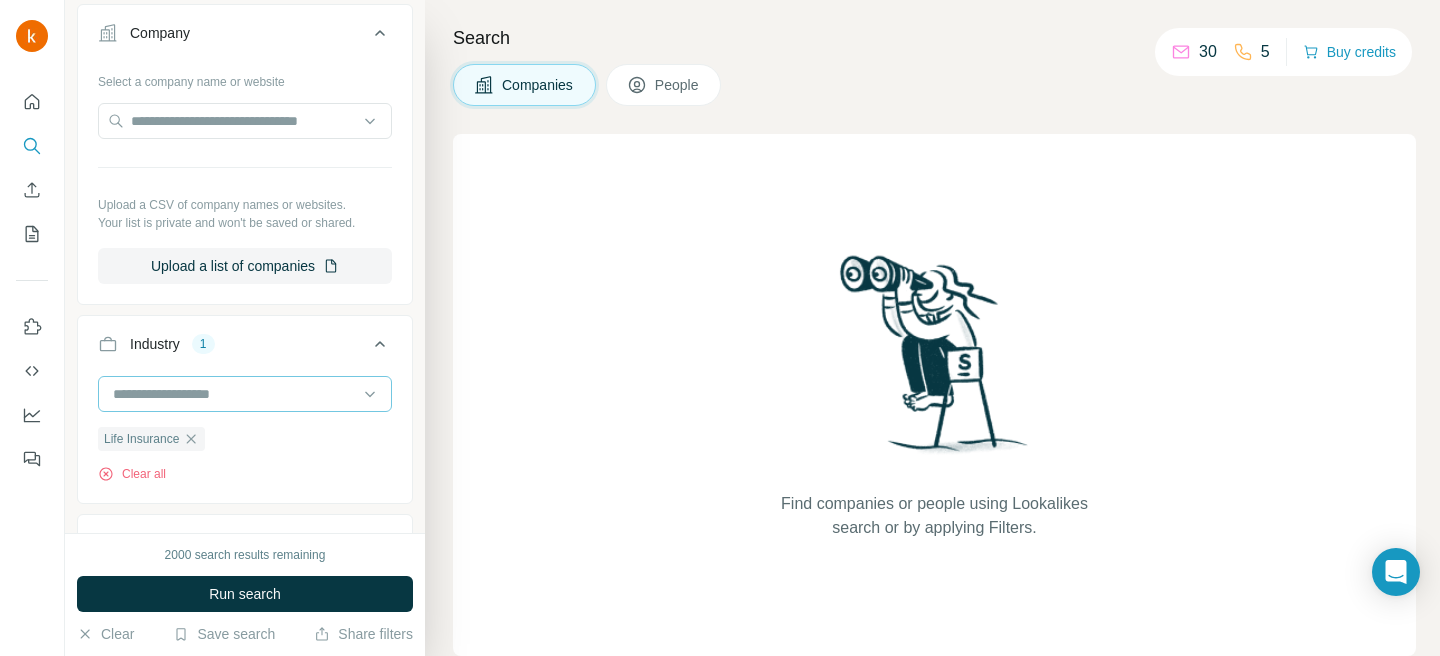 click at bounding box center (234, 394) 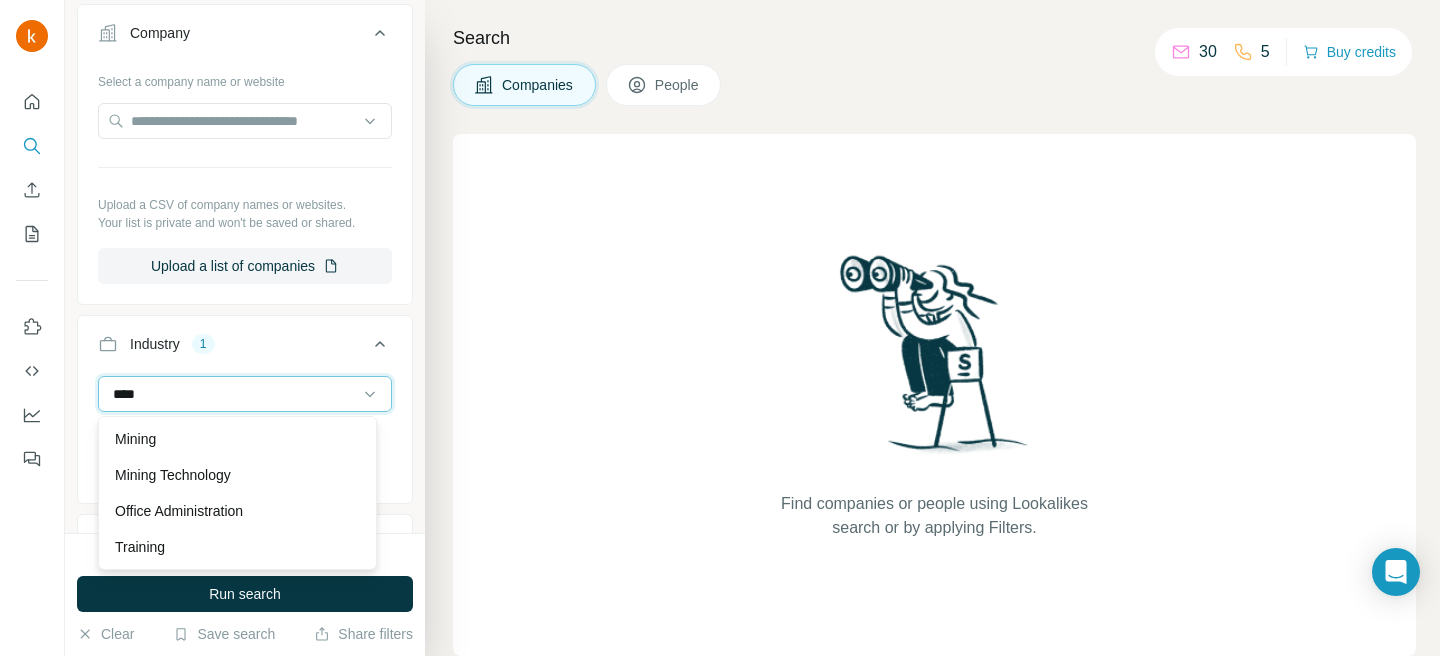 scroll, scrollTop: 0, scrollLeft: 0, axis: both 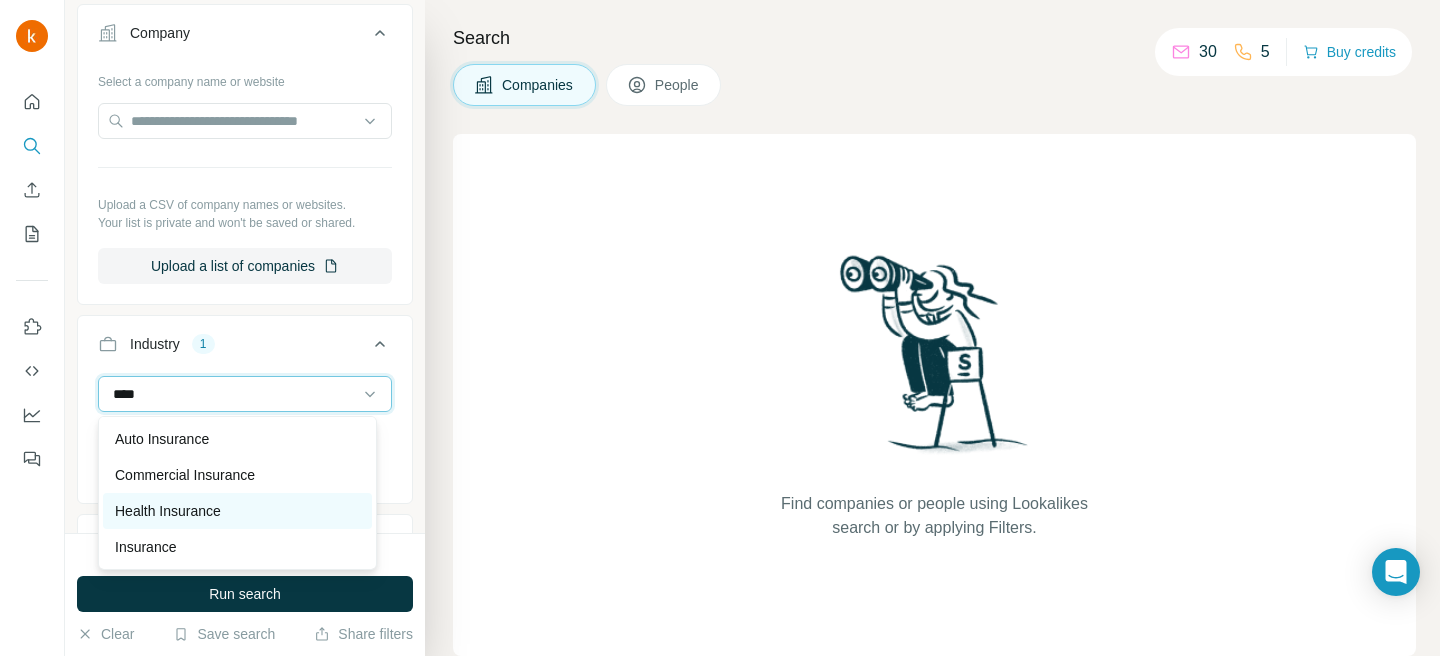 type on "****" 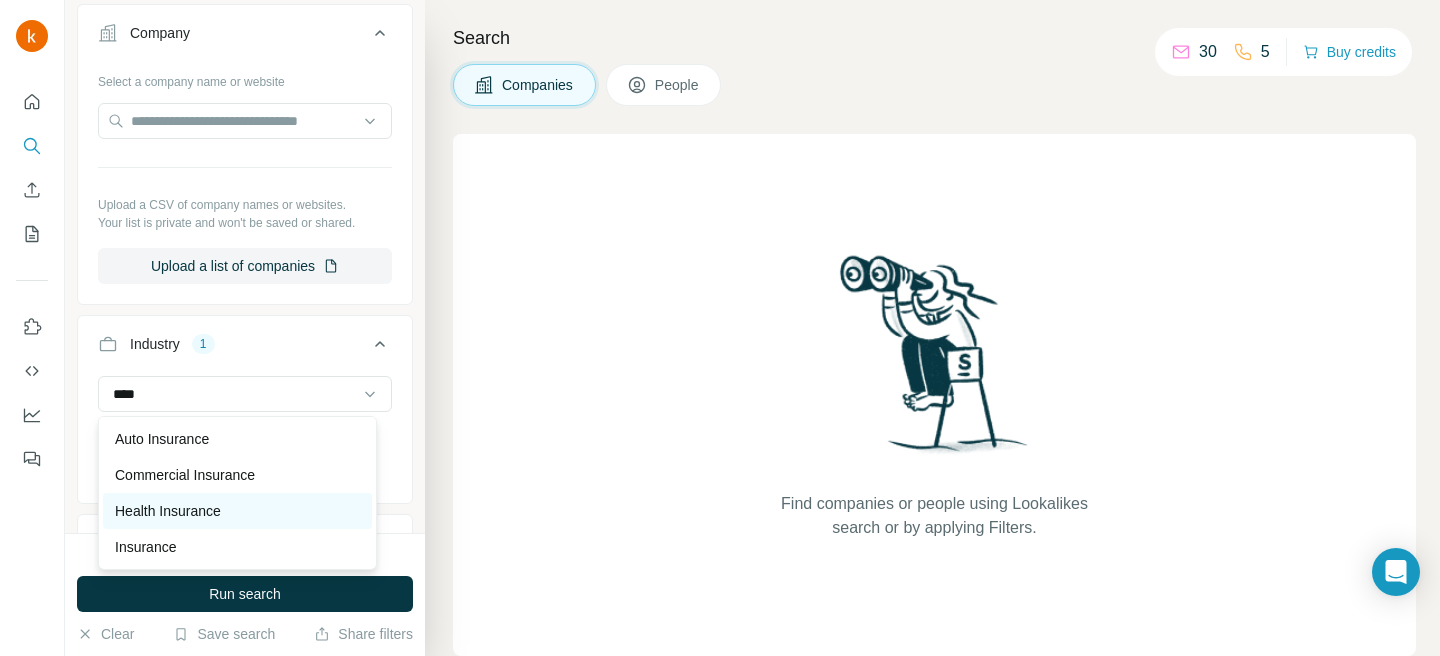click on "Health Insurance" at bounding box center [168, 511] 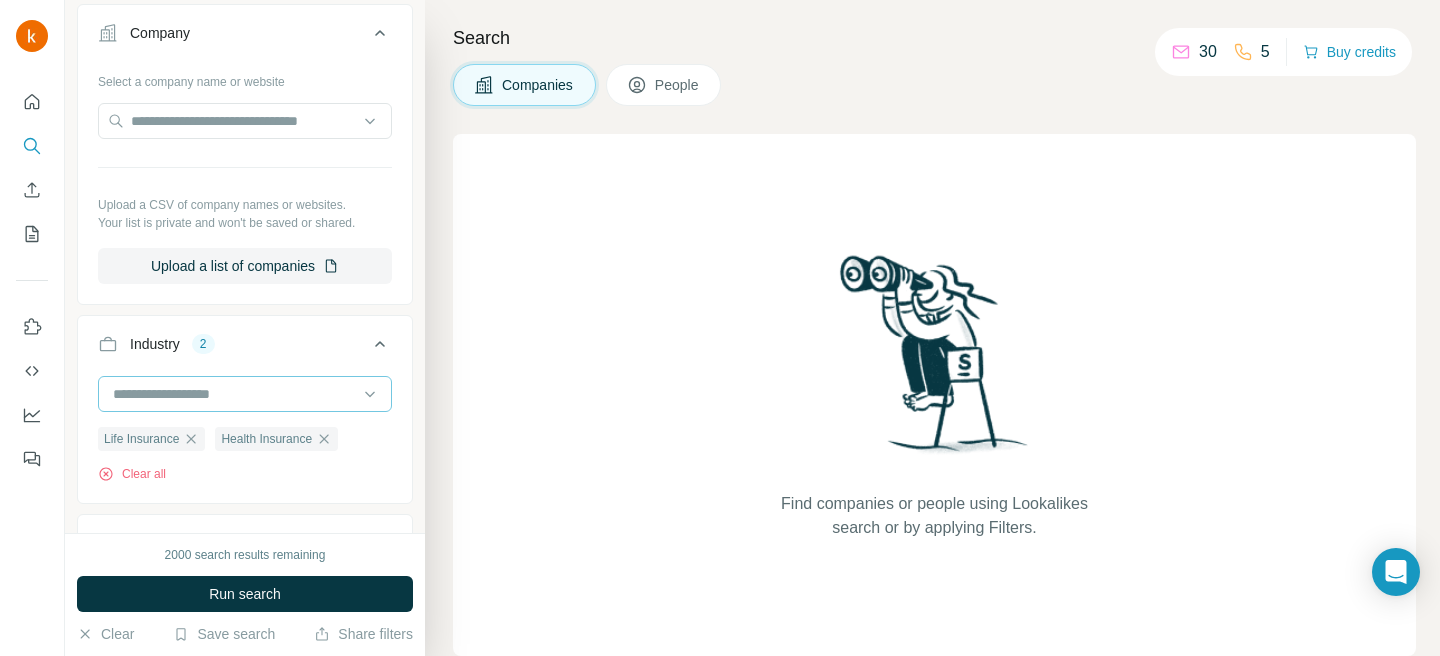 click at bounding box center (234, 394) 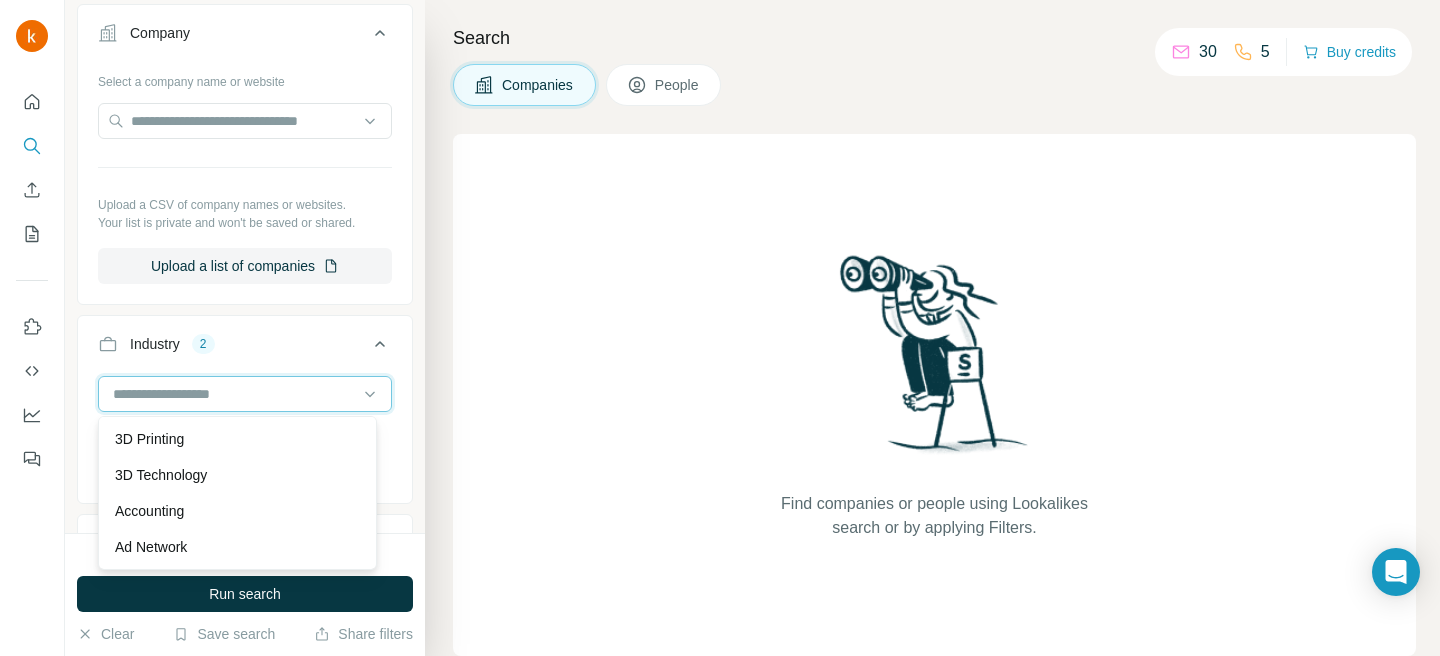 drag, startPoint x: 206, startPoint y: 382, endPoint x: 208, endPoint y: 392, distance: 10.198039 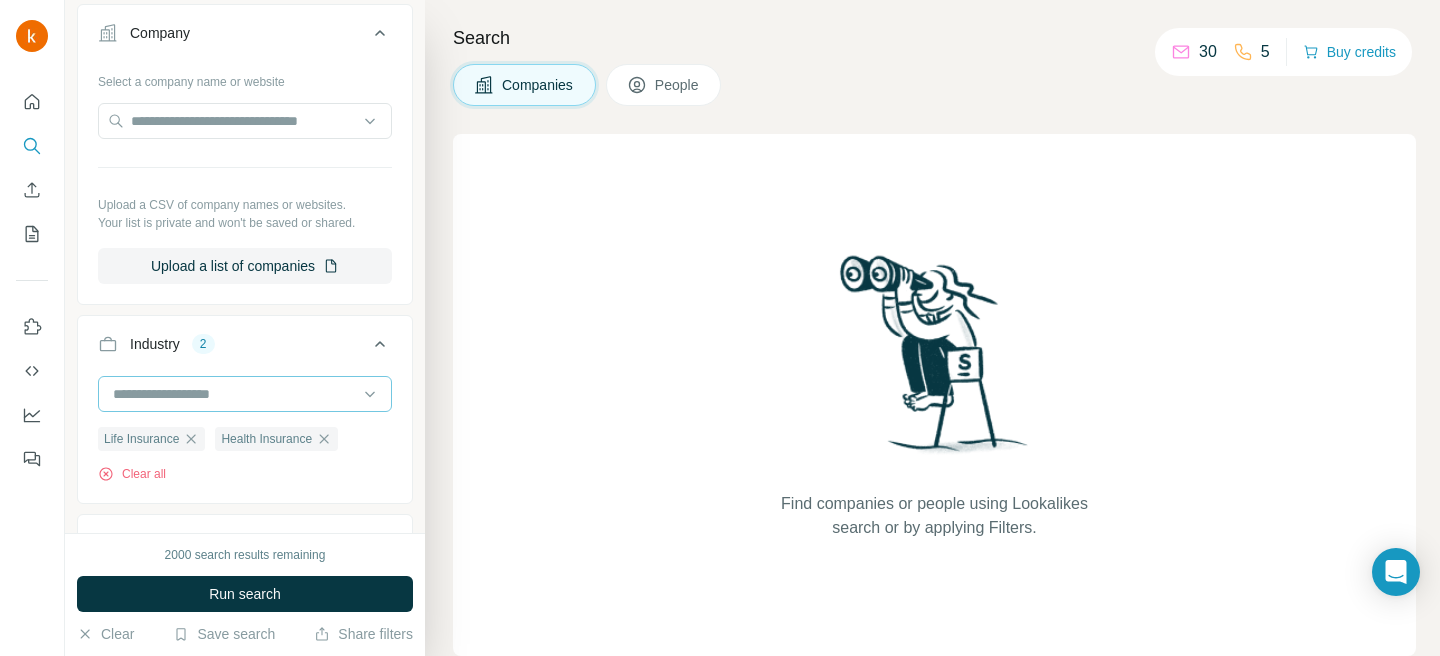 click at bounding box center [234, 394] 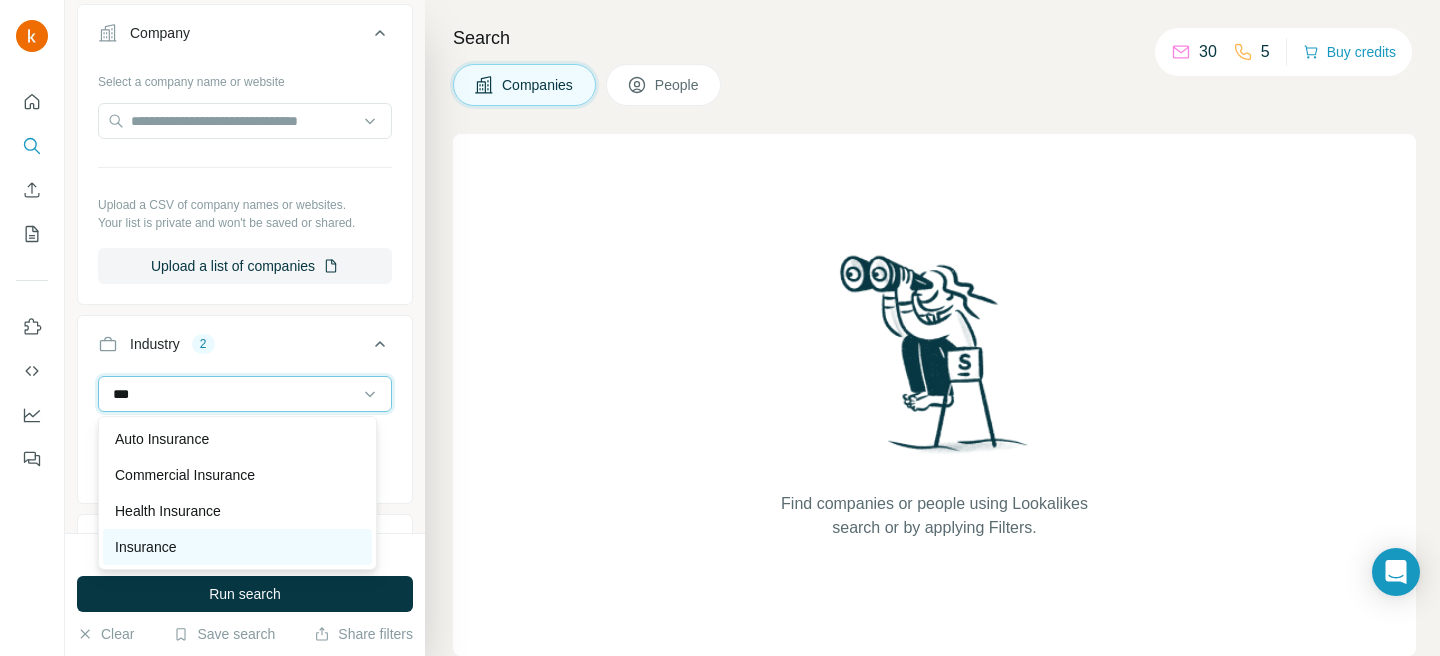 type on "***" 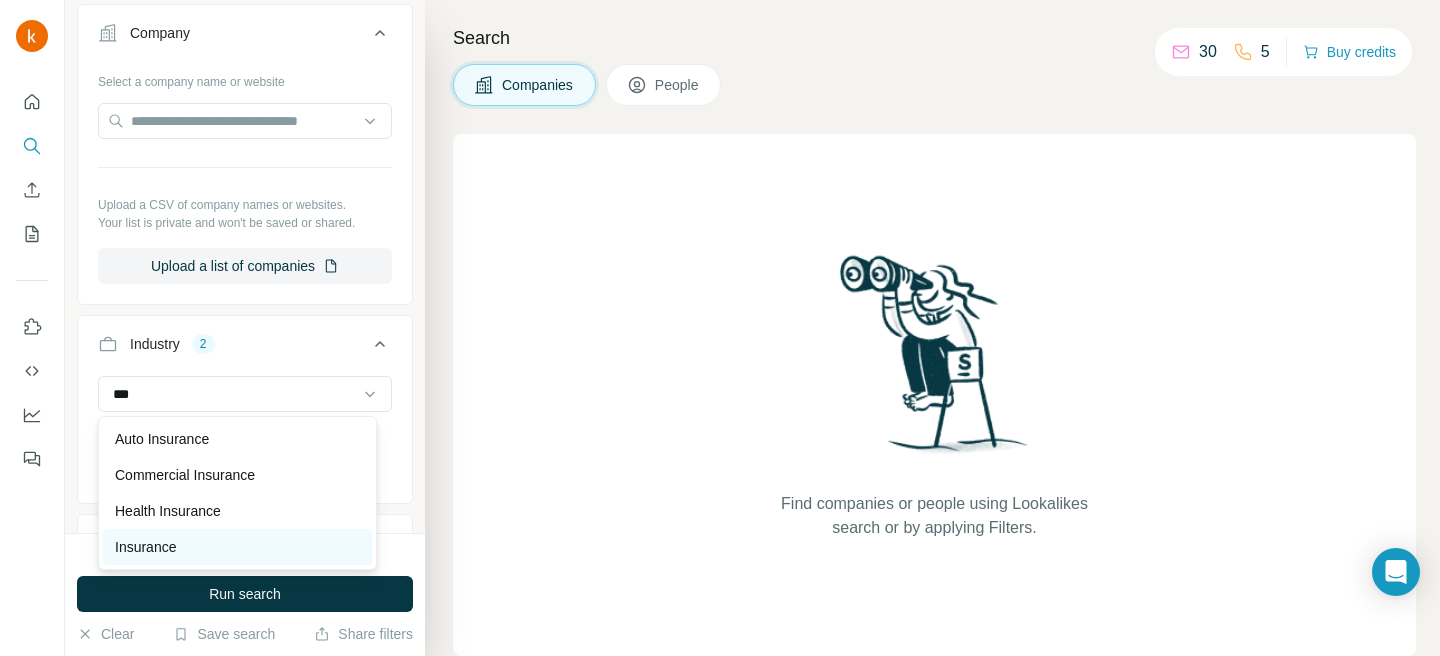 click on "Insurance" at bounding box center [145, 547] 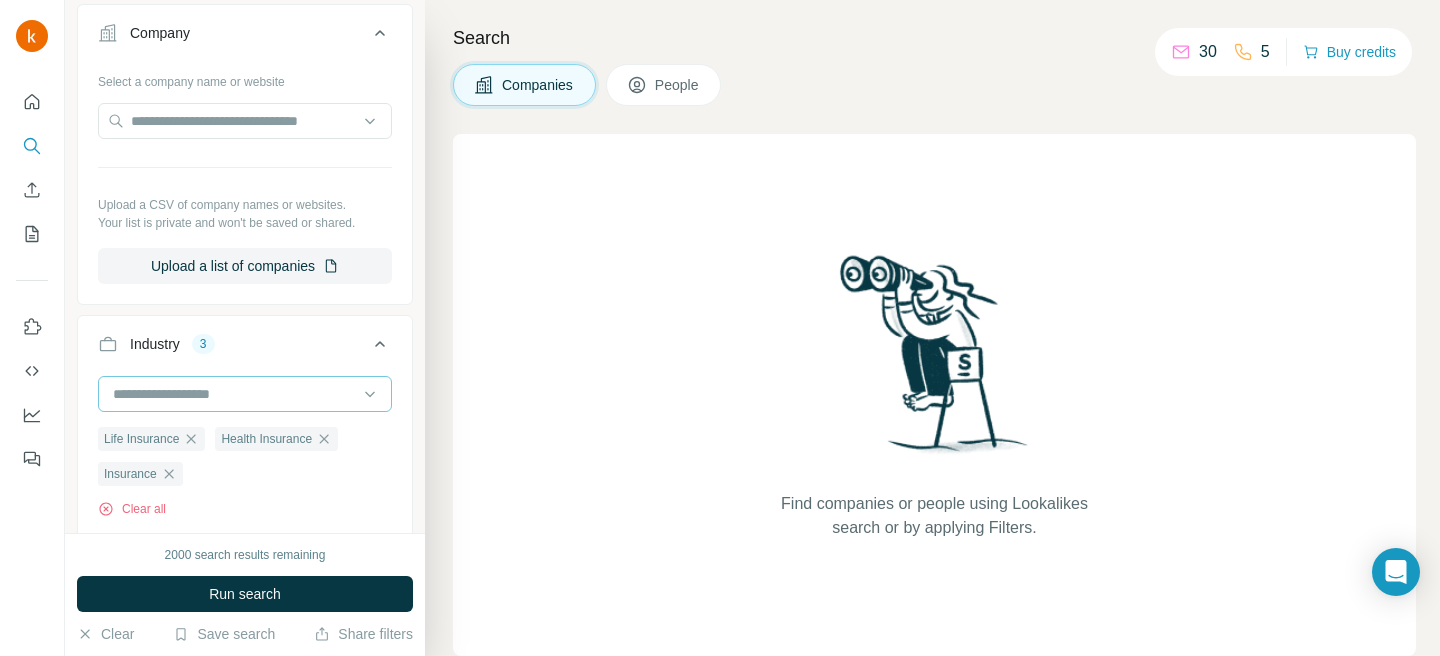 click at bounding box center [234, 394] 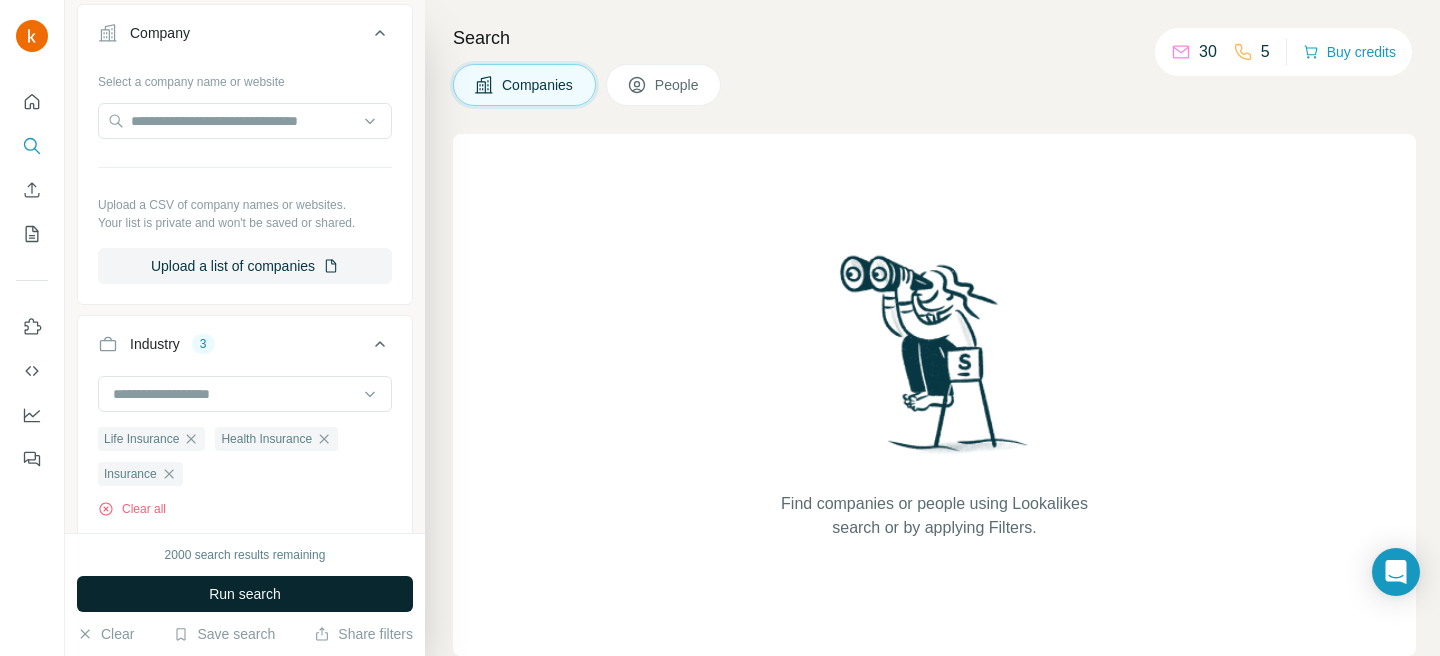 click on "Run search" at bounding box center (245, 594) 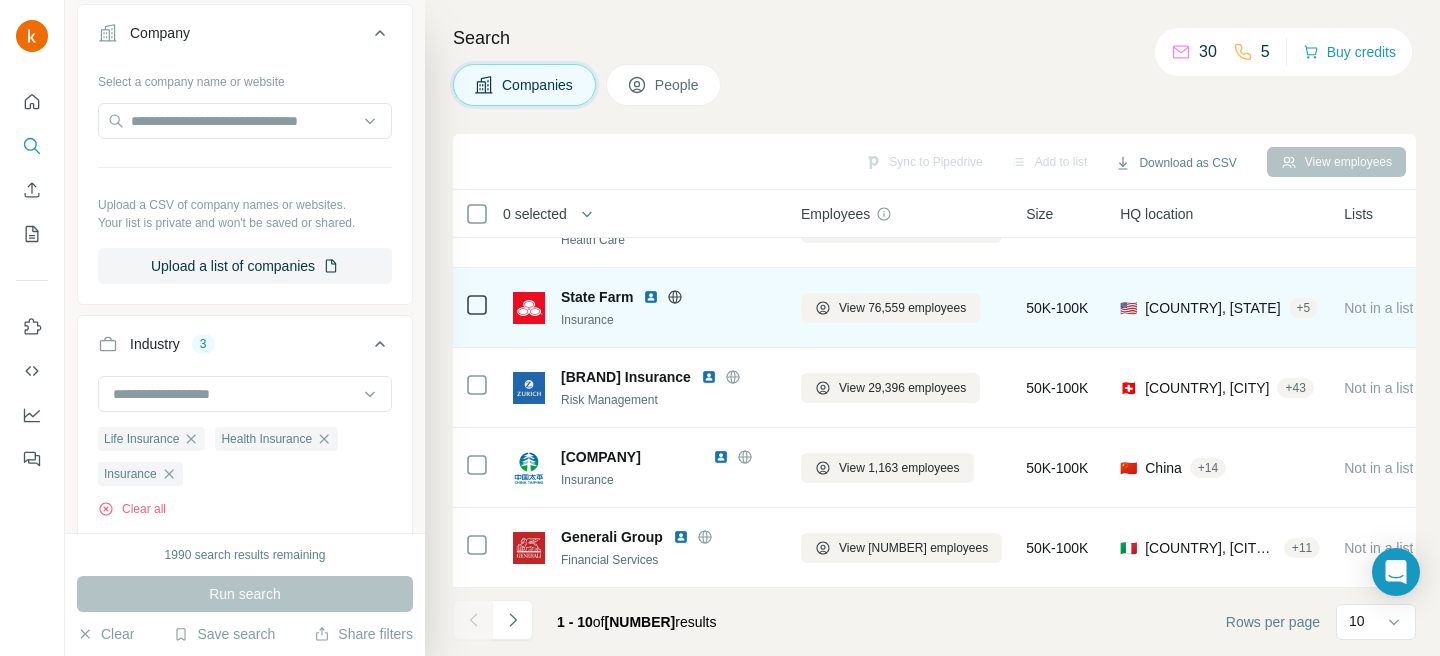 scroll, scrollTop: 461, scrollLeft: 0, axis: vertical 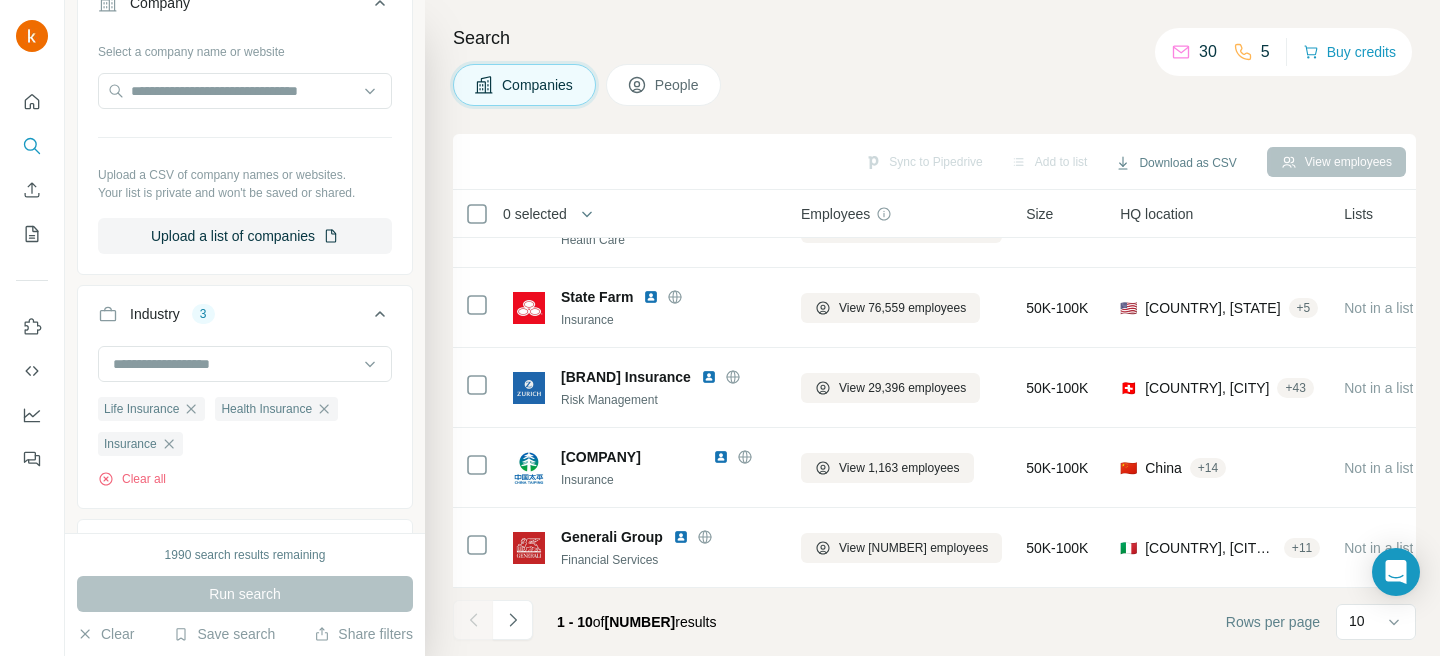 click on "Industry 3" at bounding box center [245, 318] 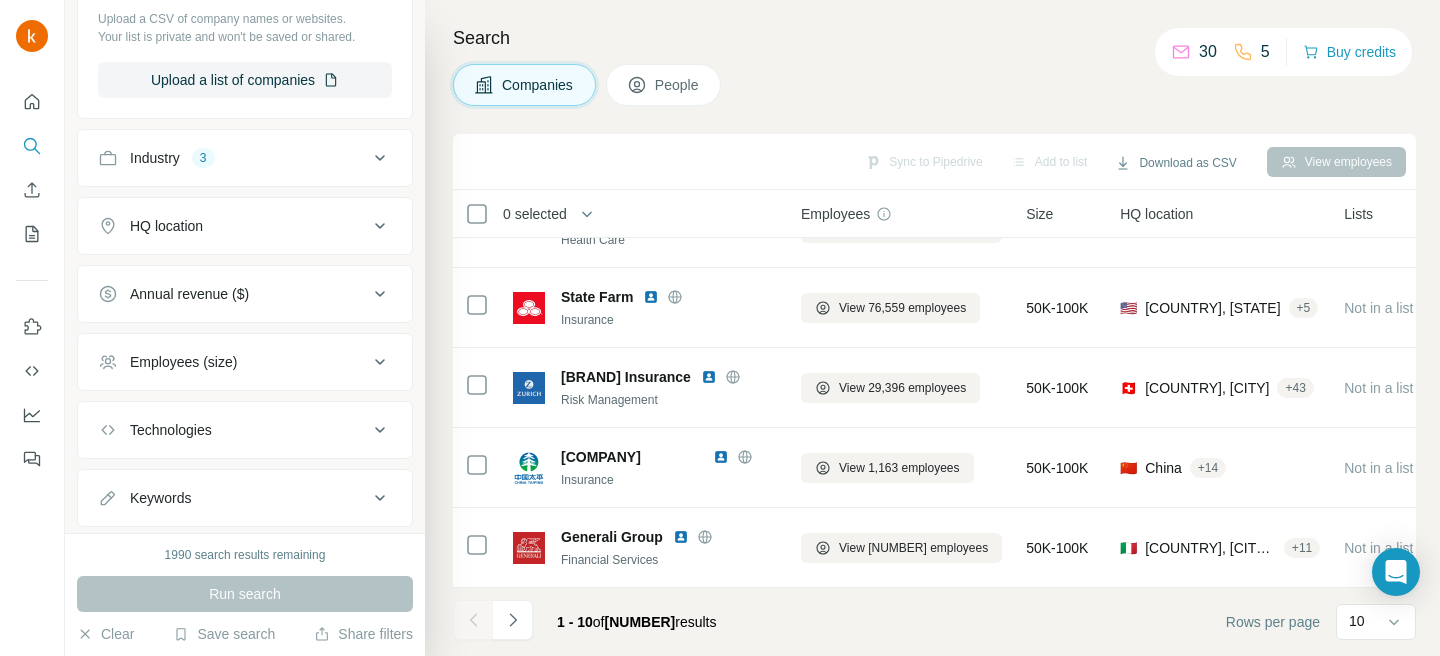 scroll, scrollTop: 392, scrollLeft: 0, axis: vertical 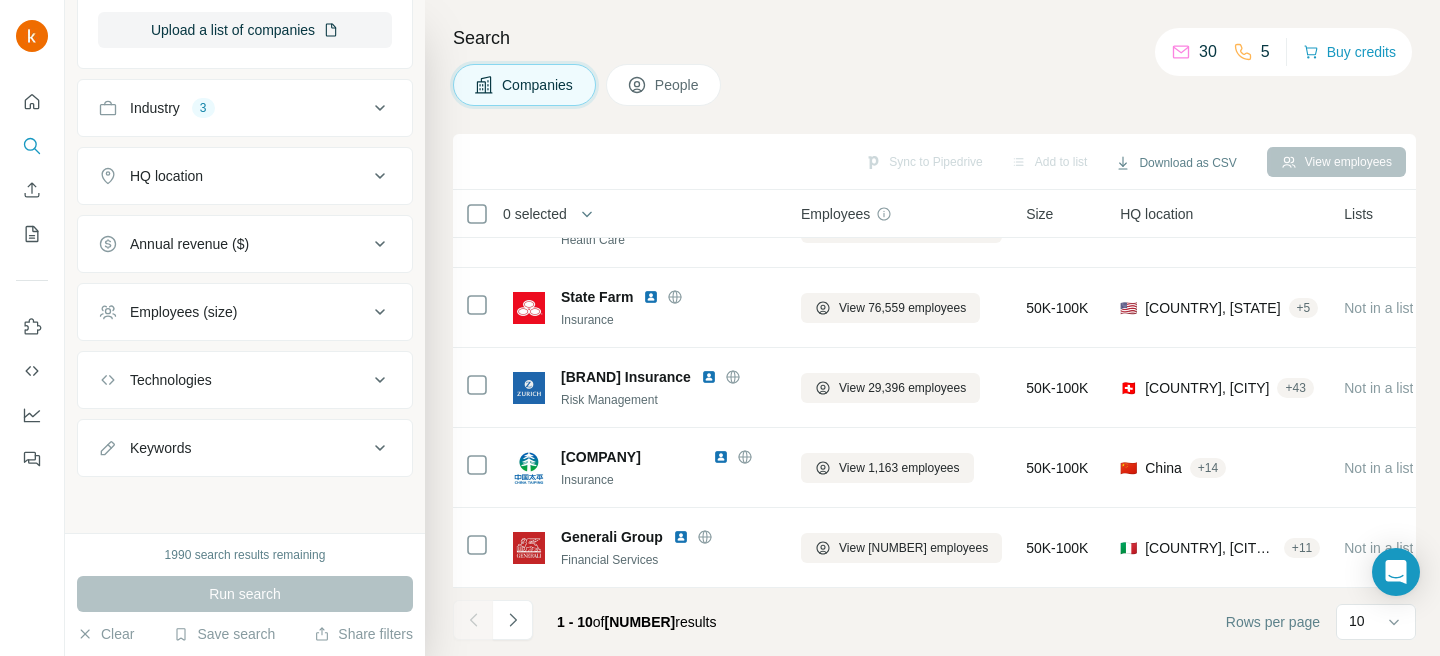 click on "Employees (size)" at bounding box center (245, 312) 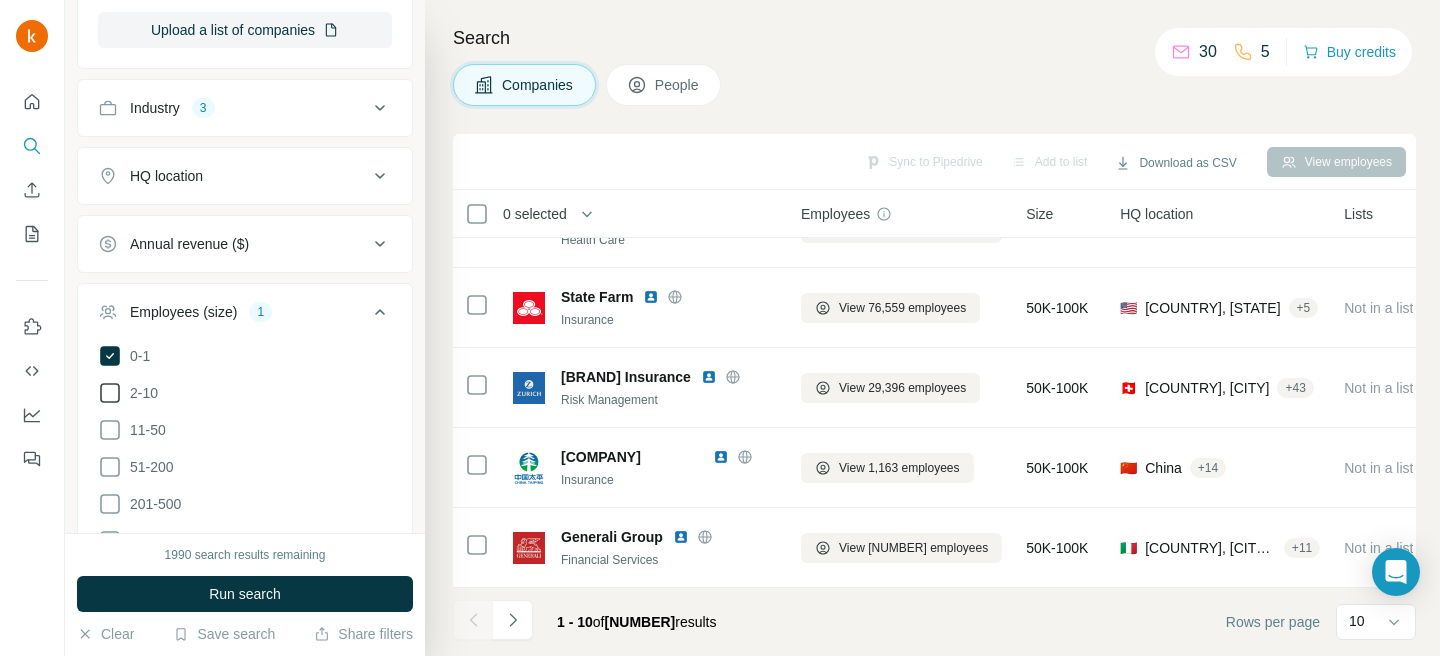 click 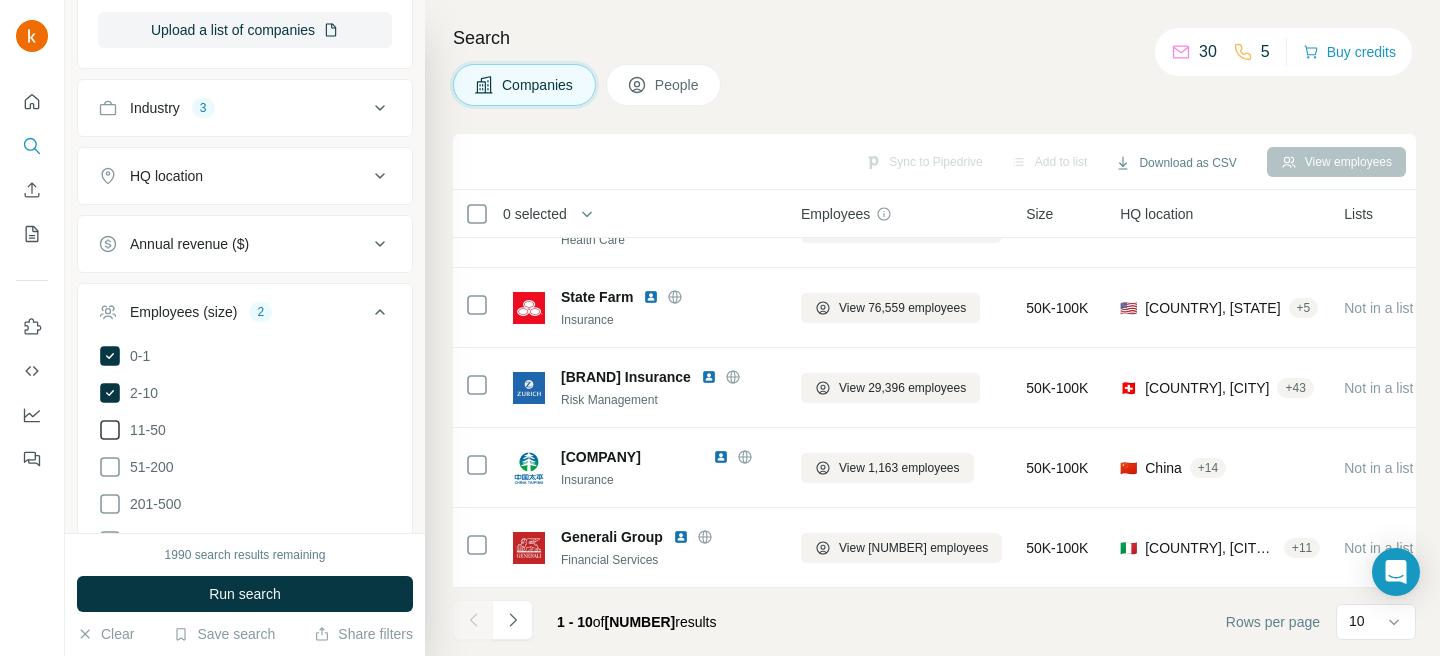 click 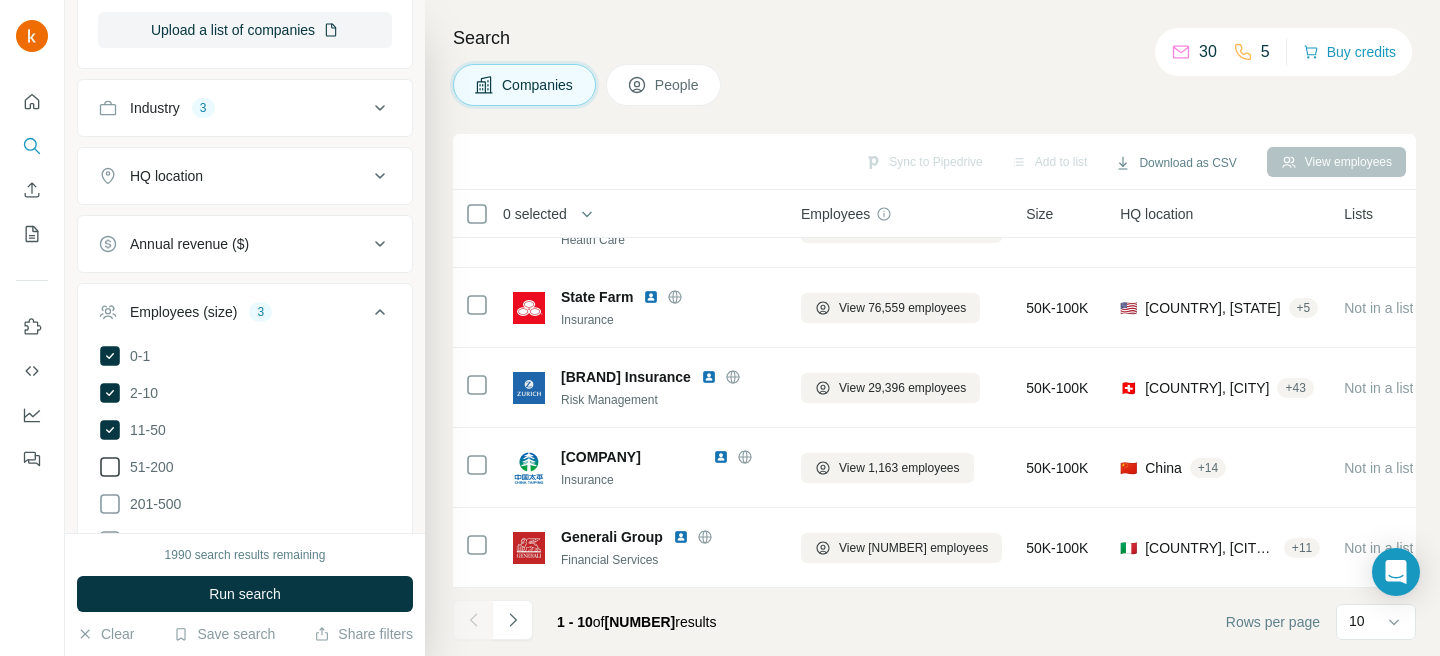 click 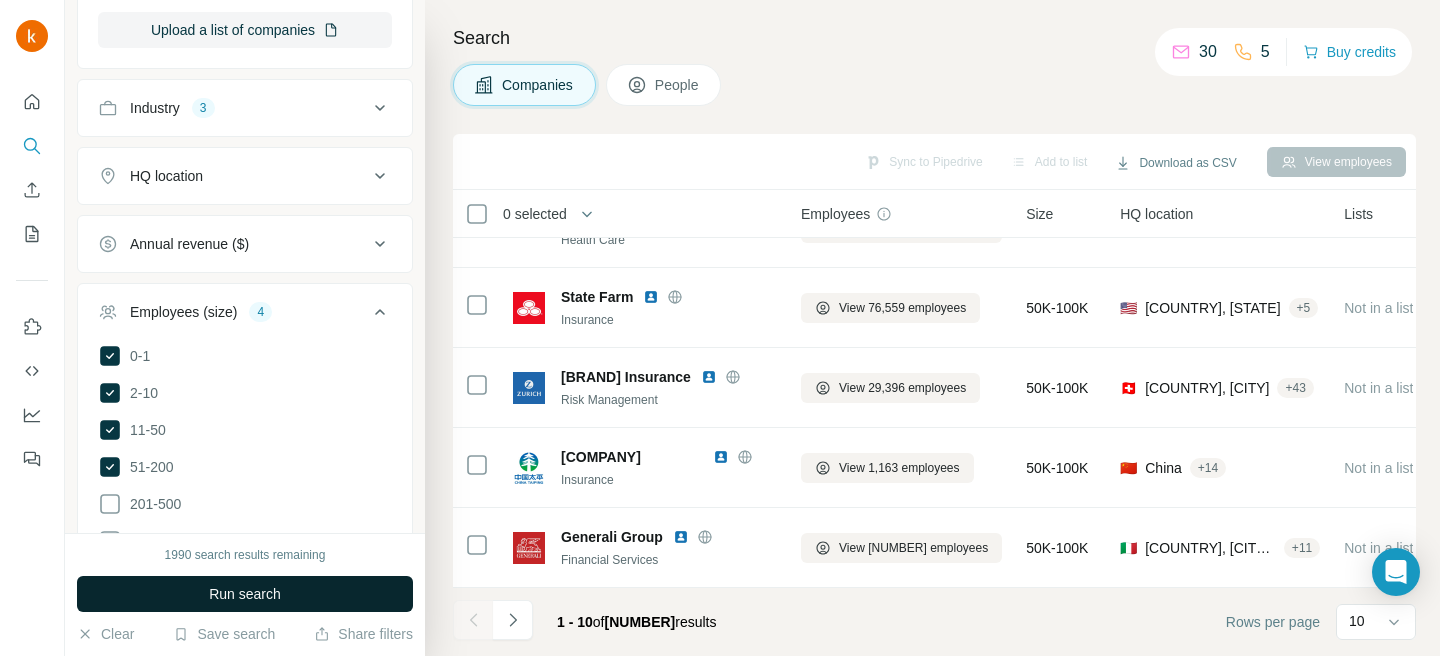 click on "Run search" at bounding box center [245, 594] 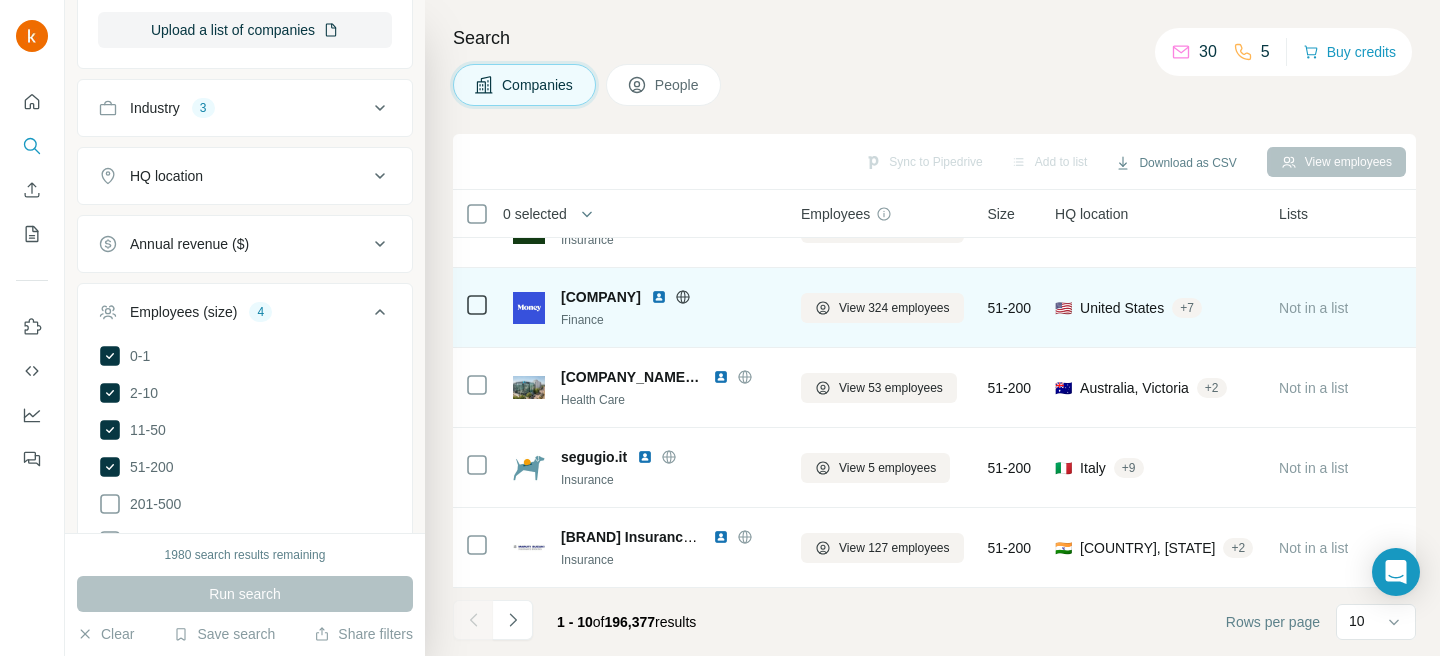 click 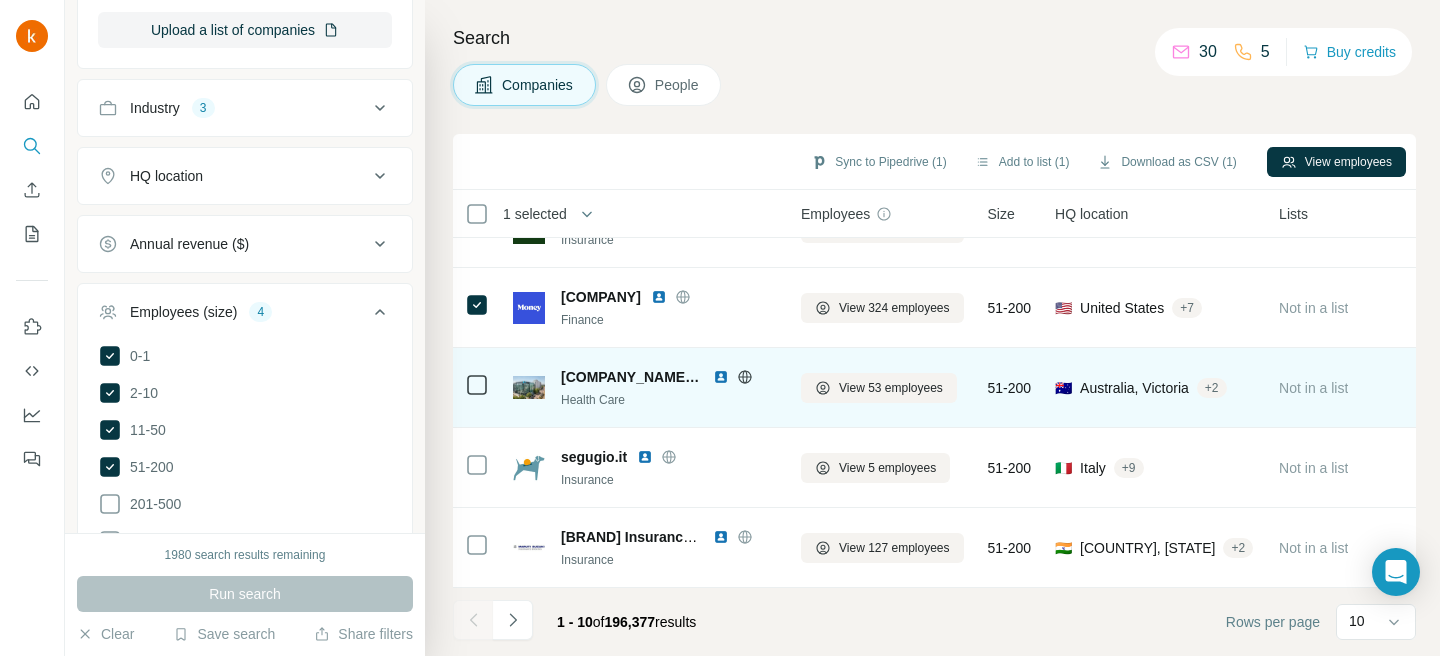 click 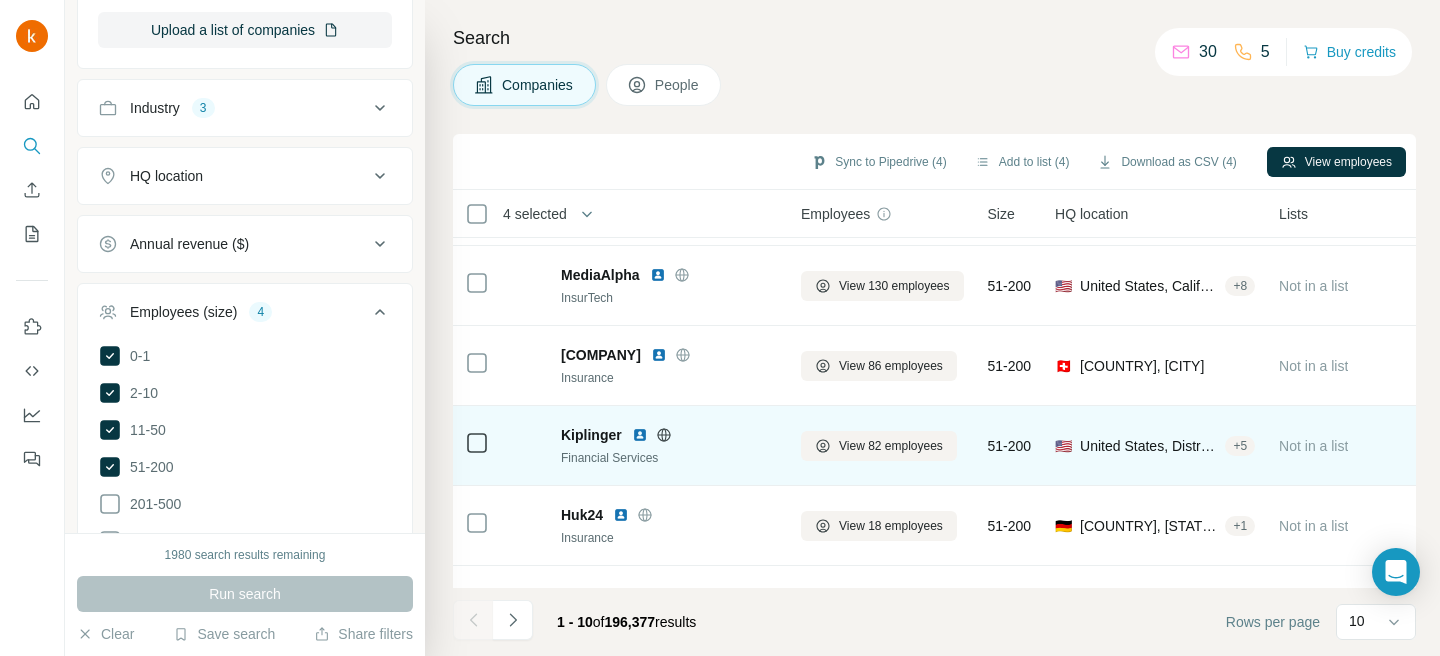 scroll, scrollTop: 65, scrollLeft: 0, axis: vertical 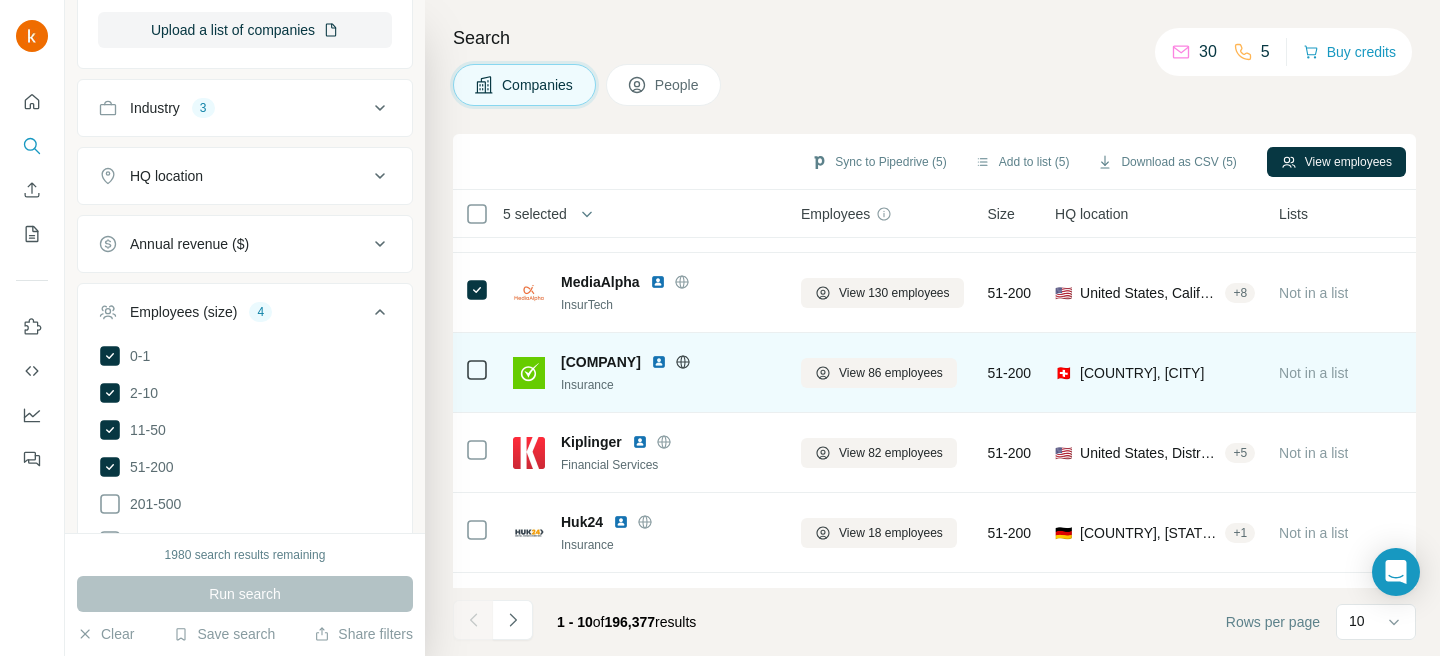click 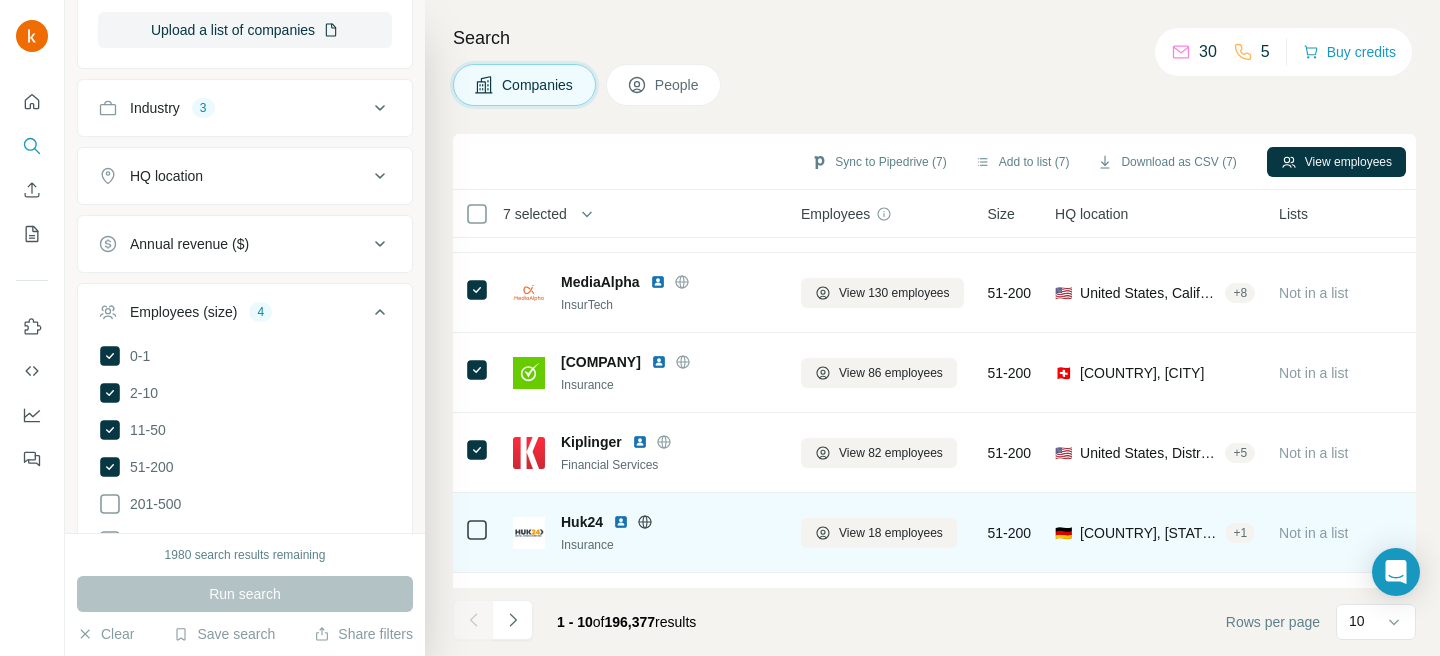 click 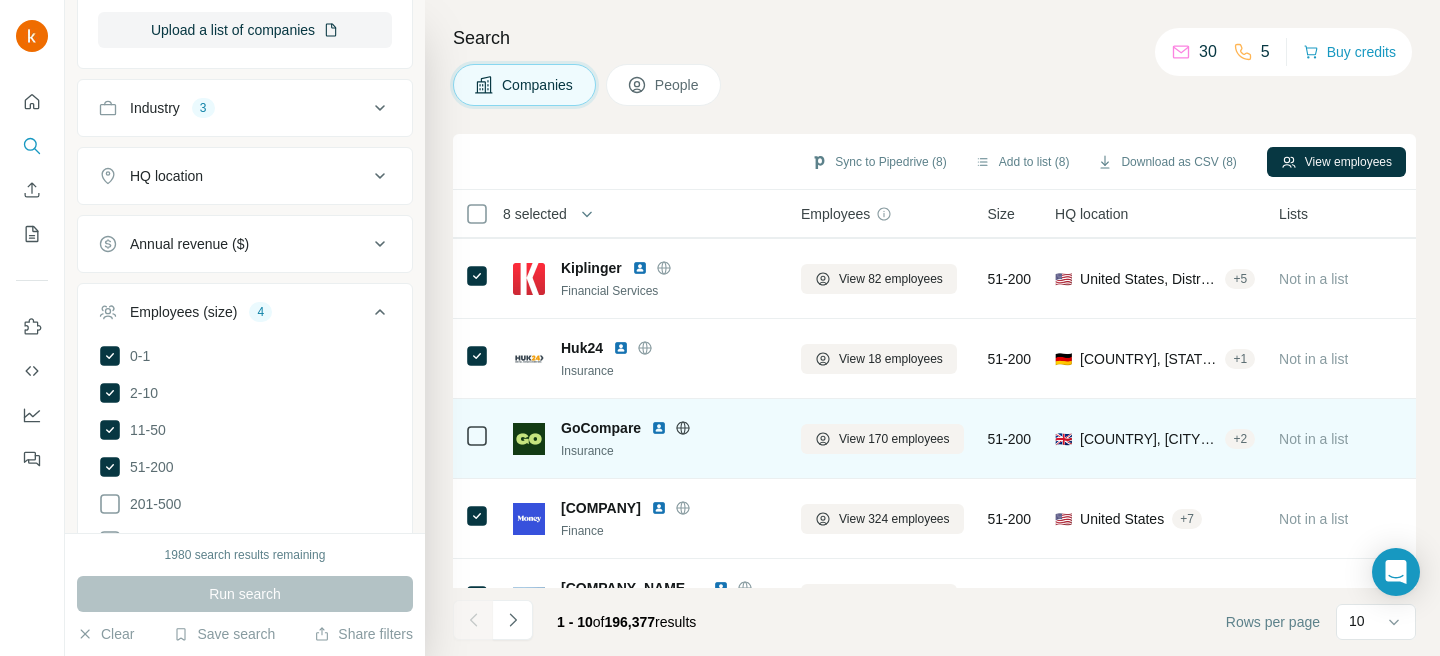 scroll, scrollTop: 243, scrollLeft: 0, axis: vertical 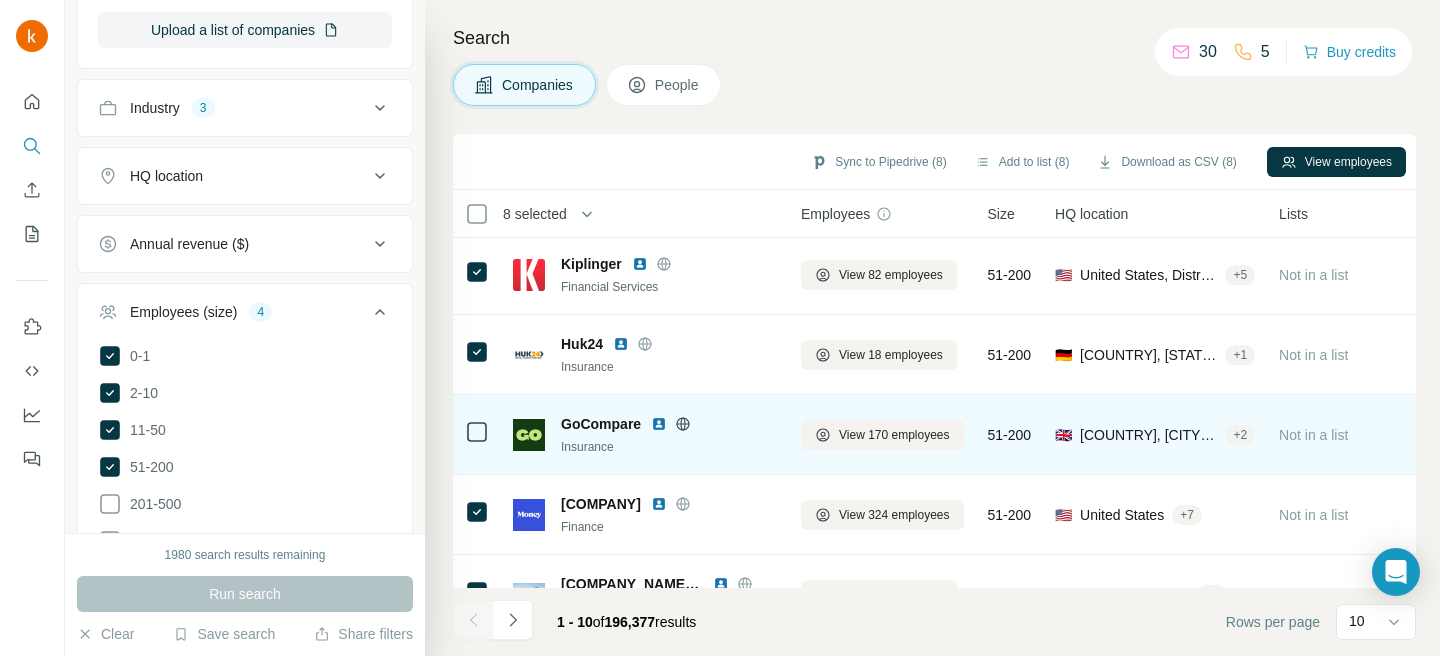 click 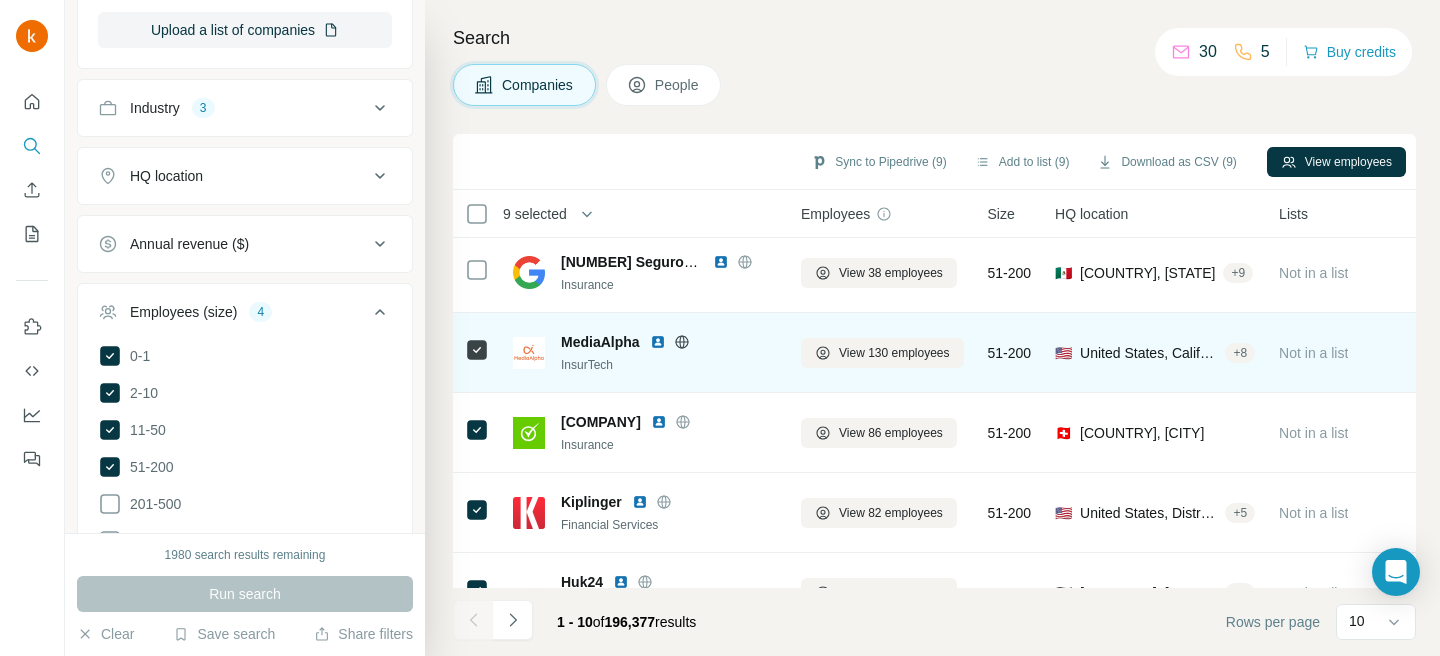 scroll, scrollTop: 0, scrollLeft: 0, axis: both 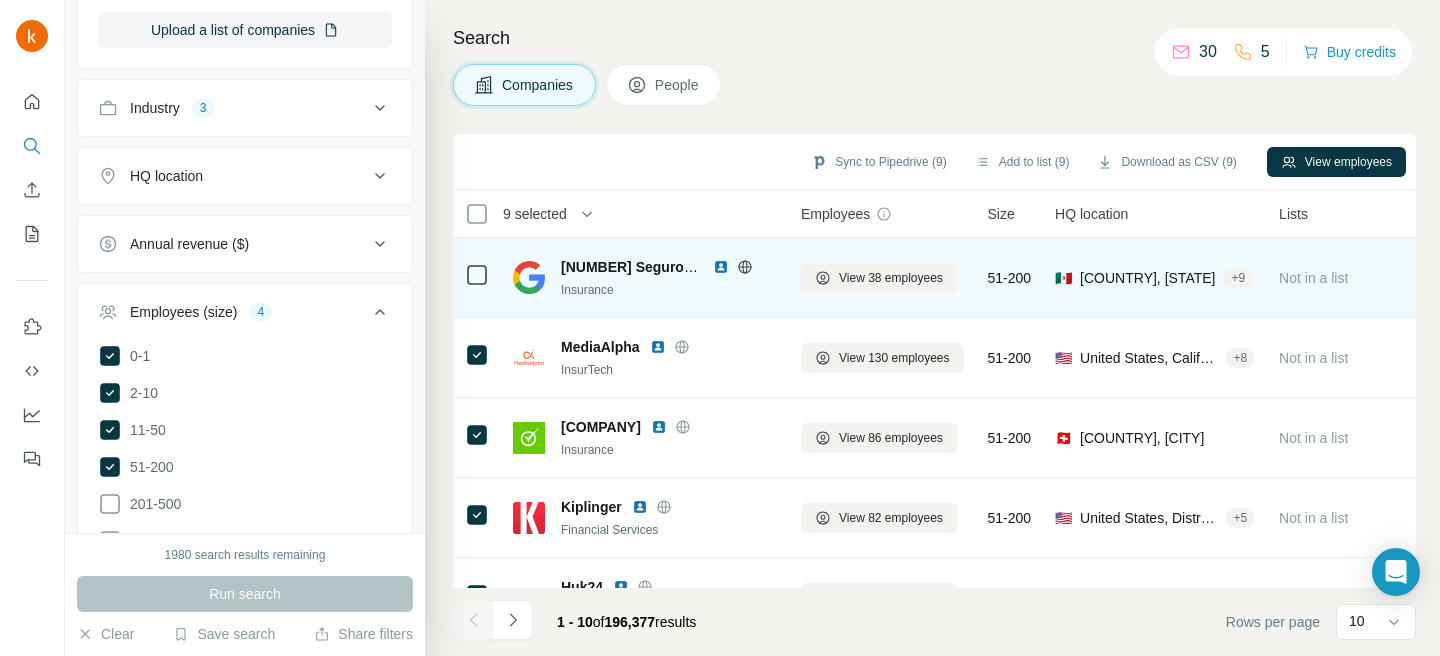 click 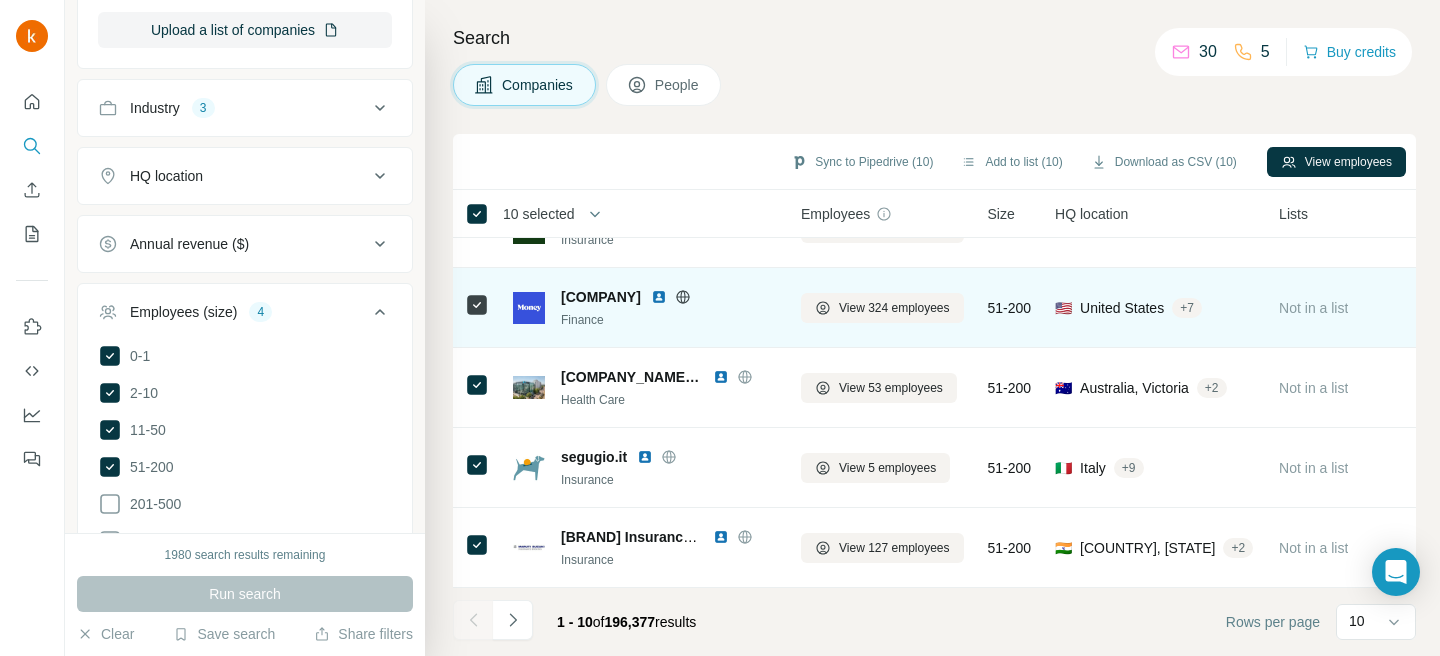 scroll, scrollTop: 461, scrollLeft: 0, axis: vertical 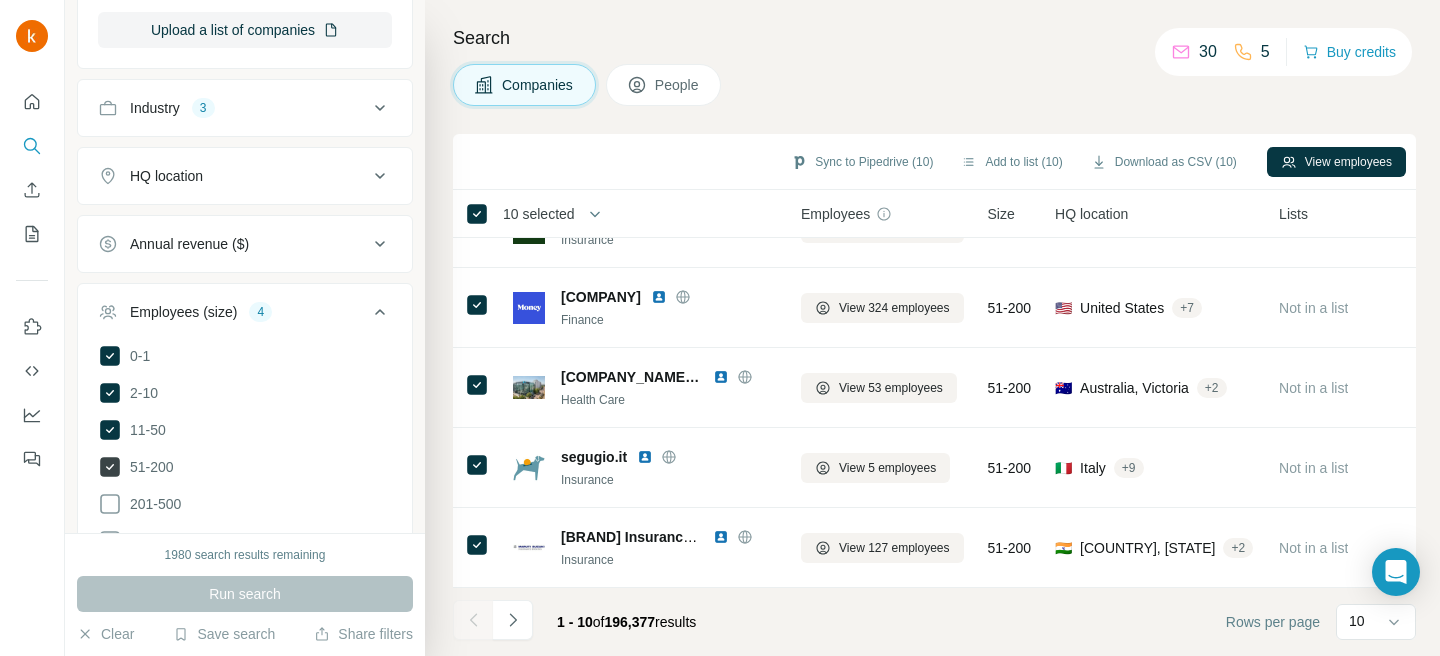 click 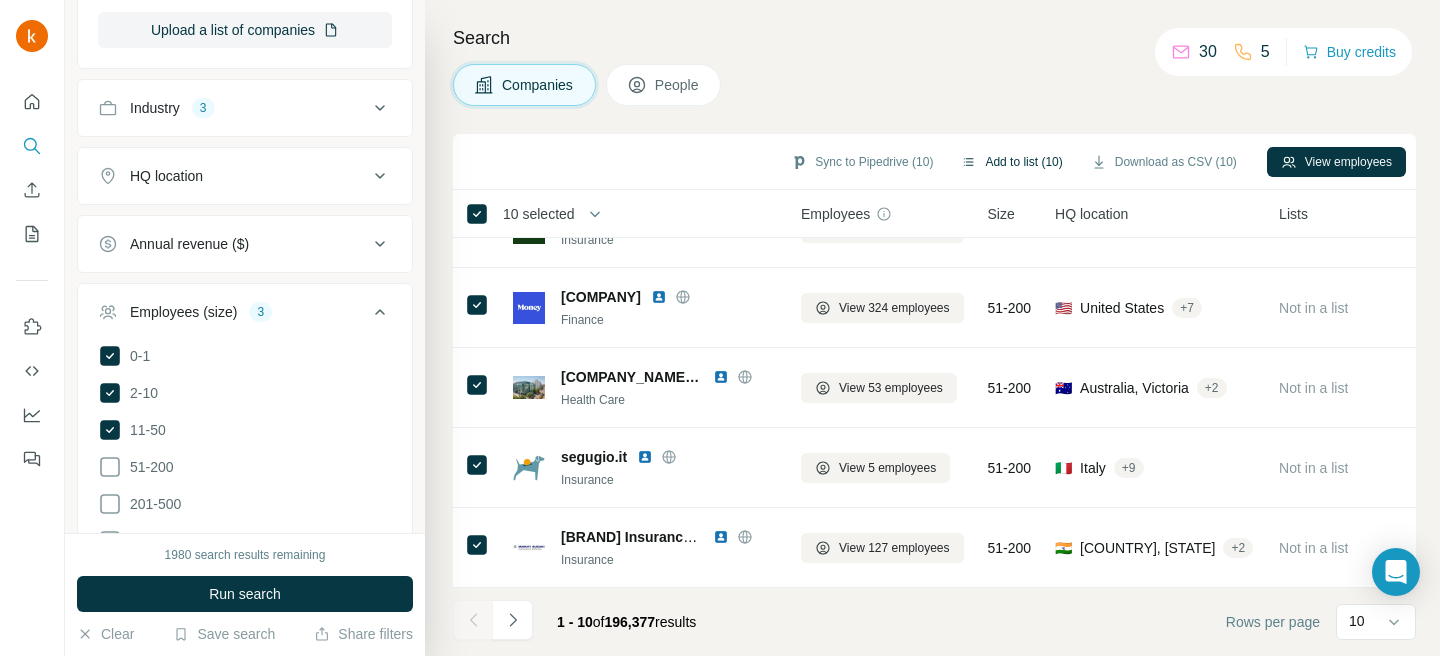 click on "Add to list (10)" at bounding box center [1011, 162] 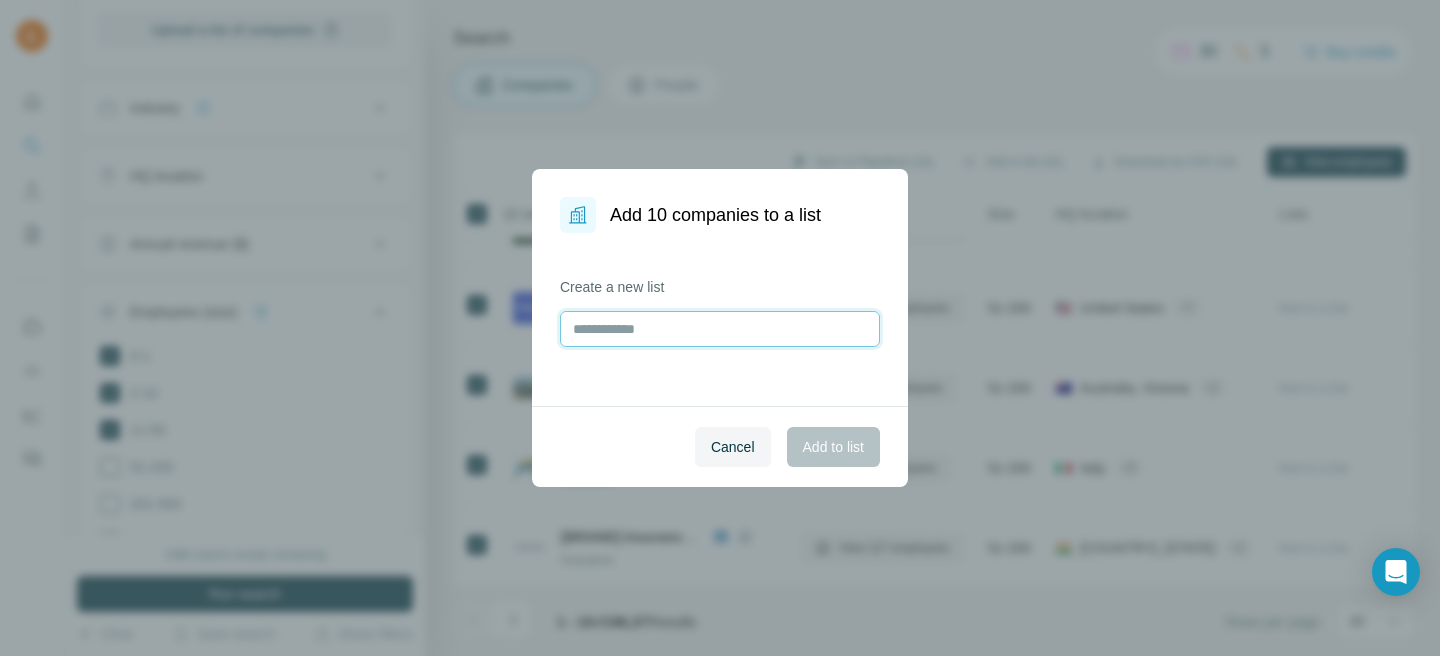 click at bounding box center [720, 329] 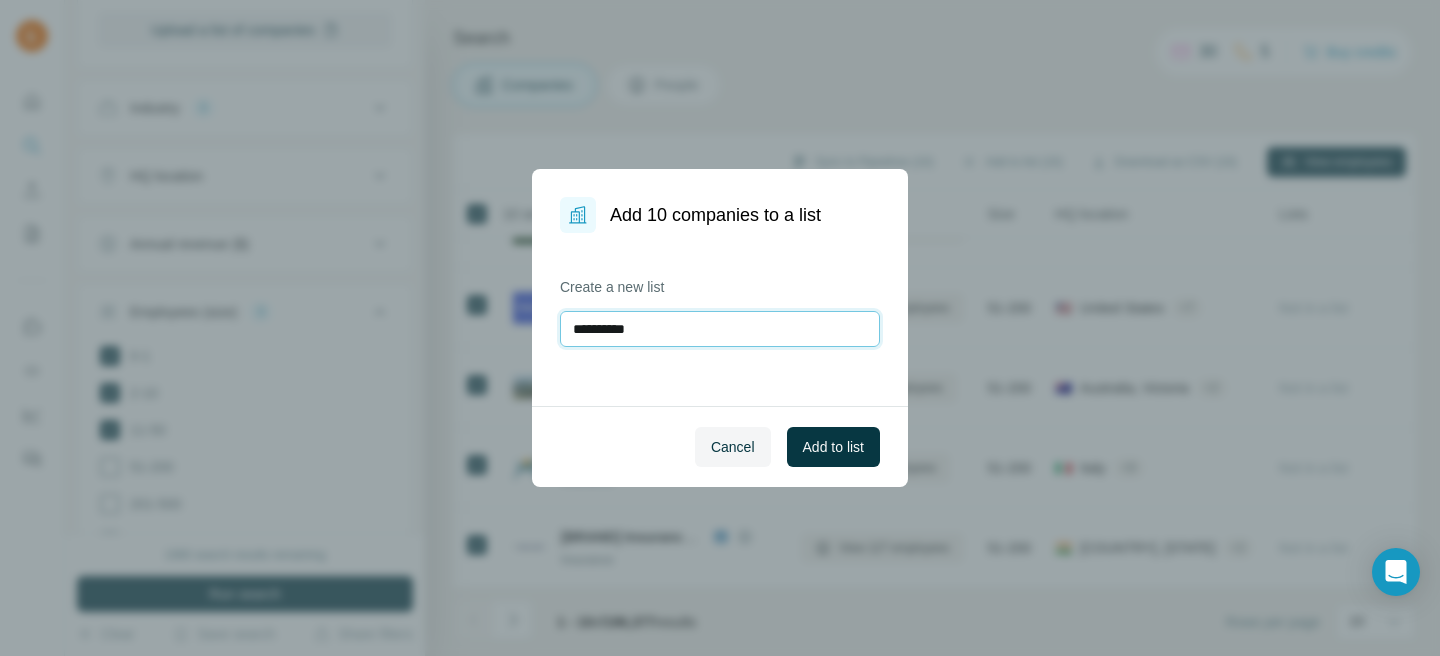 type on "**********" 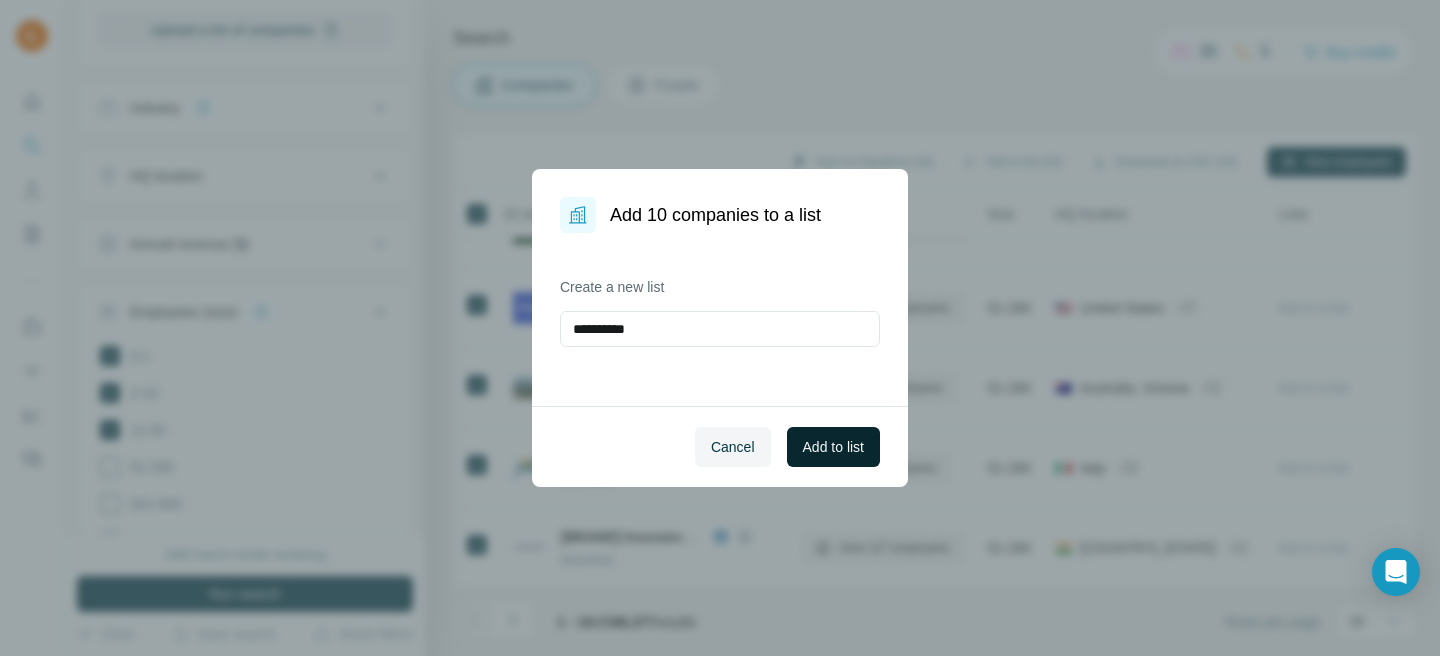 click on "Add to list" at bounding box center [833, 447] 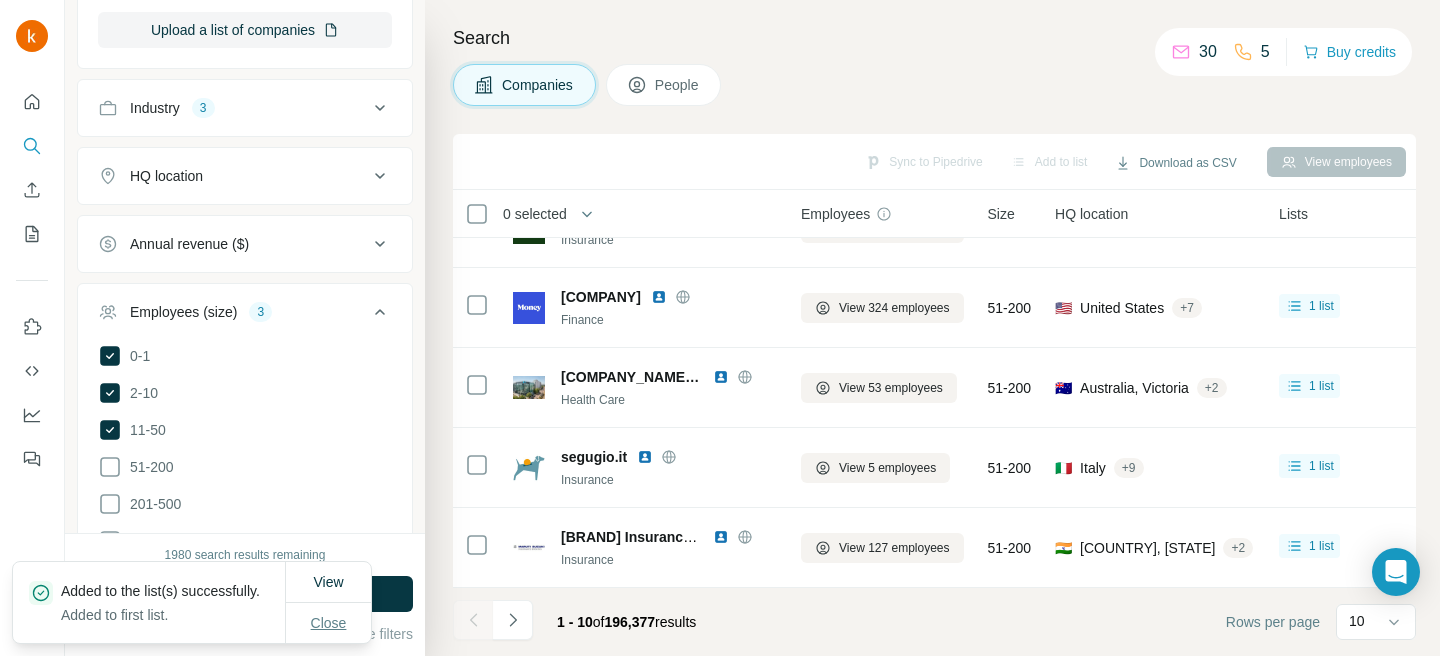click on "Close" at bounding box center (329, 623) 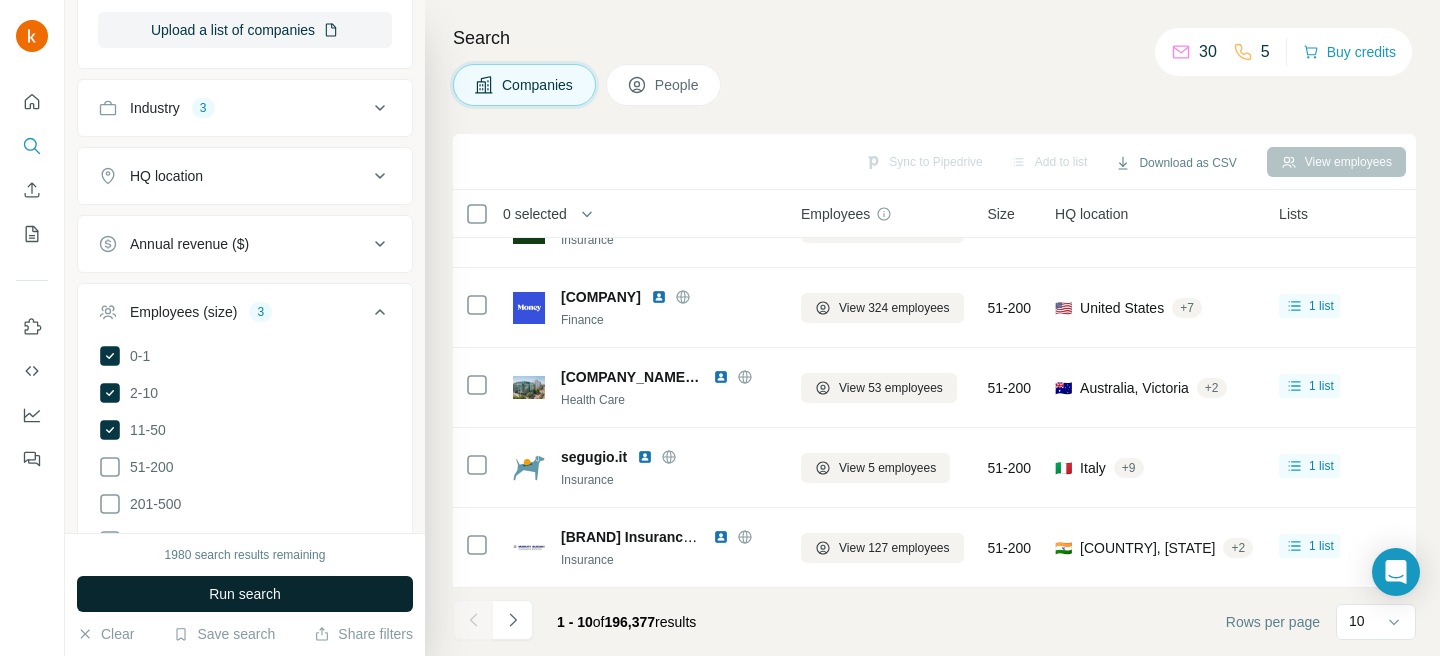 click on "Run search" at bounding box center [245, 594] 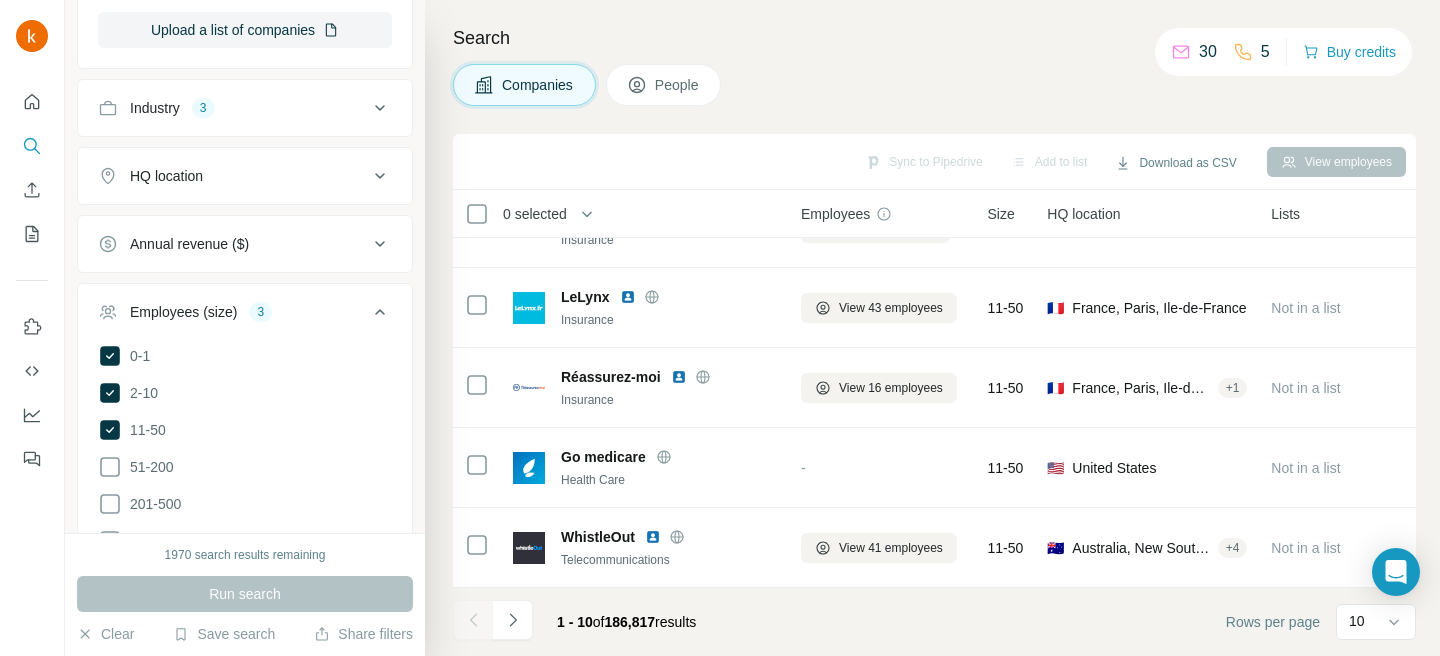 click on "0 selected" at bounding box center (613, 214) 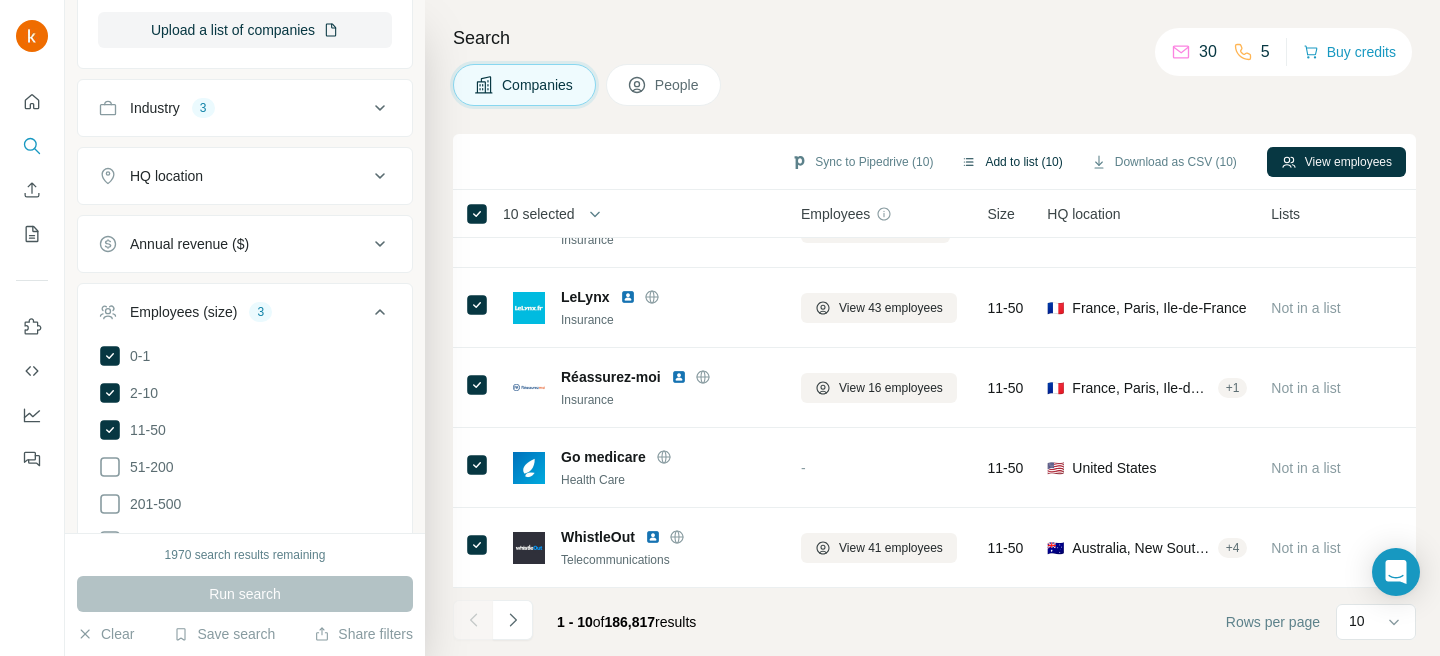 click on "Add to list (10)" at bounding box center [1011, 162] 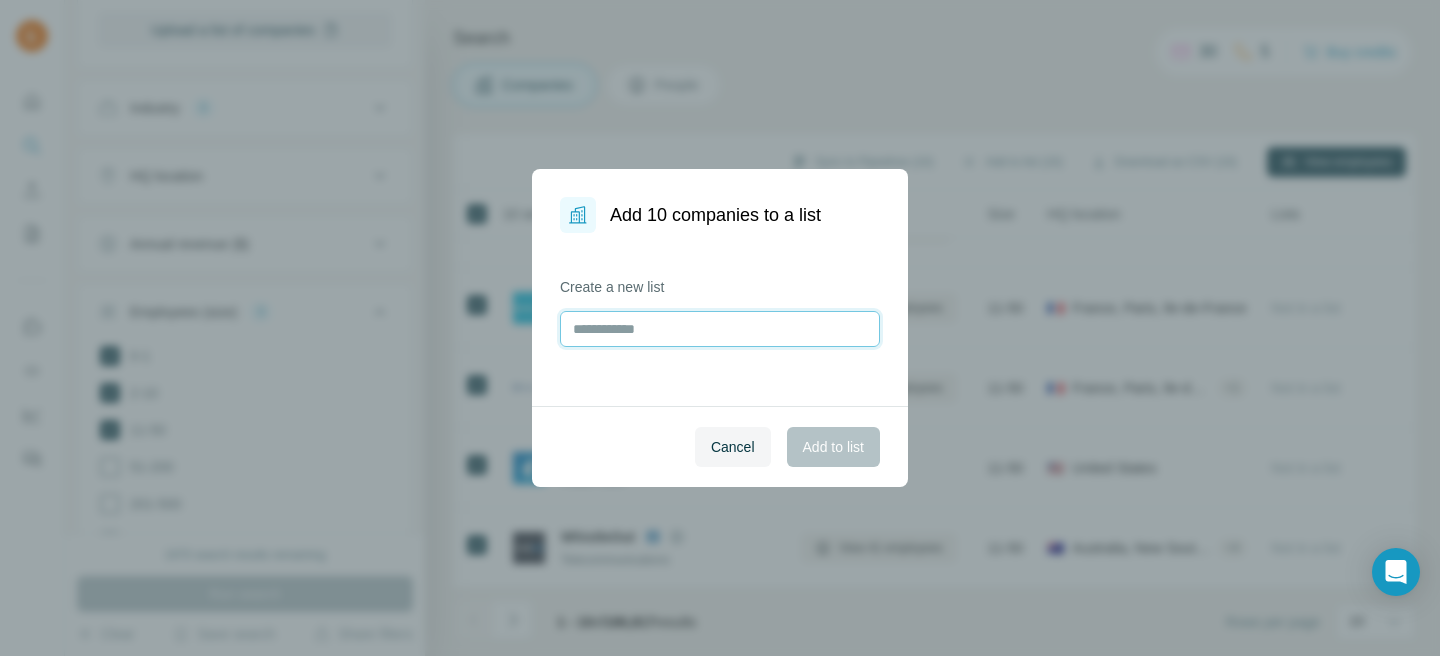 click at bounding box center (720, 329) 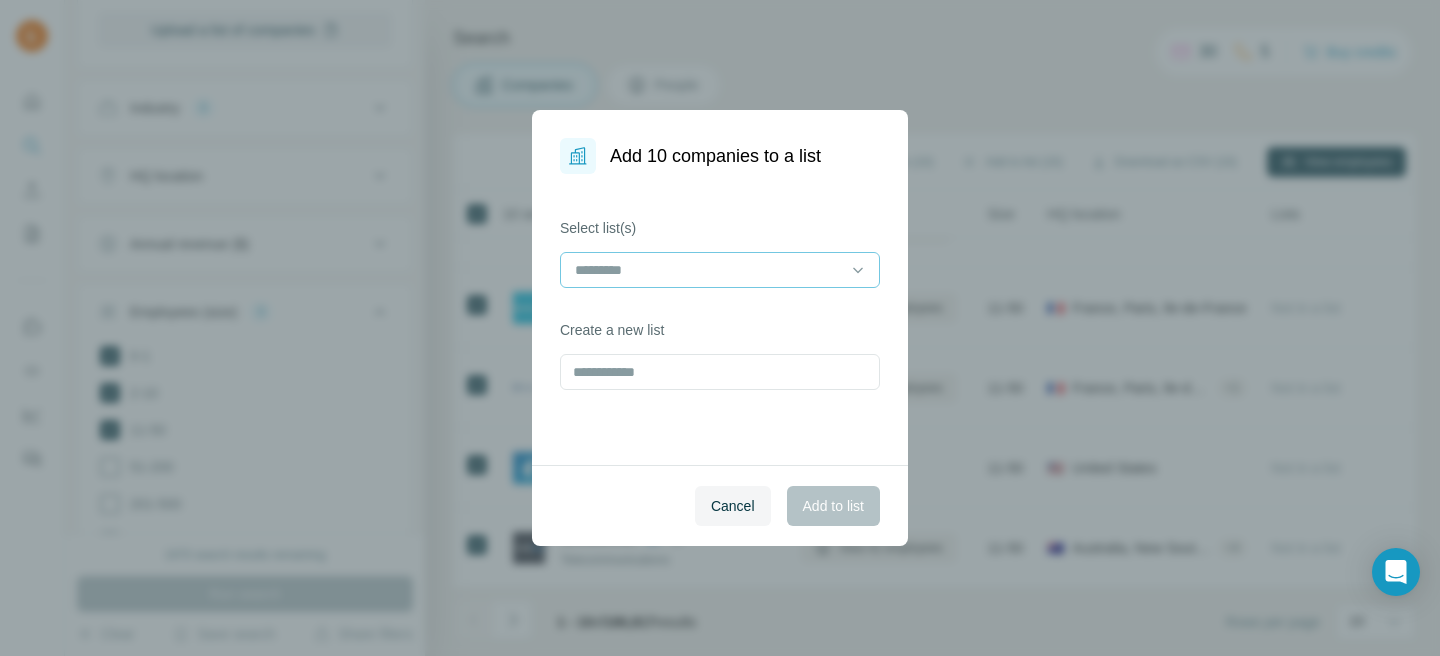 click at bounding box center (708, 270) 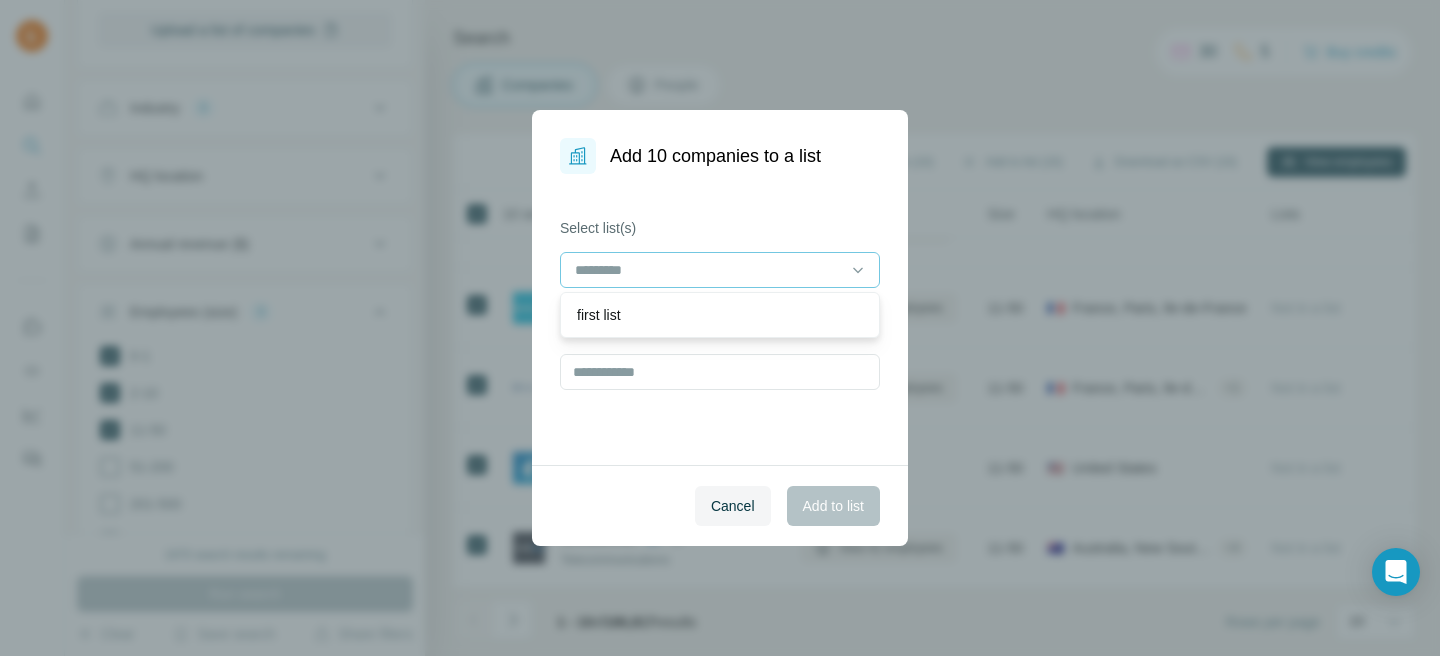click at bounding box center [708, 270] 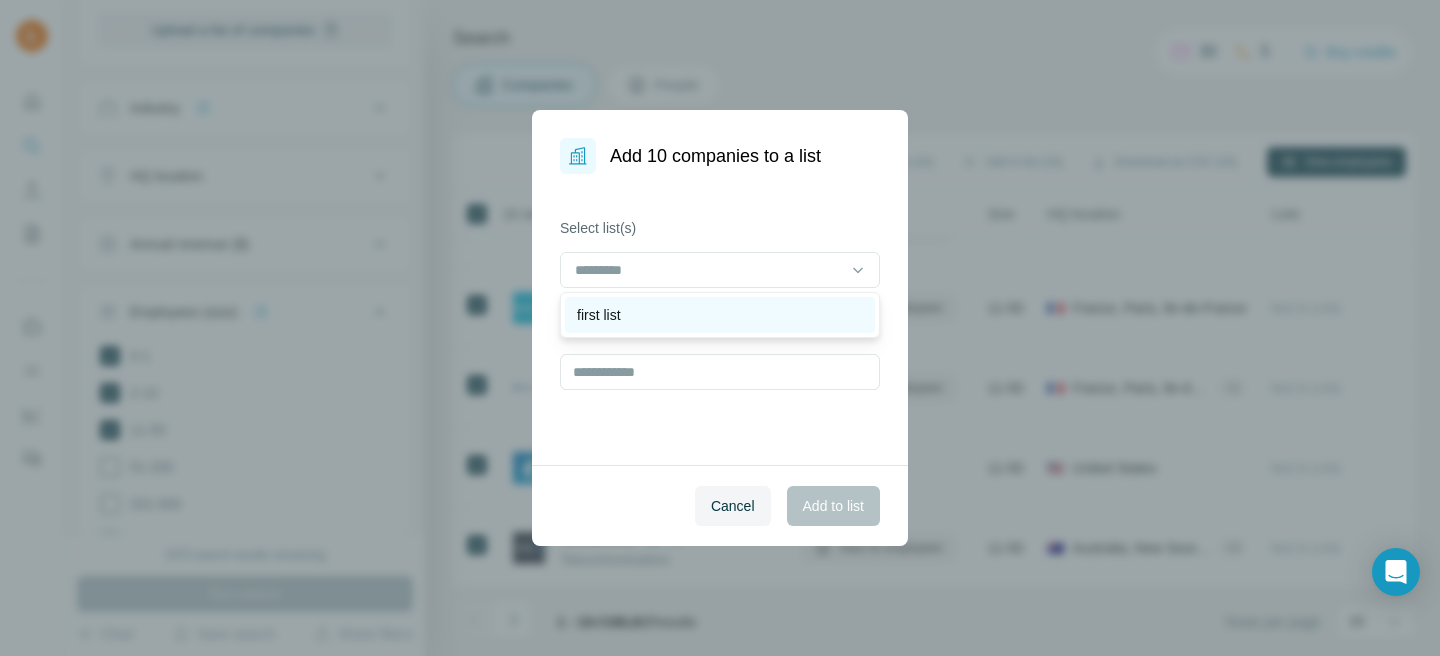 click on "first list" at bounding box center [720, 315] 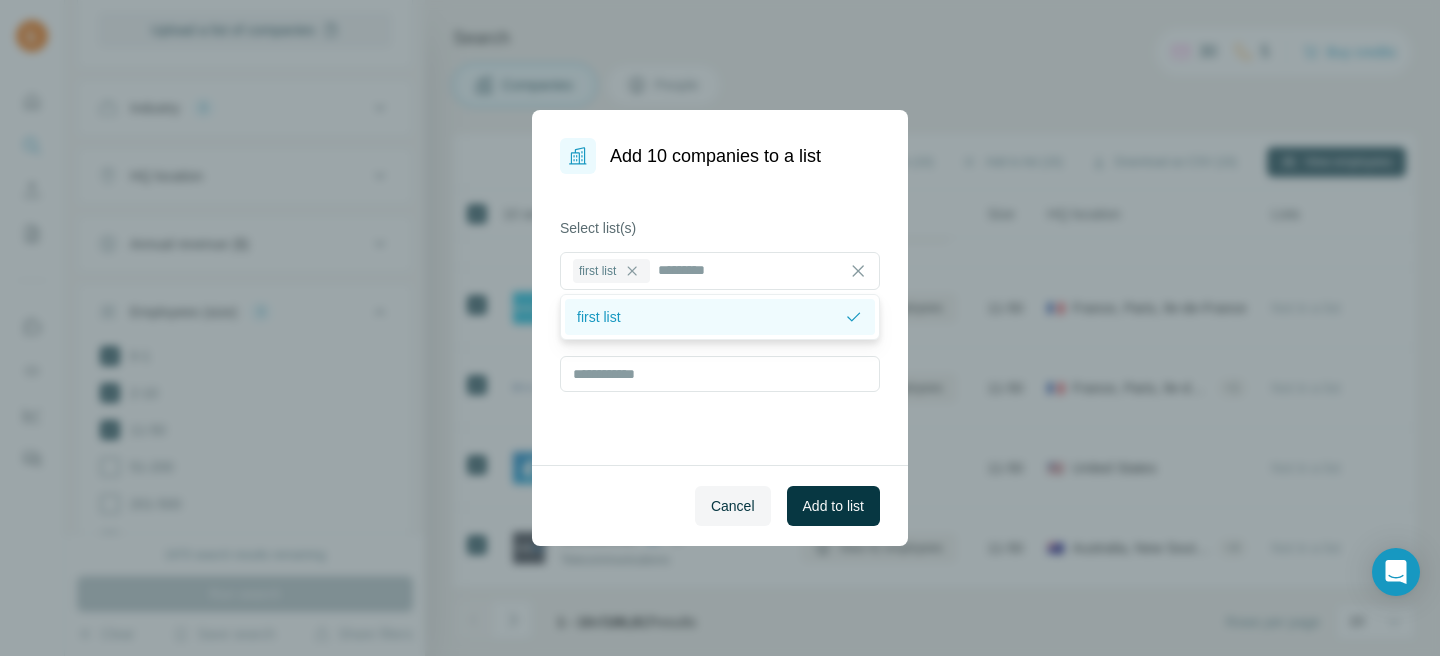 click on "first list" at bounding box center [720, 317] 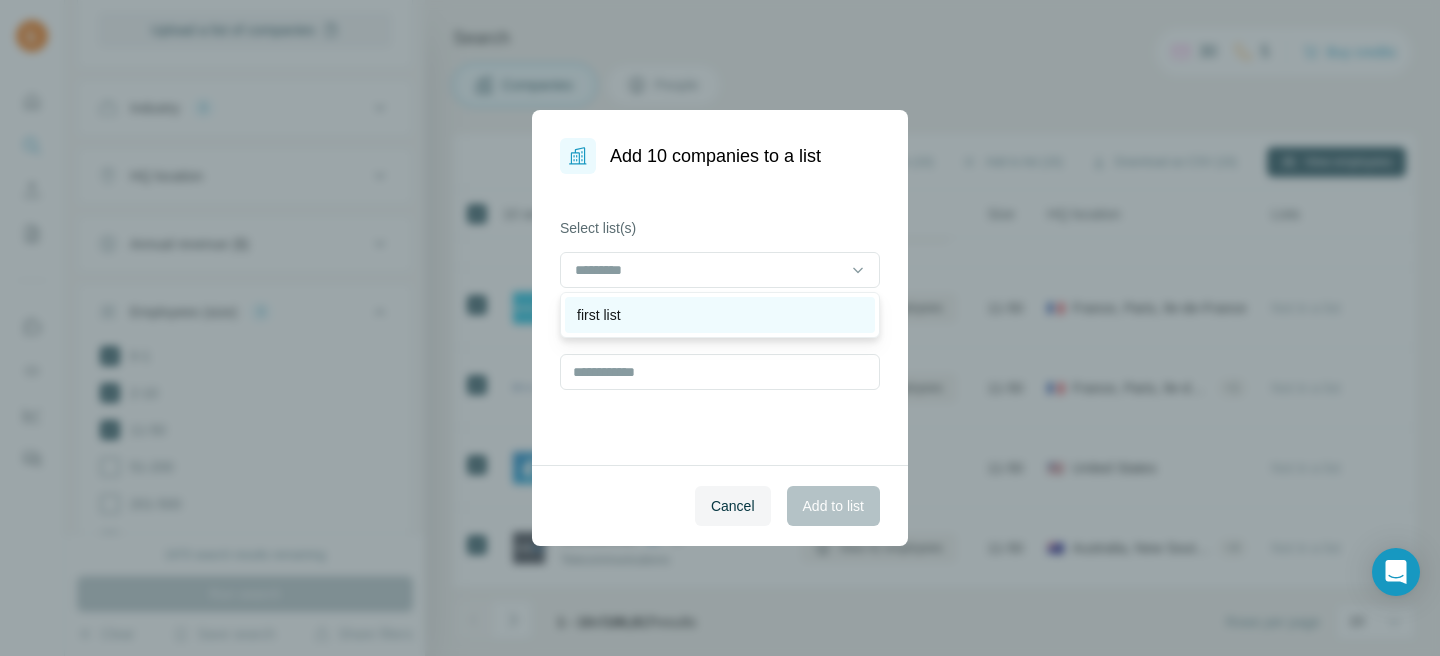 click on "first list" at bounding box center (720, 315) 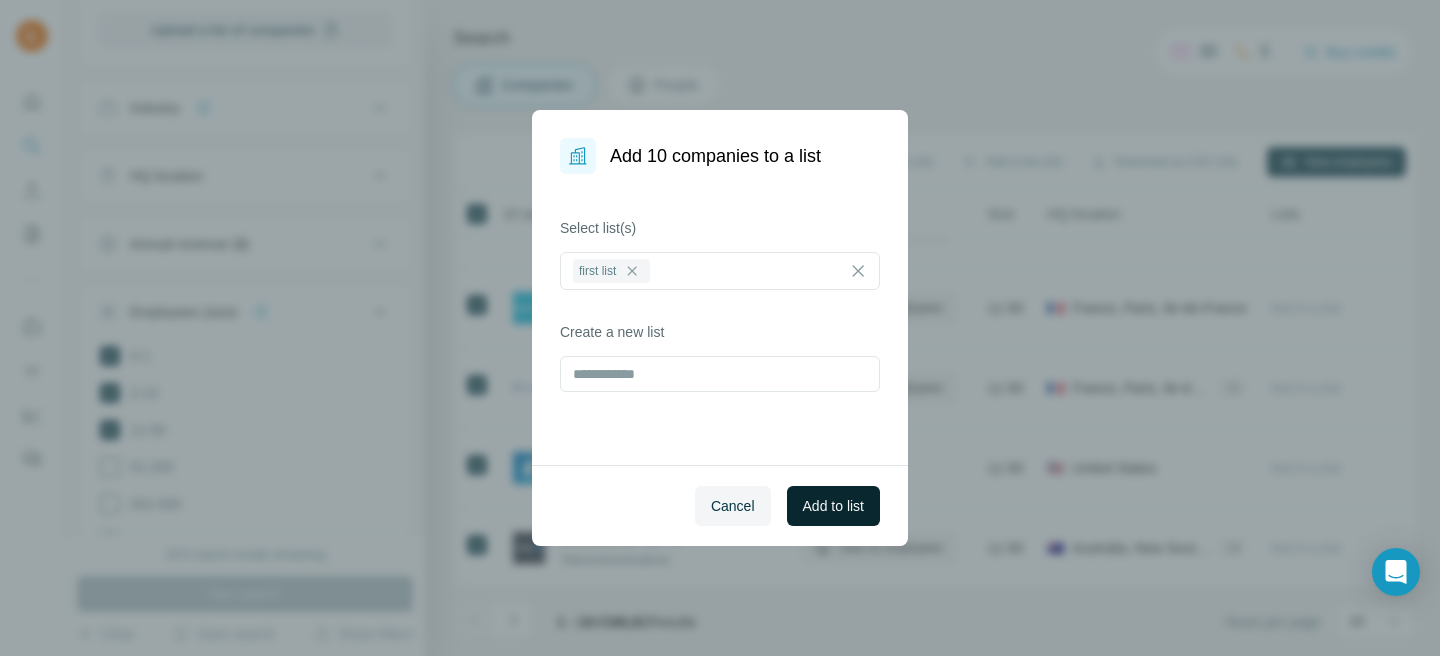click on "Add to list" at bounding box center (833, 506) 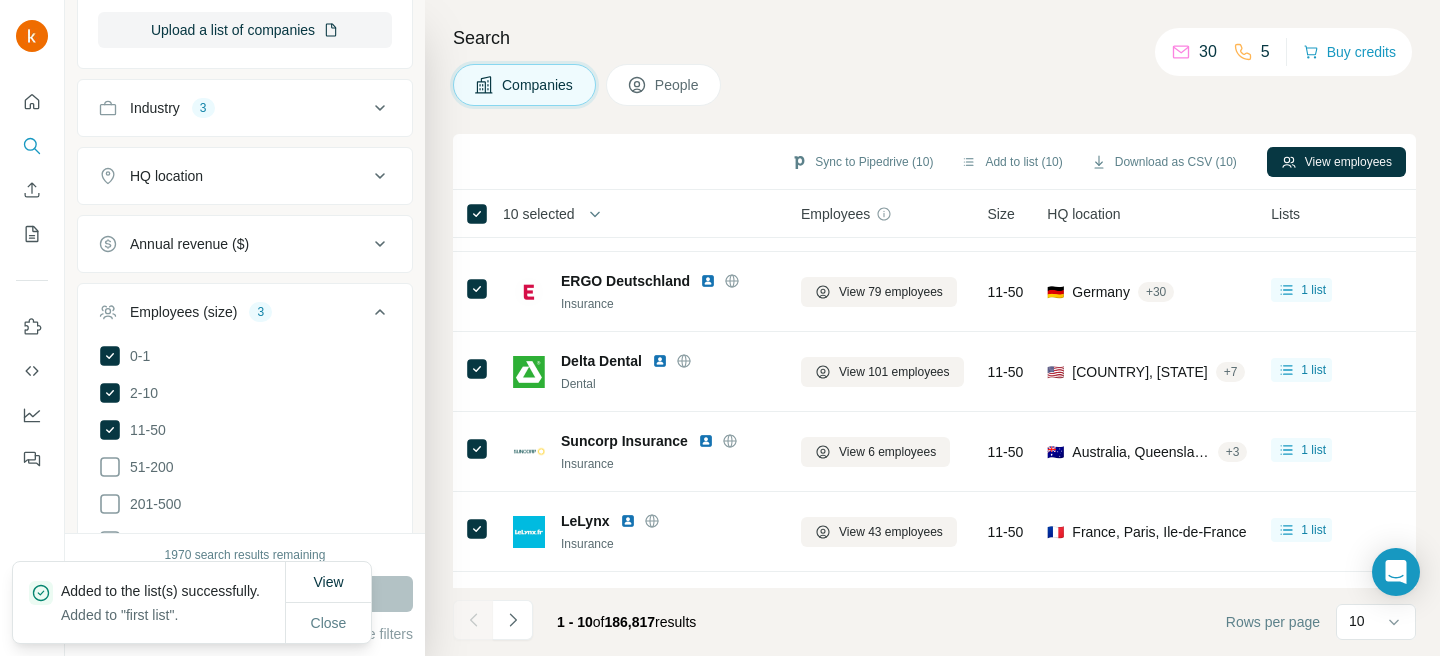 scroll, scrollTop: 168, scrollLeft: 0, axis: vertical 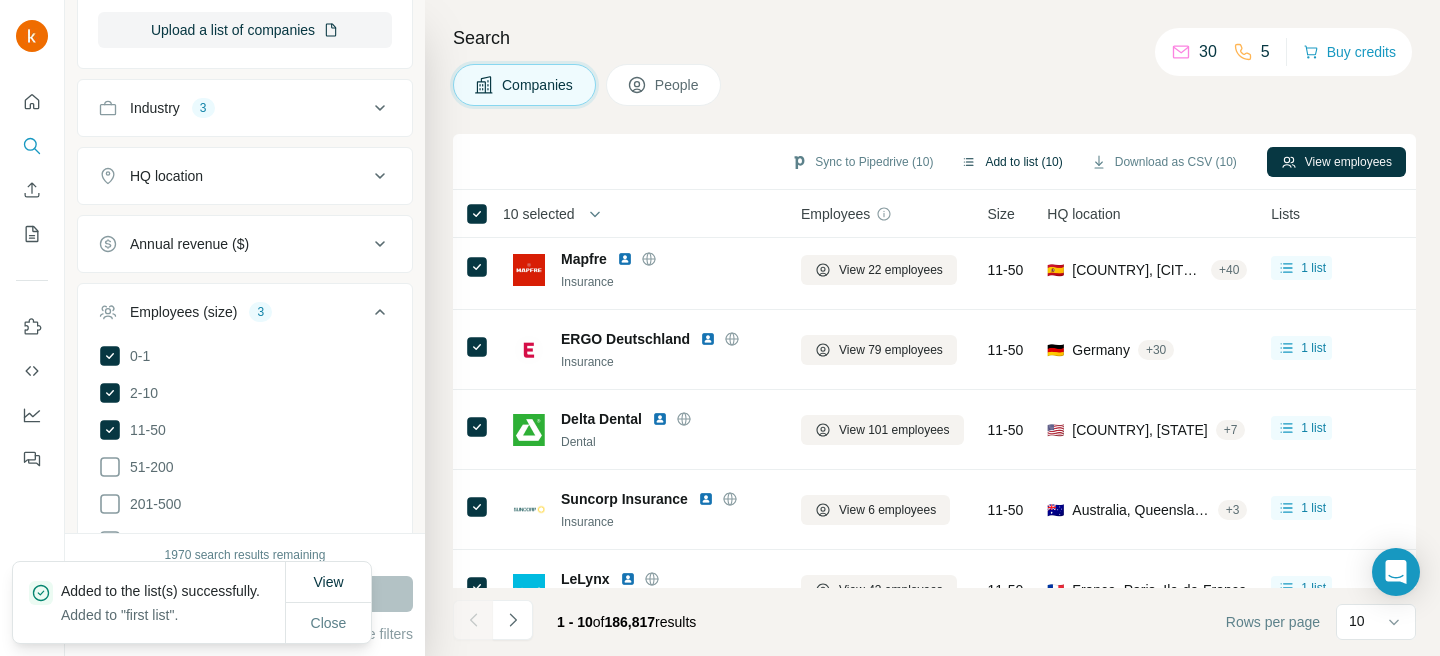 click on "Add to list (10)" at bounding box center (1011, 162) 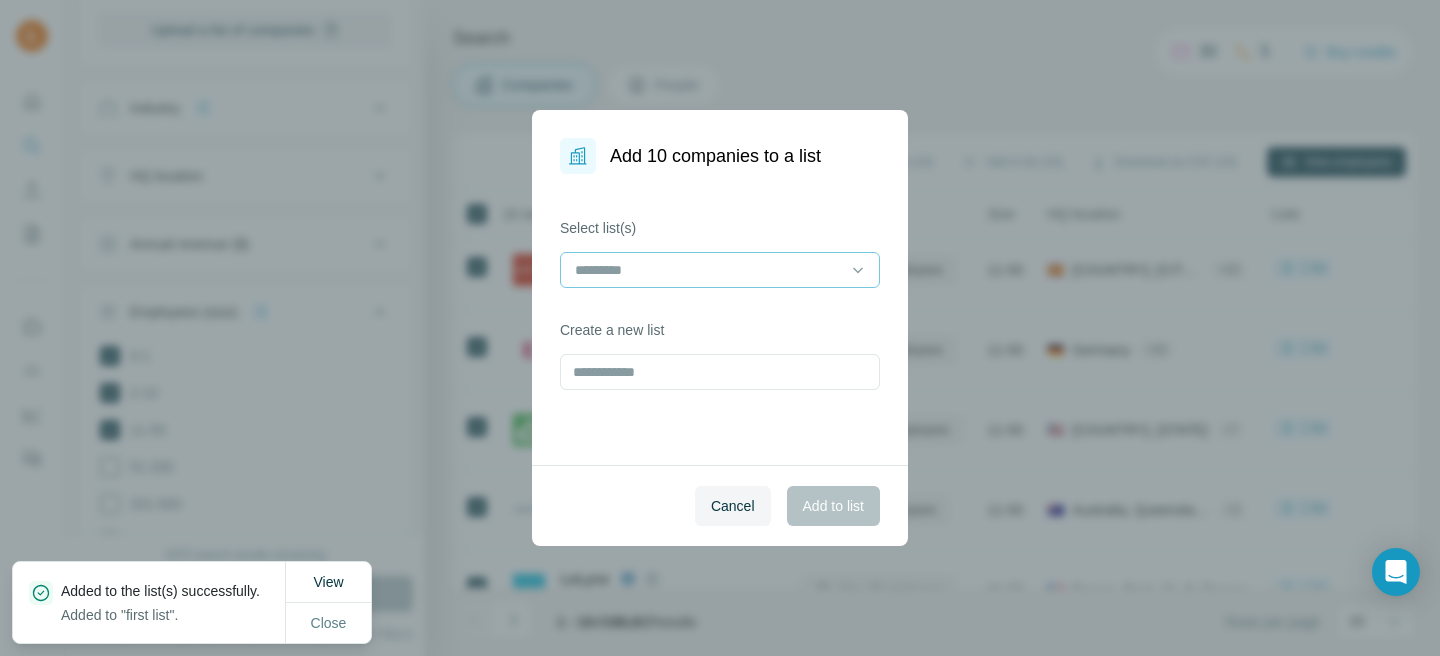 click at bounding box center (708, 270) 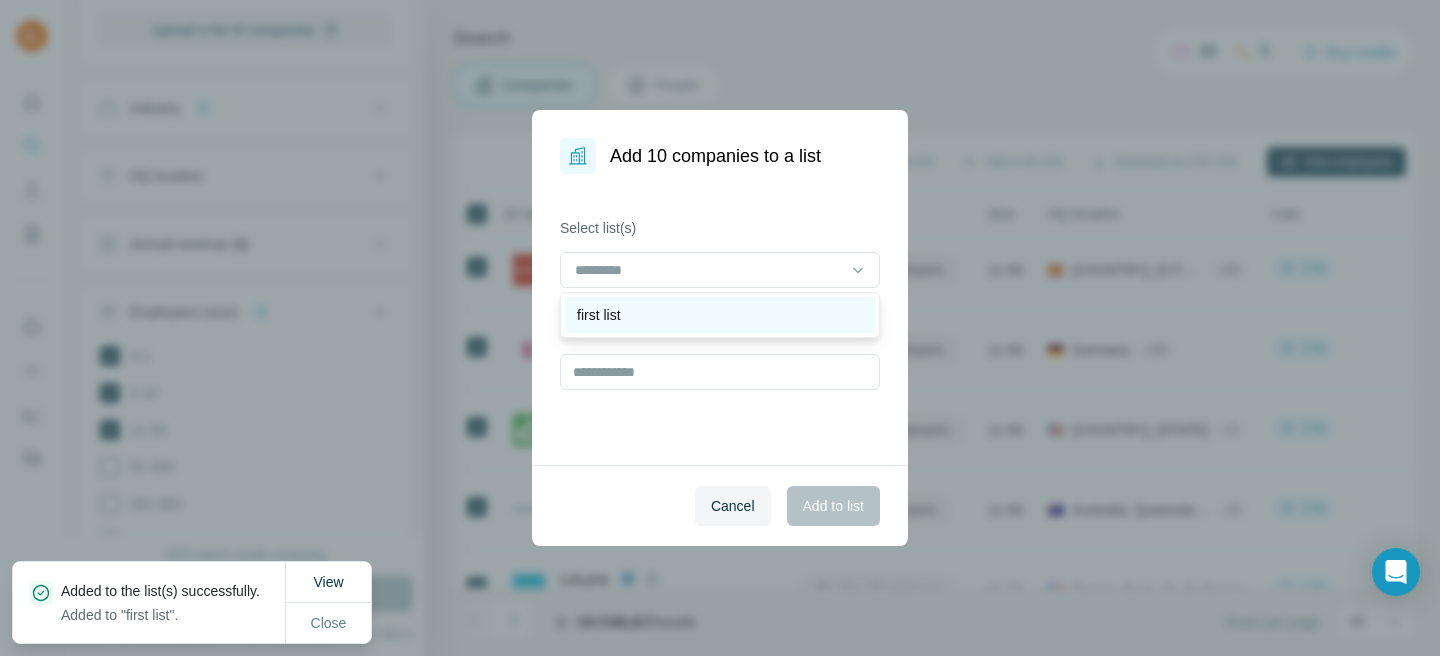 click on "first list" at bounding box center [720, 315] 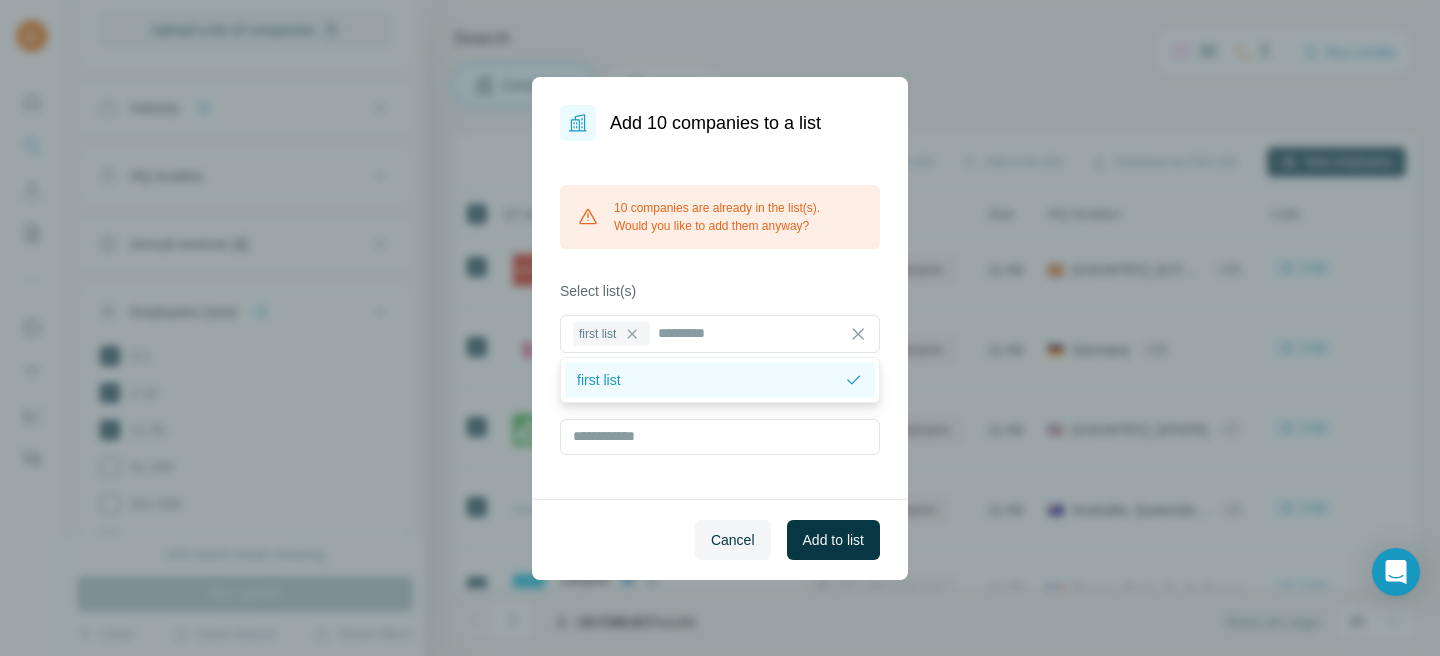 click on "first list" at bounding box center (710, 380) 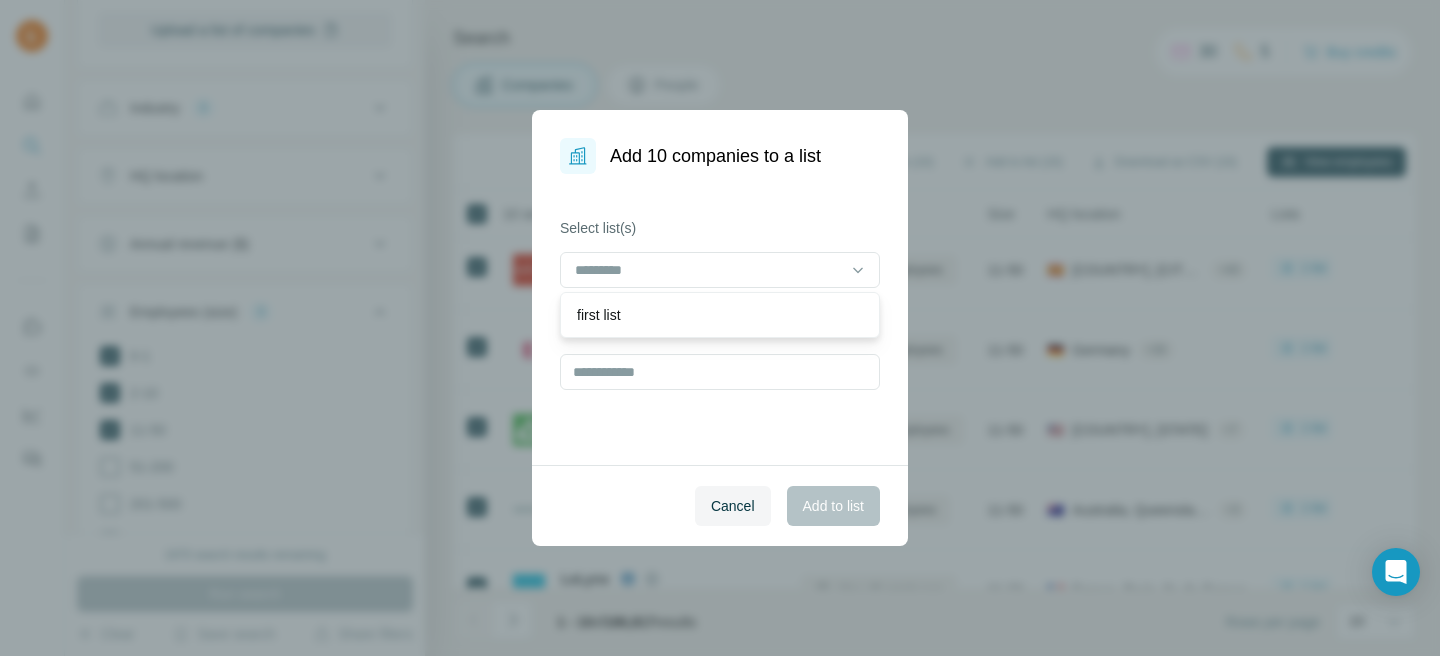 click on "Create a new list" at bounding box center [720, 355] 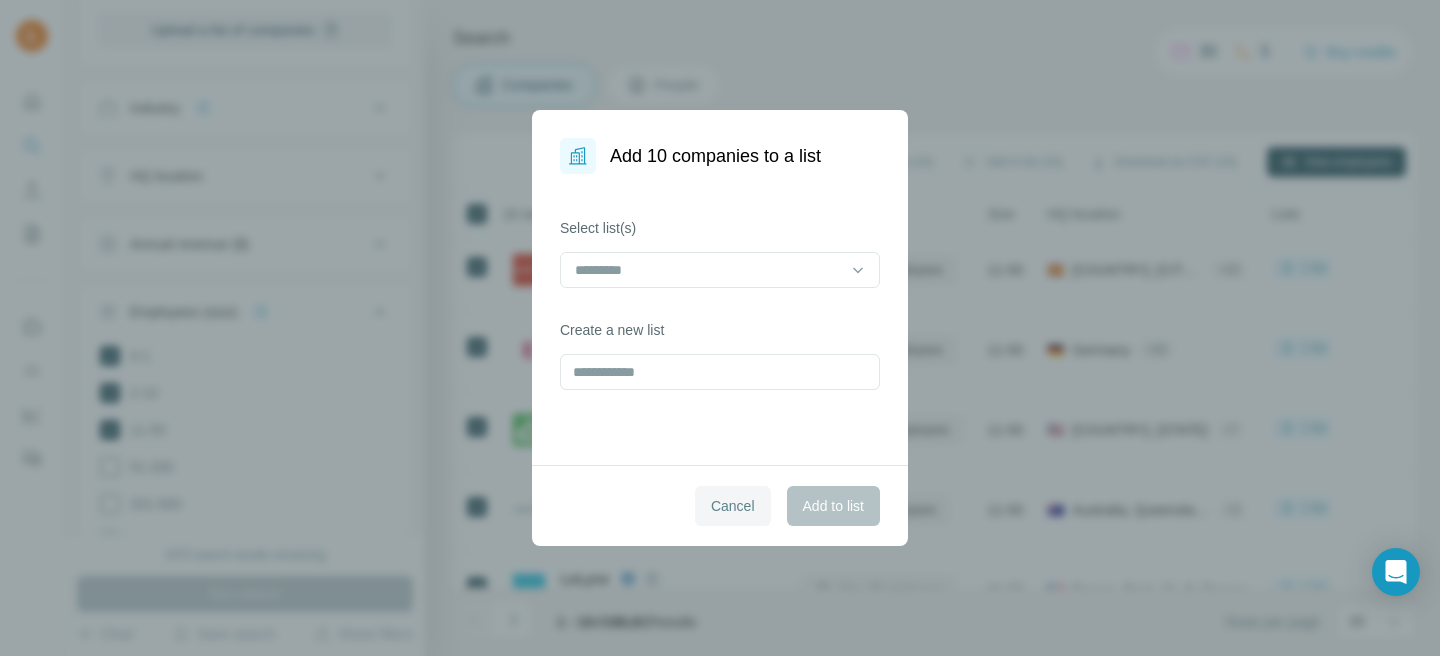 click on "Cancel" at bounding box center [733, 506] 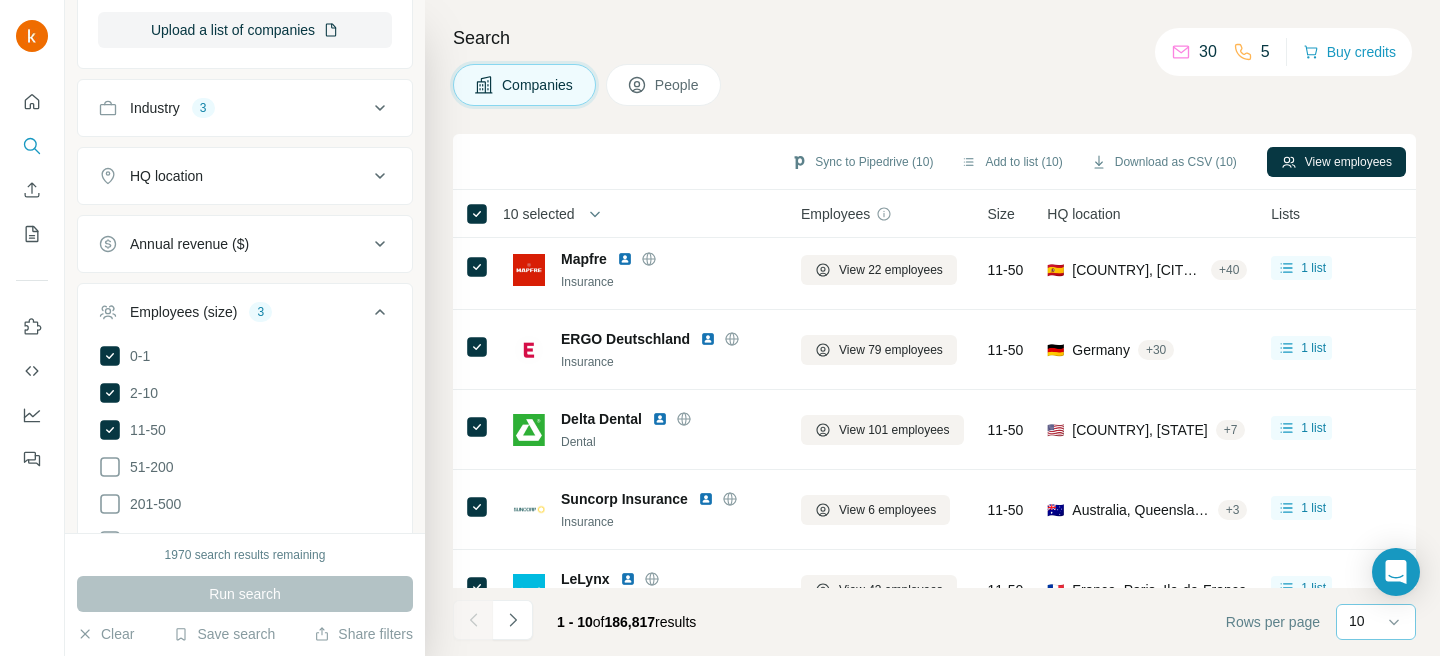click on "10" at bounding box center (1357, 621) 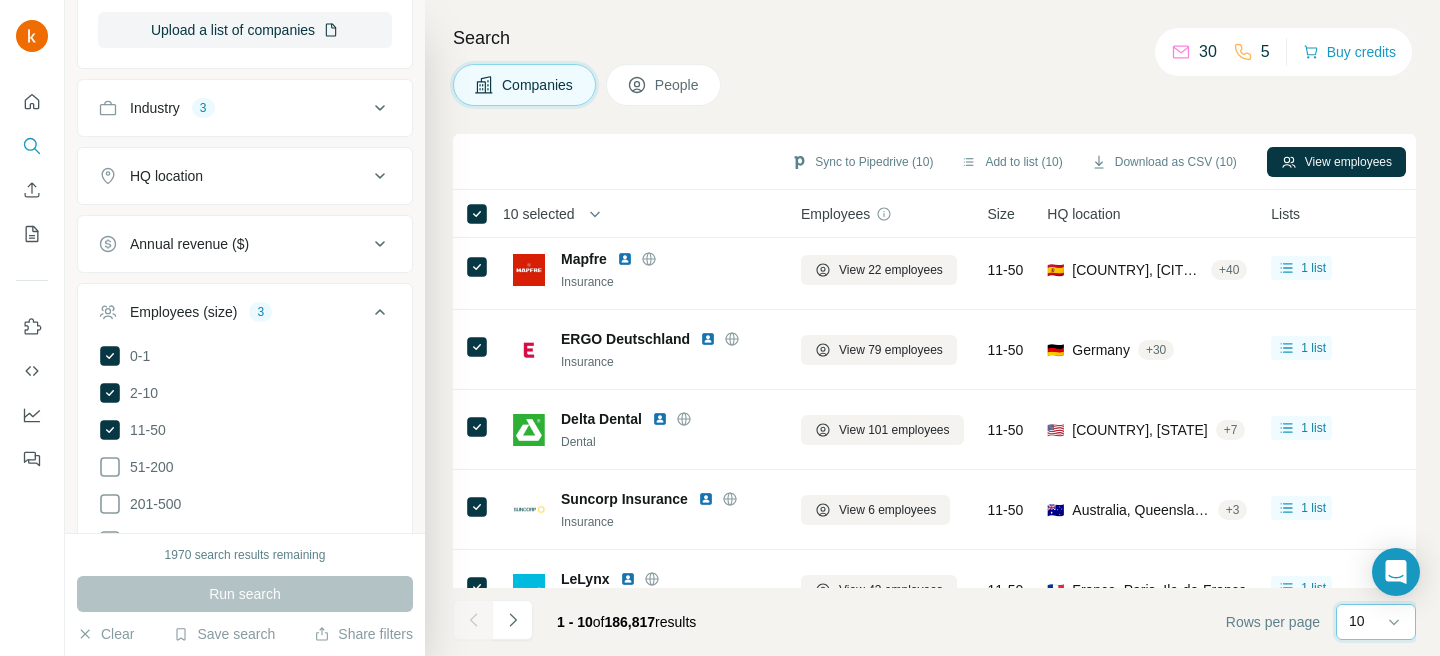 scroll, scrollTop: 0, scrollLeft: 0, axis: both 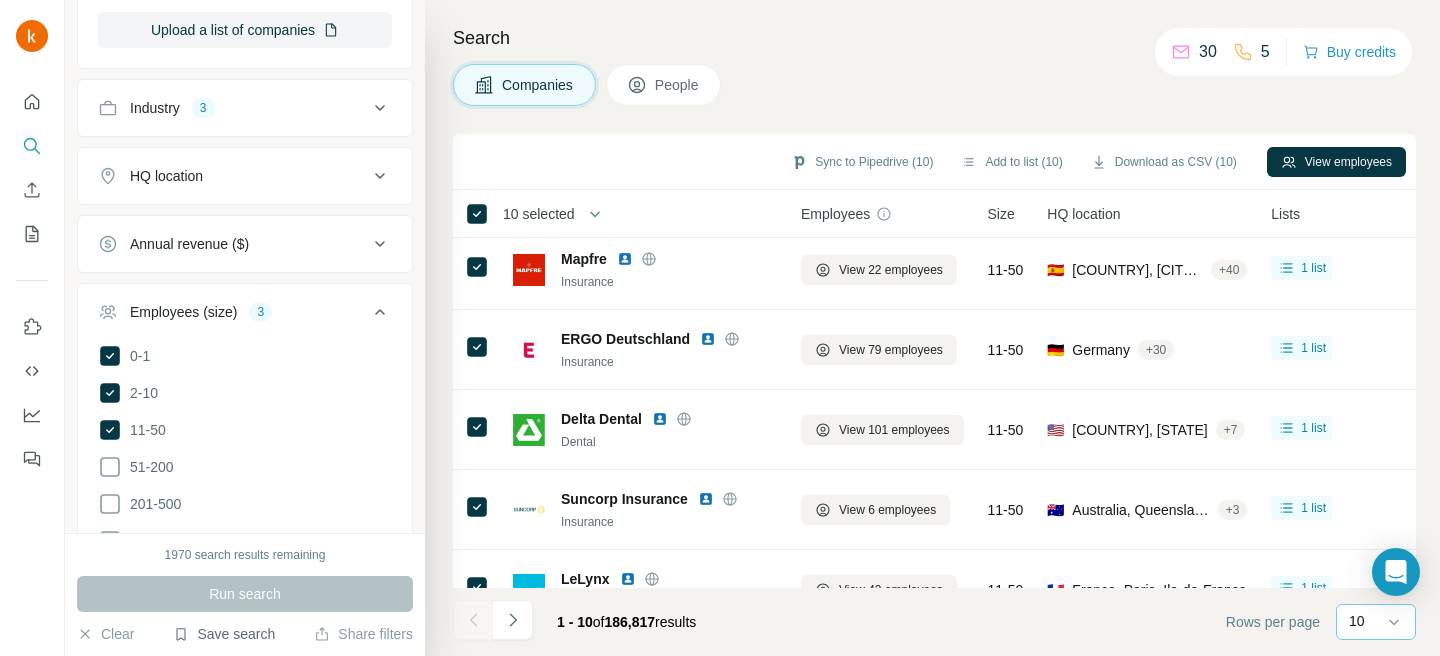 click on "Save search" at bounding box center [224, 634] 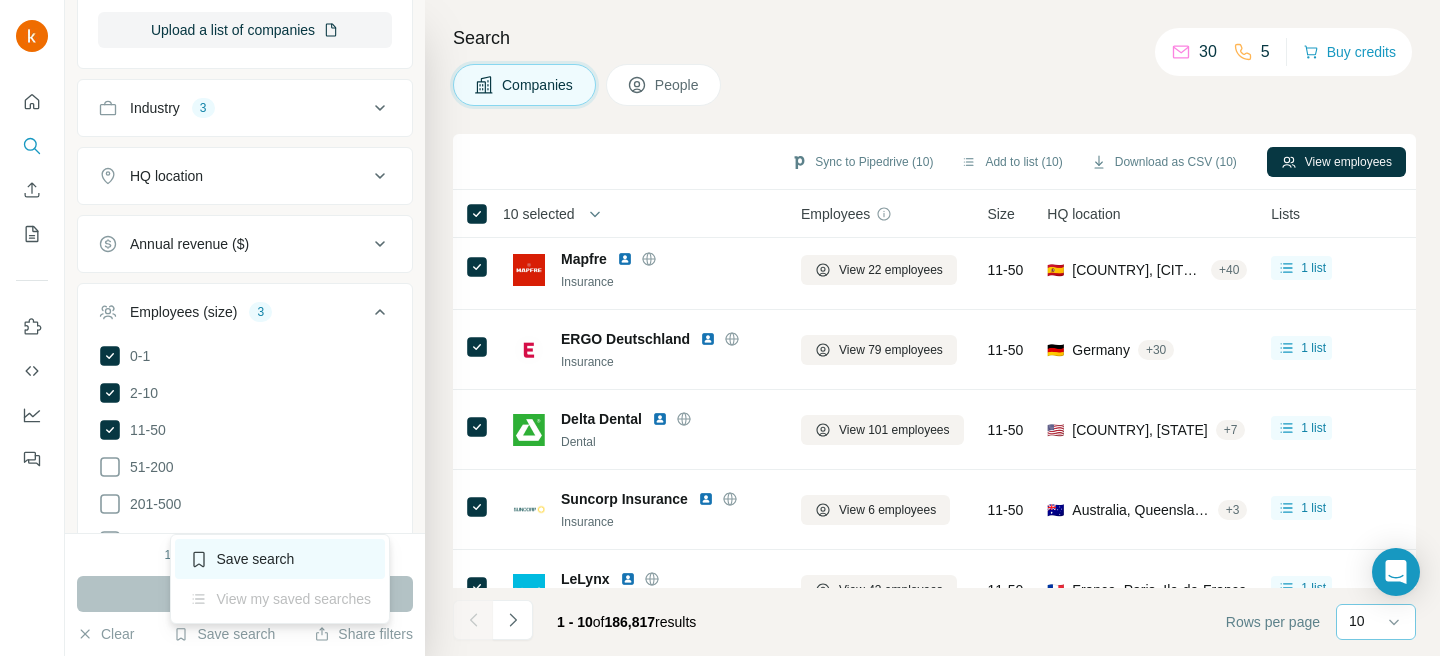 click on "Save search" at bounding box center (280, 559) 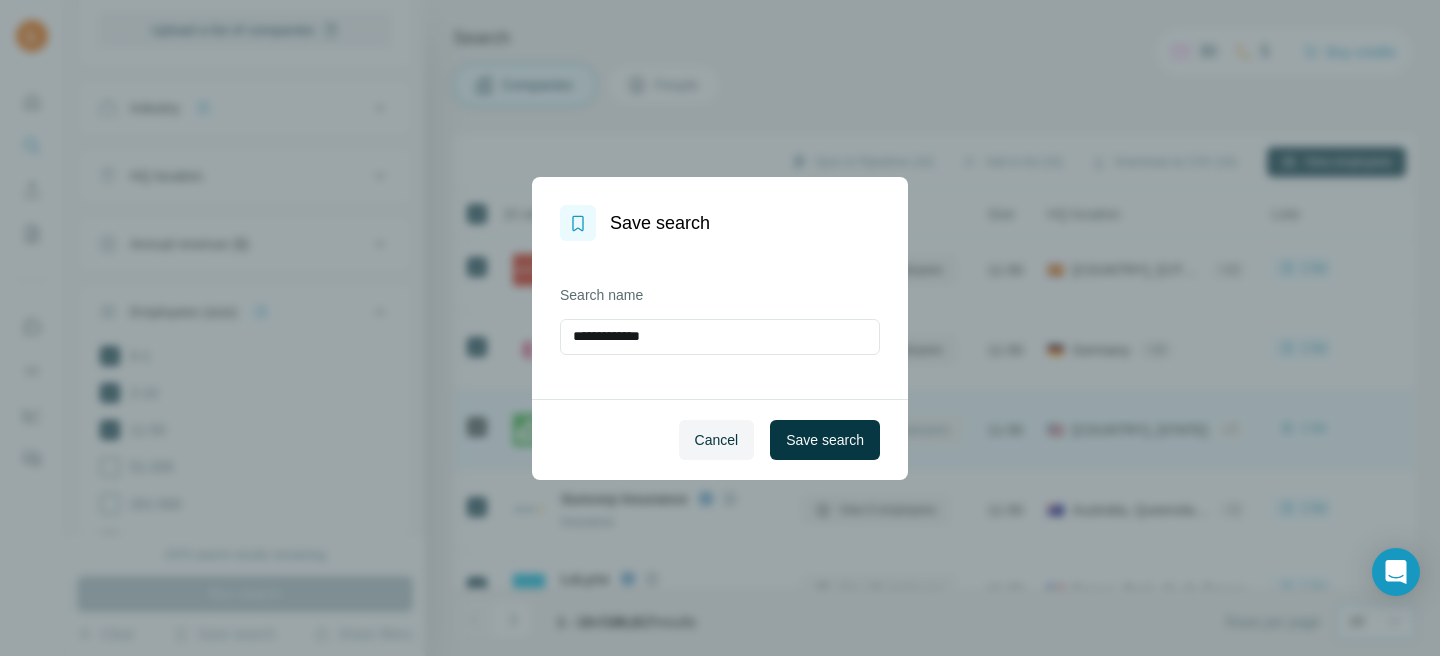 click on "Save search" at bounding box center [825, 440] 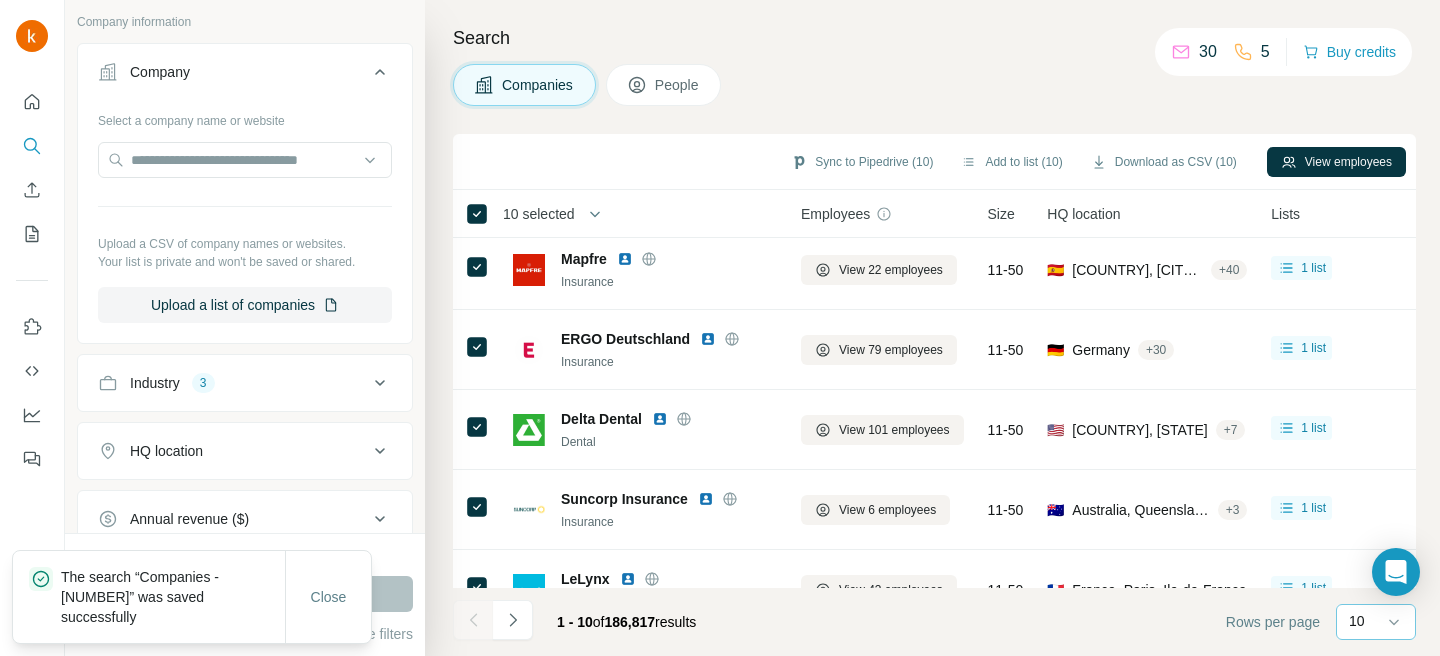 scroll, scrollTop: 0, scrollLeft: 0, axis: both 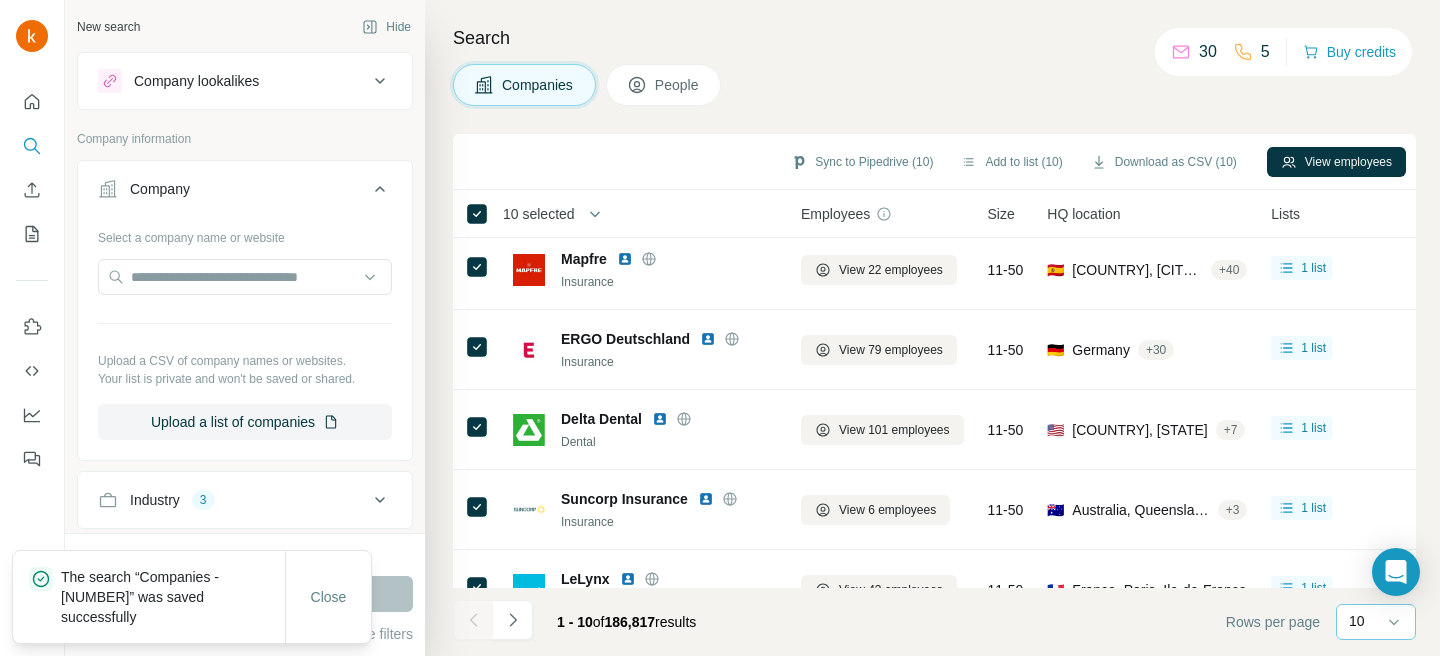 click on "Company lookalikes" at bounding box center (196, 81) 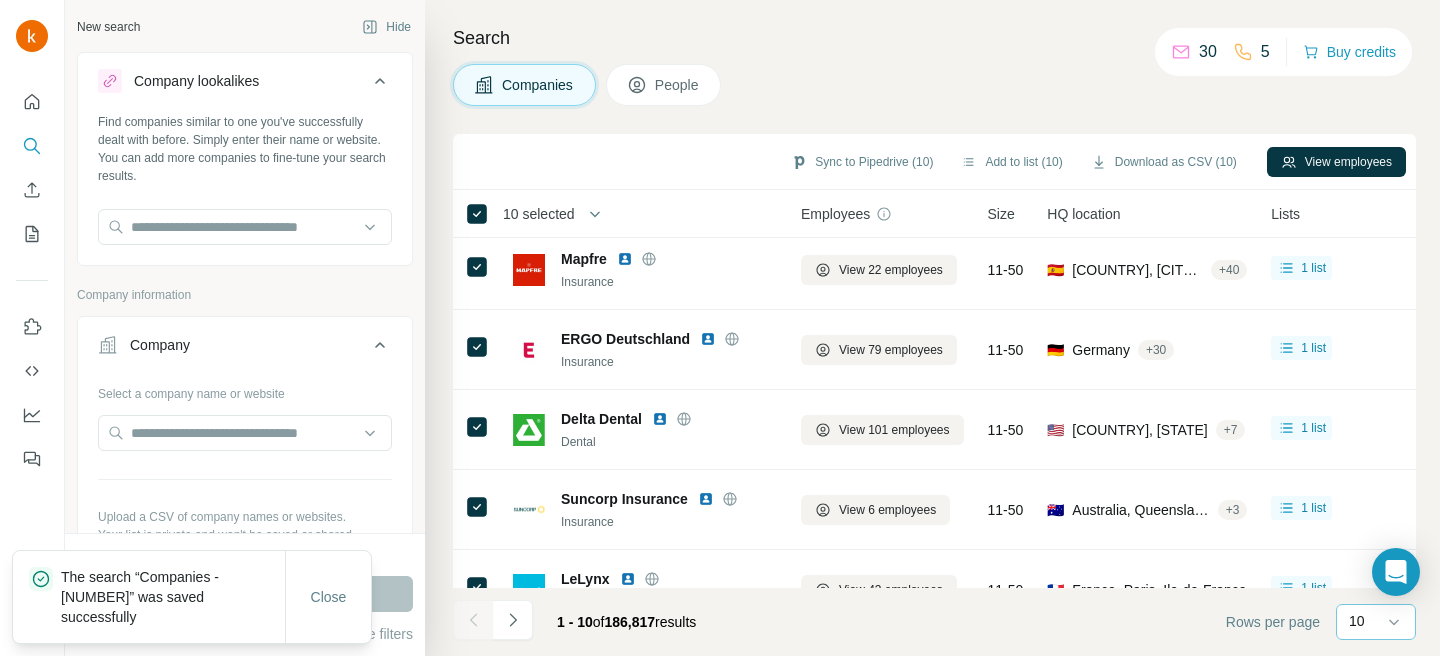 click on "Company lookalikes" at bounding box center [196, 81] 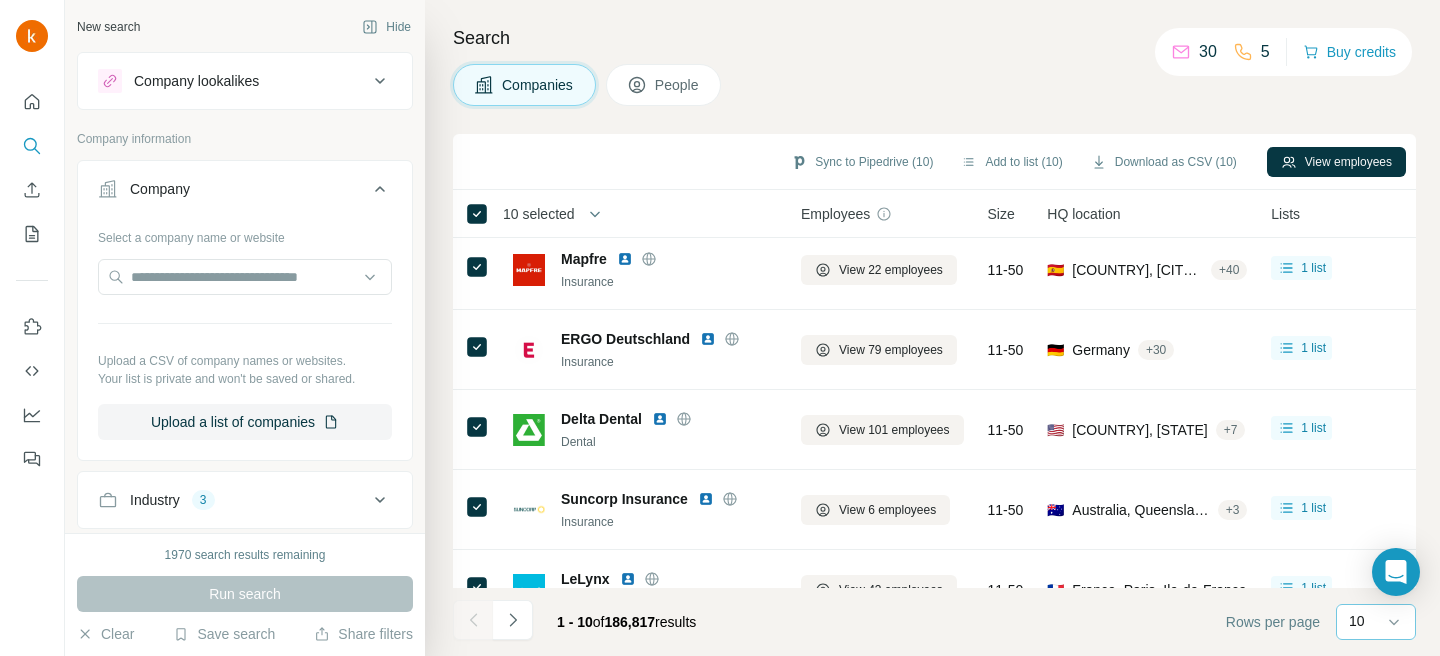 click on "People" at bounding box center (664, 85) 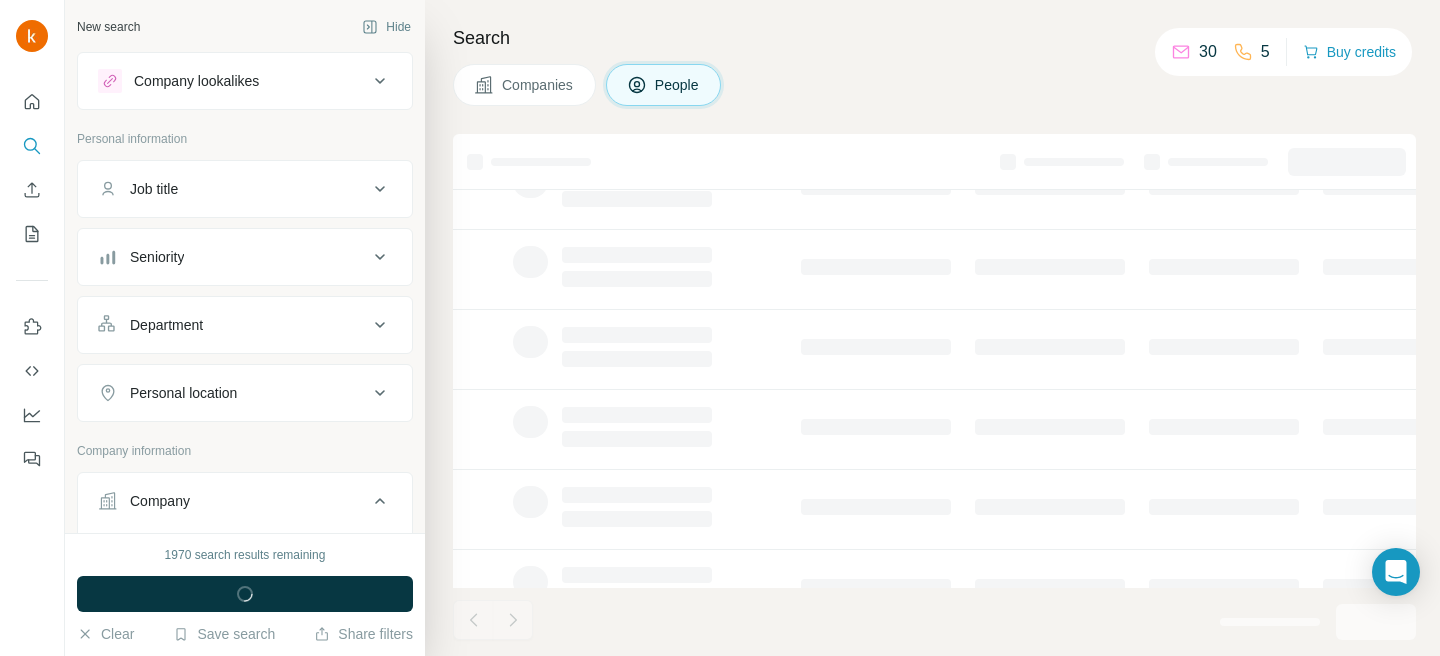 click on "Companies" at bounding box center (538, 85) 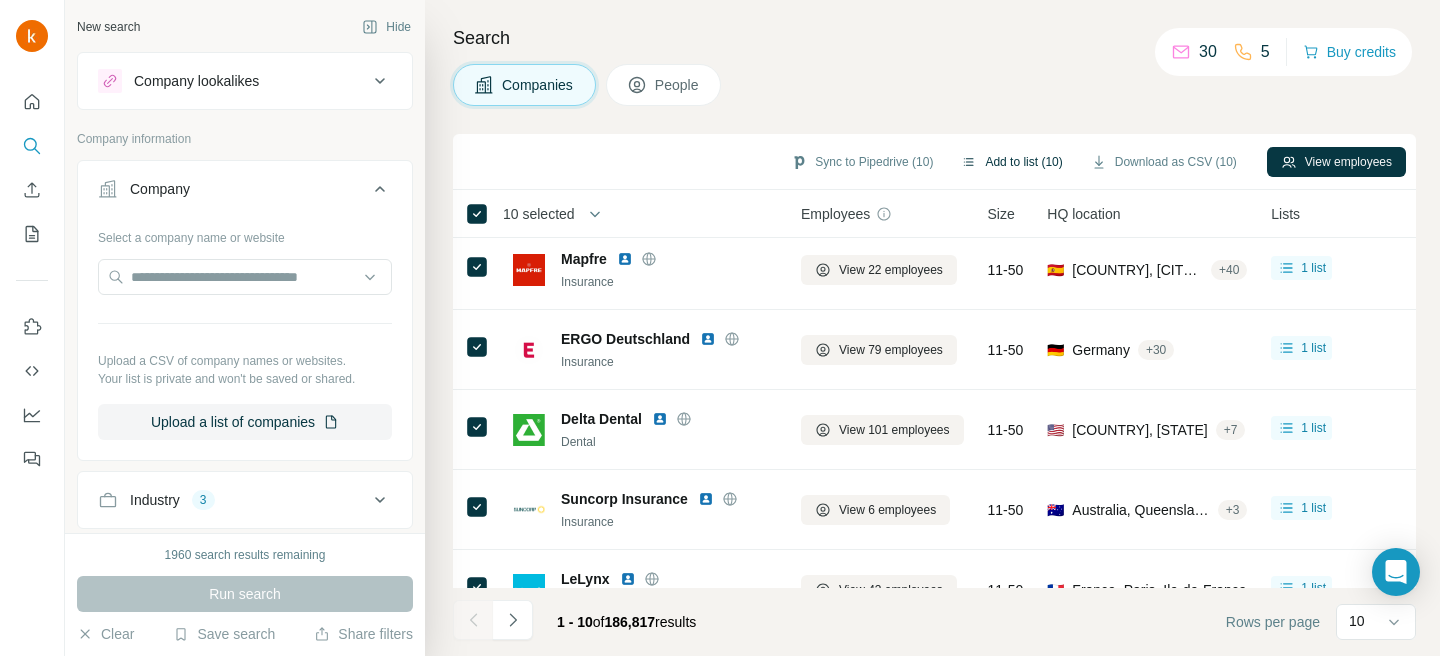 click on "Add to list (10)" at bounding box center (1011, 162) 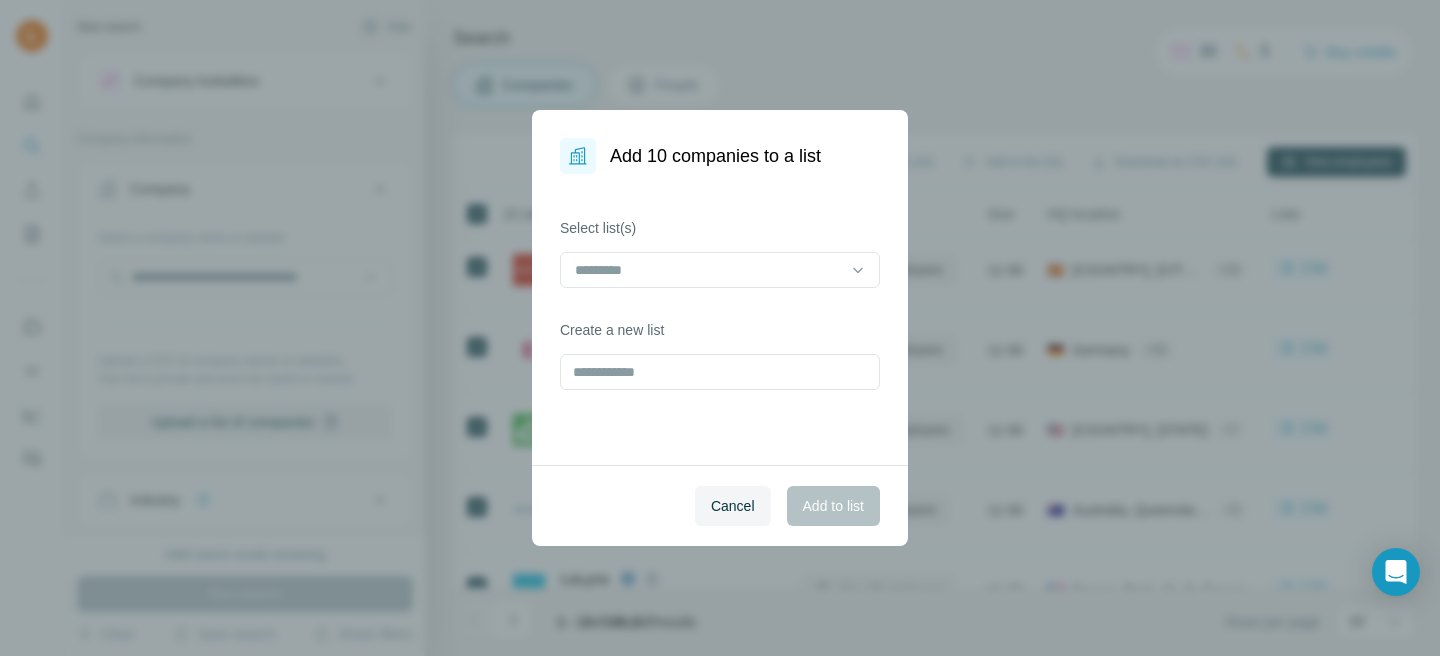 click at bounding box center [720, 272] 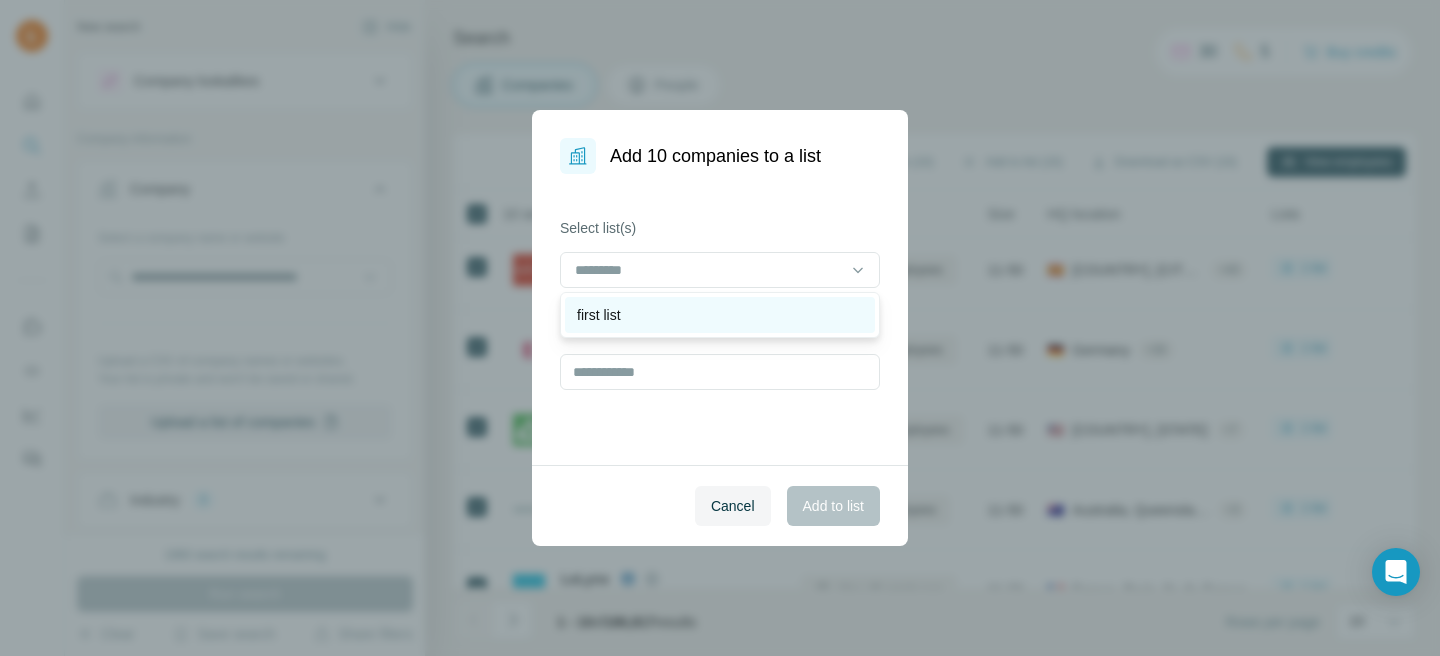 click on "first list" at bounding box center [720, 315] 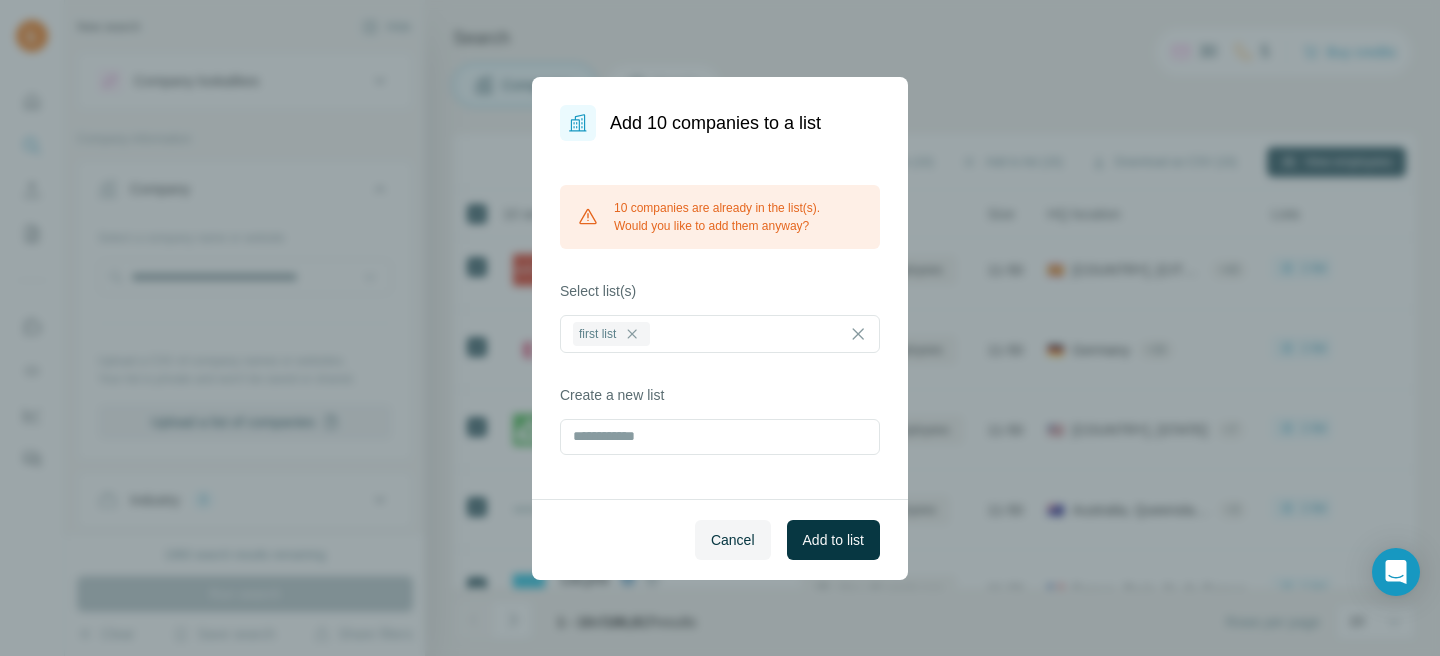 drag, startPoint x: 687, startPoint y: 486, endPoint x: 693, endPoint y: 458, distance: 28.635643 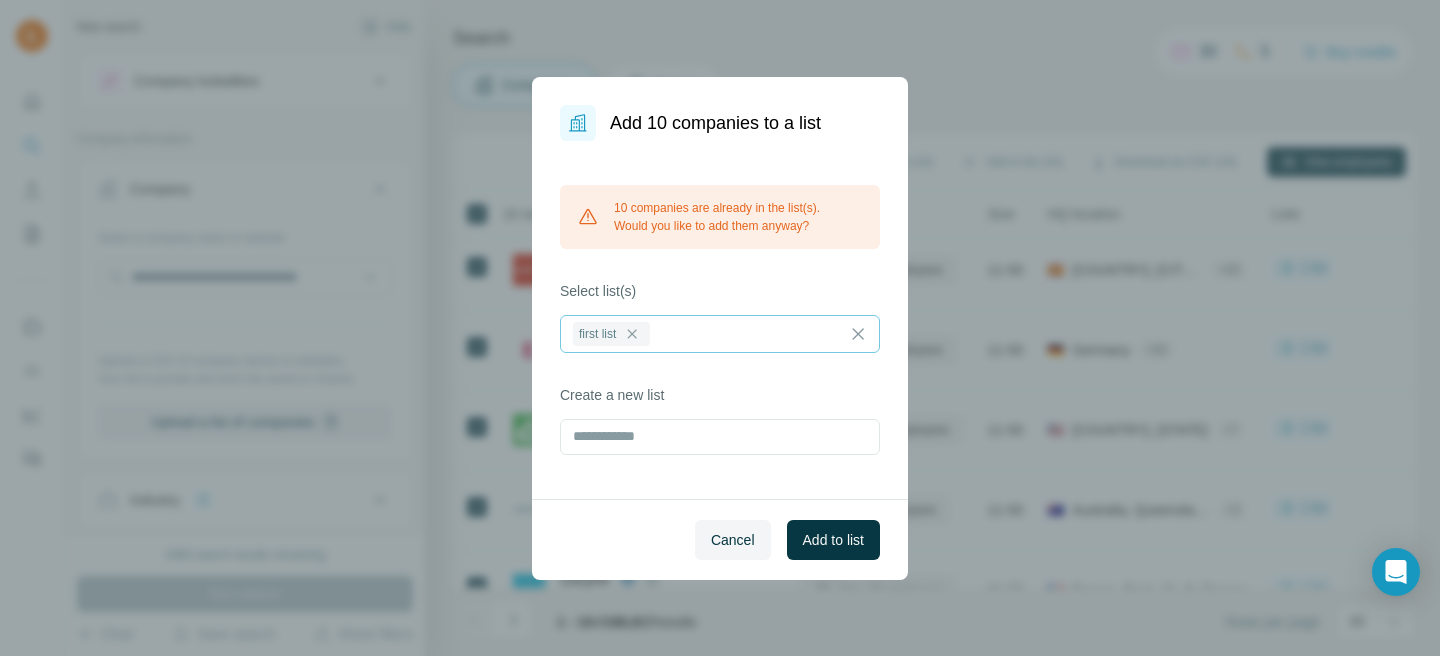 click at bounding box center (749, 333) 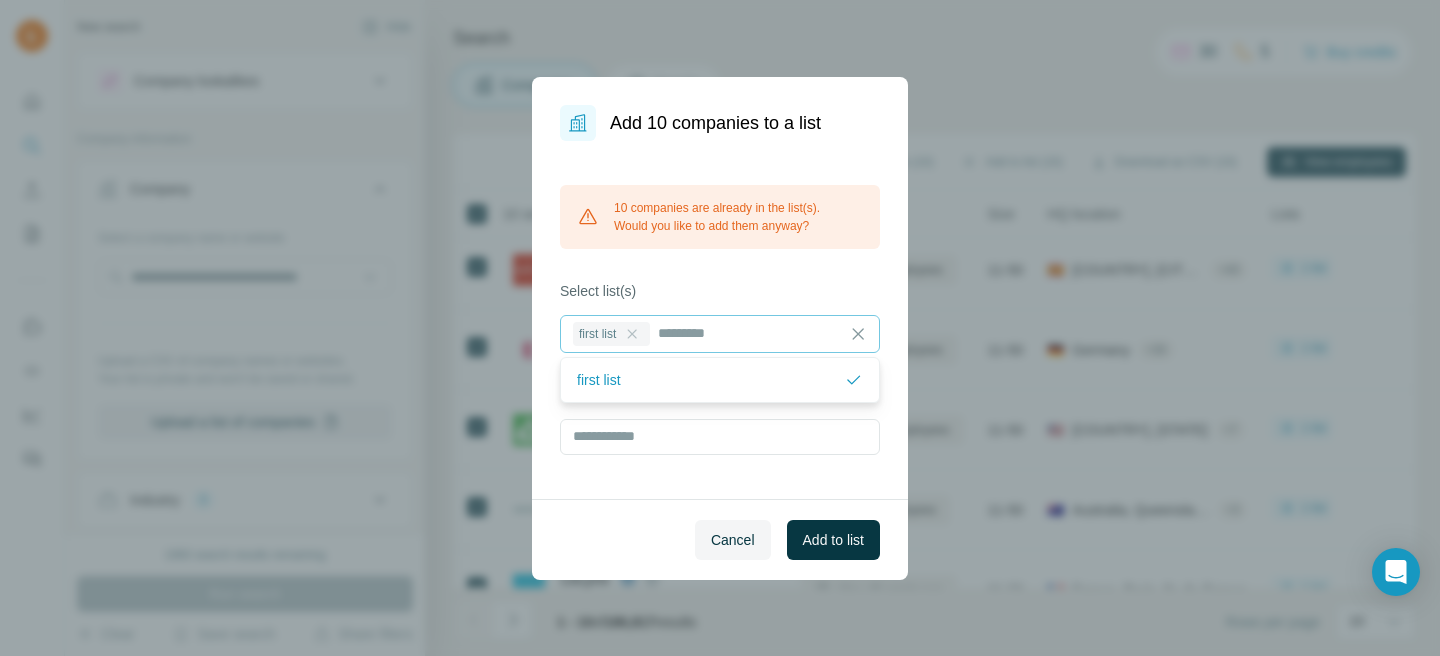 click at bounding box center [632, 334] 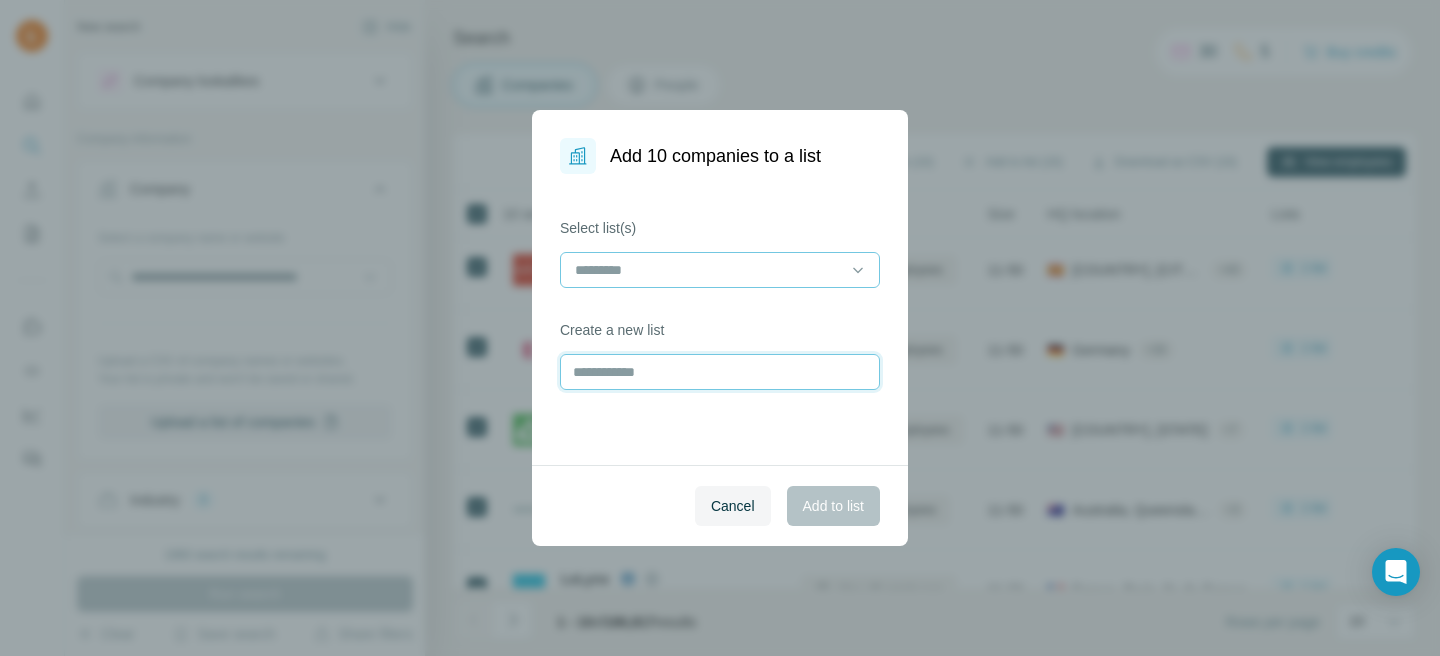 click at bounding box center [720, 372] 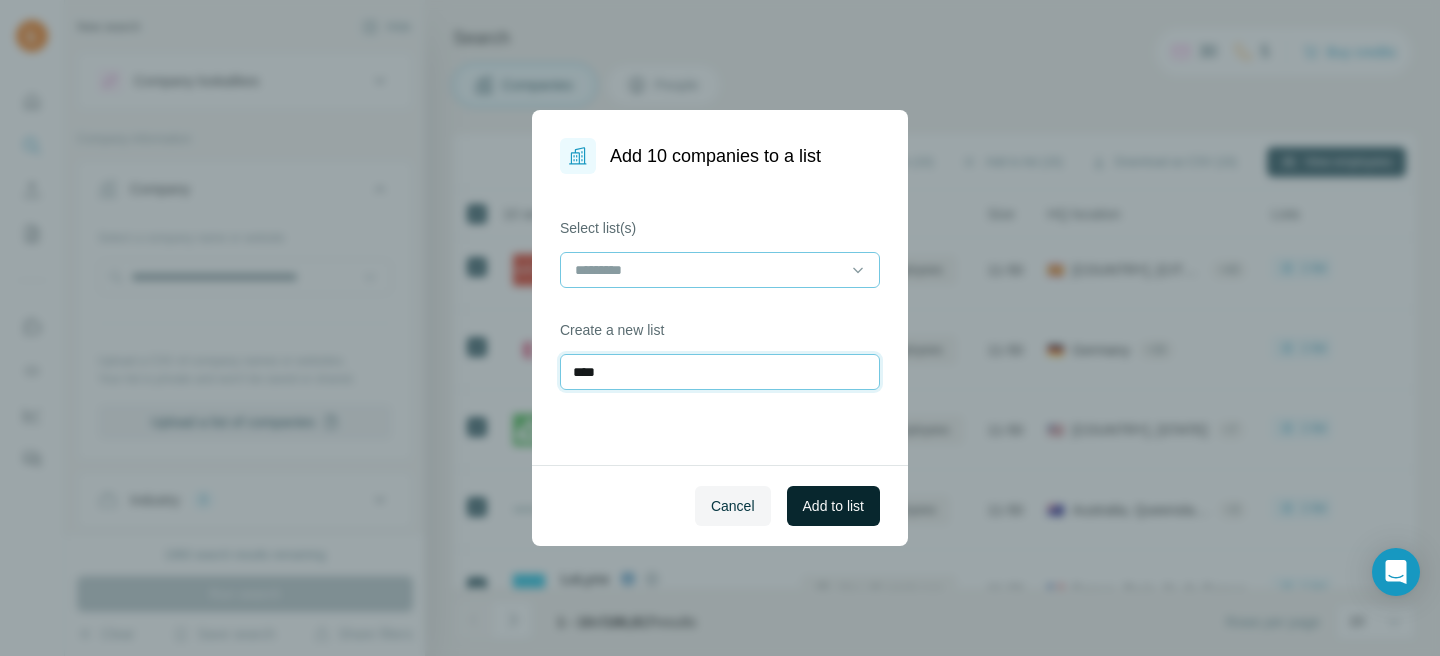 type on "****" 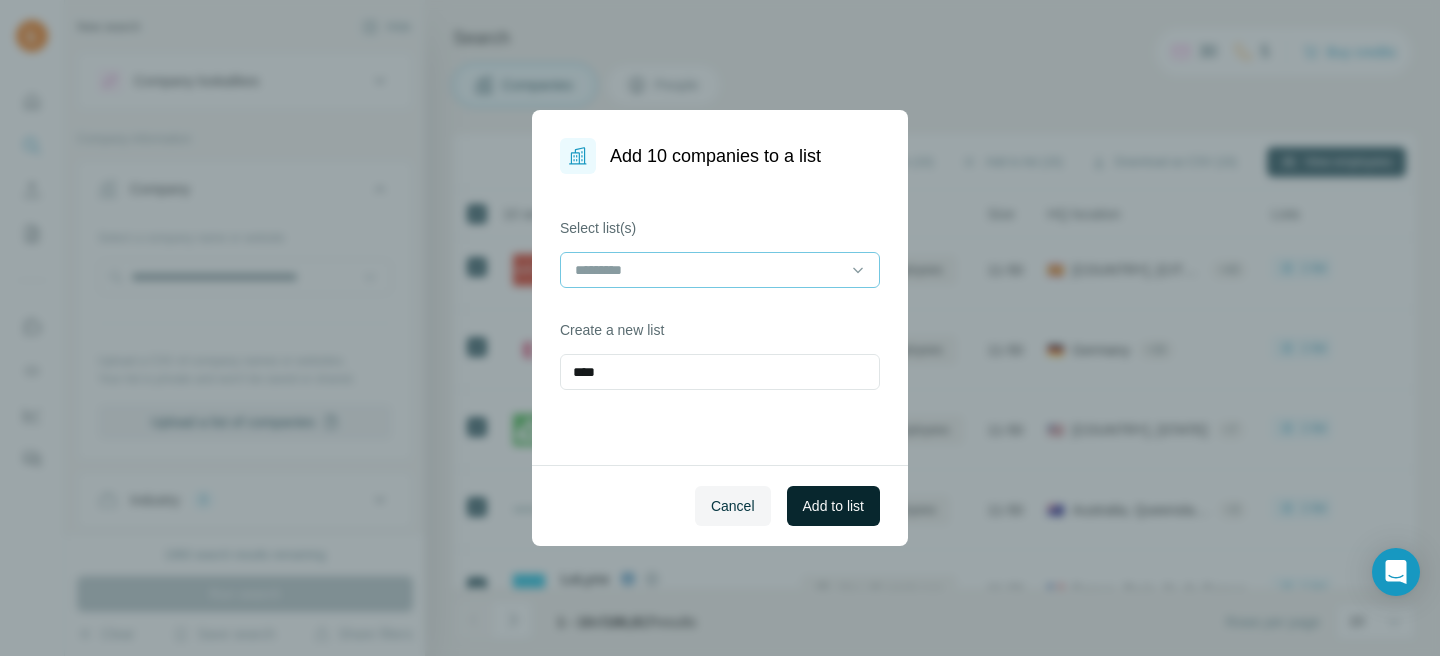 click on "Add to list" at bounding box center [833, 506] 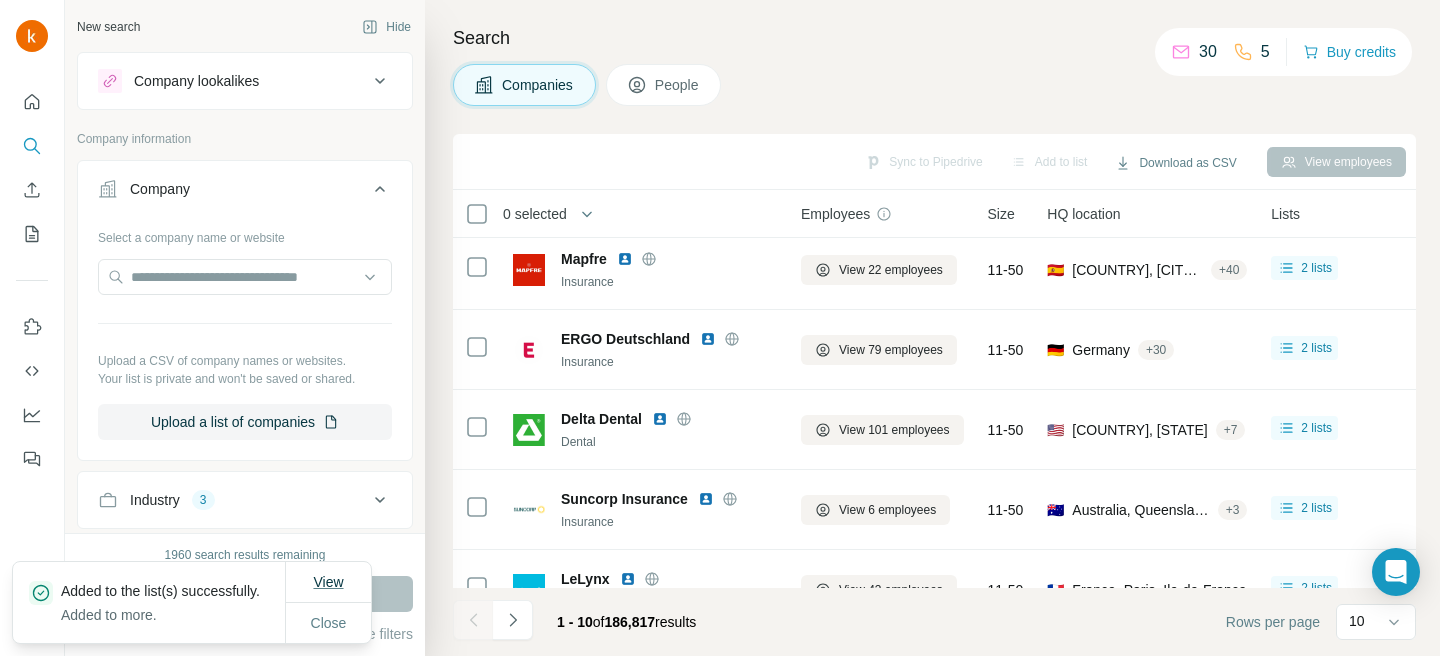 click on "View" at bounding box center (328, 582) 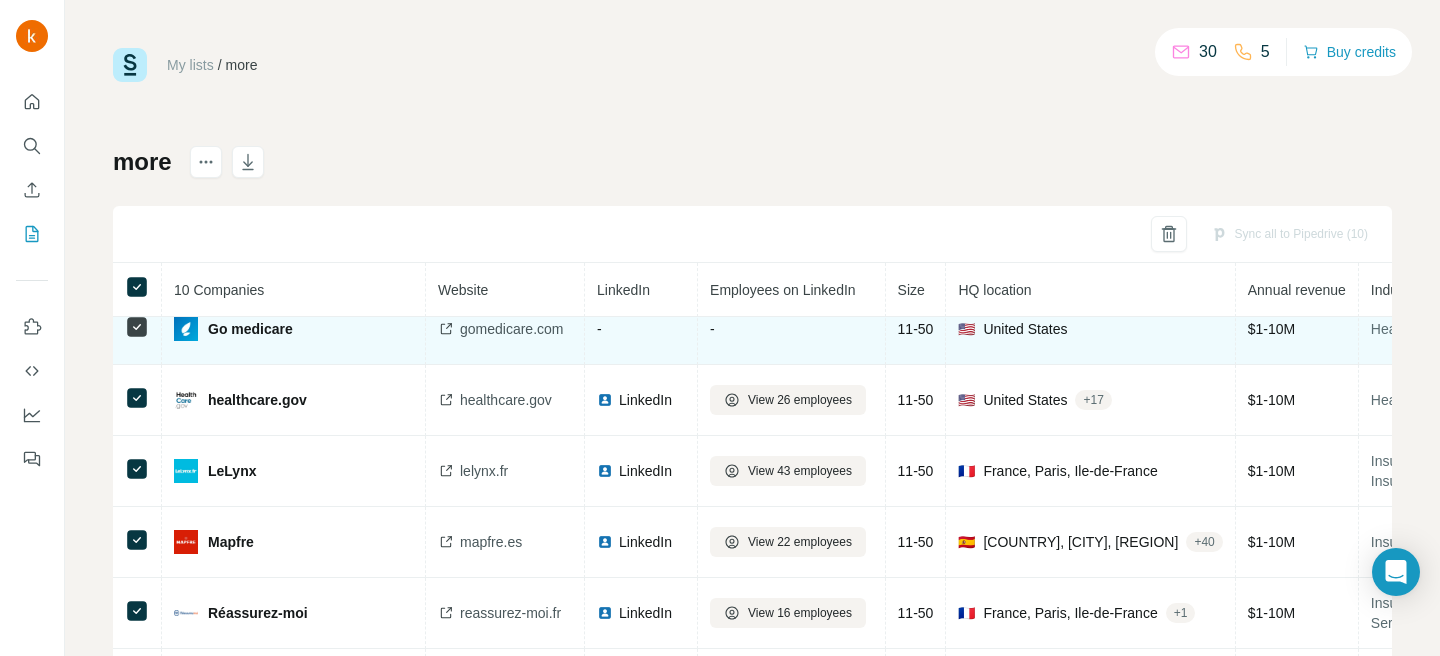 scroll, scrollTop: 247, scrollLeft: 0, axis: vertical 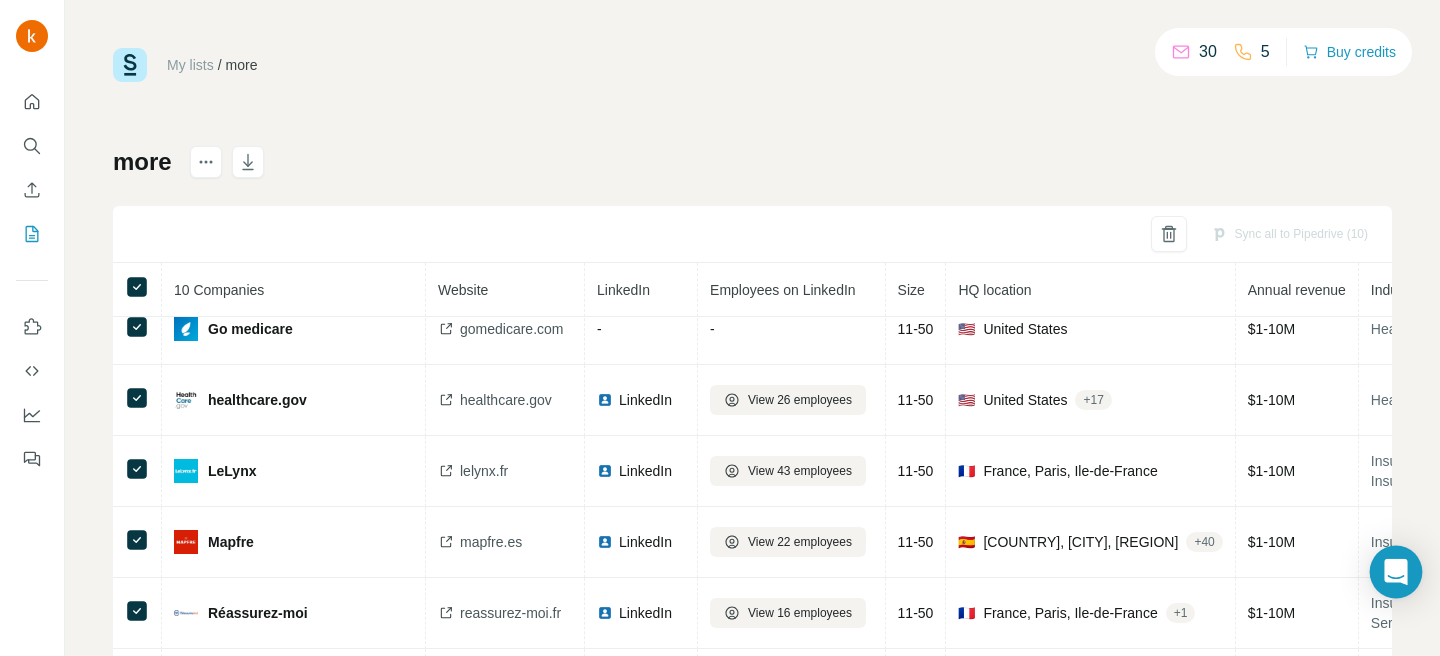 click 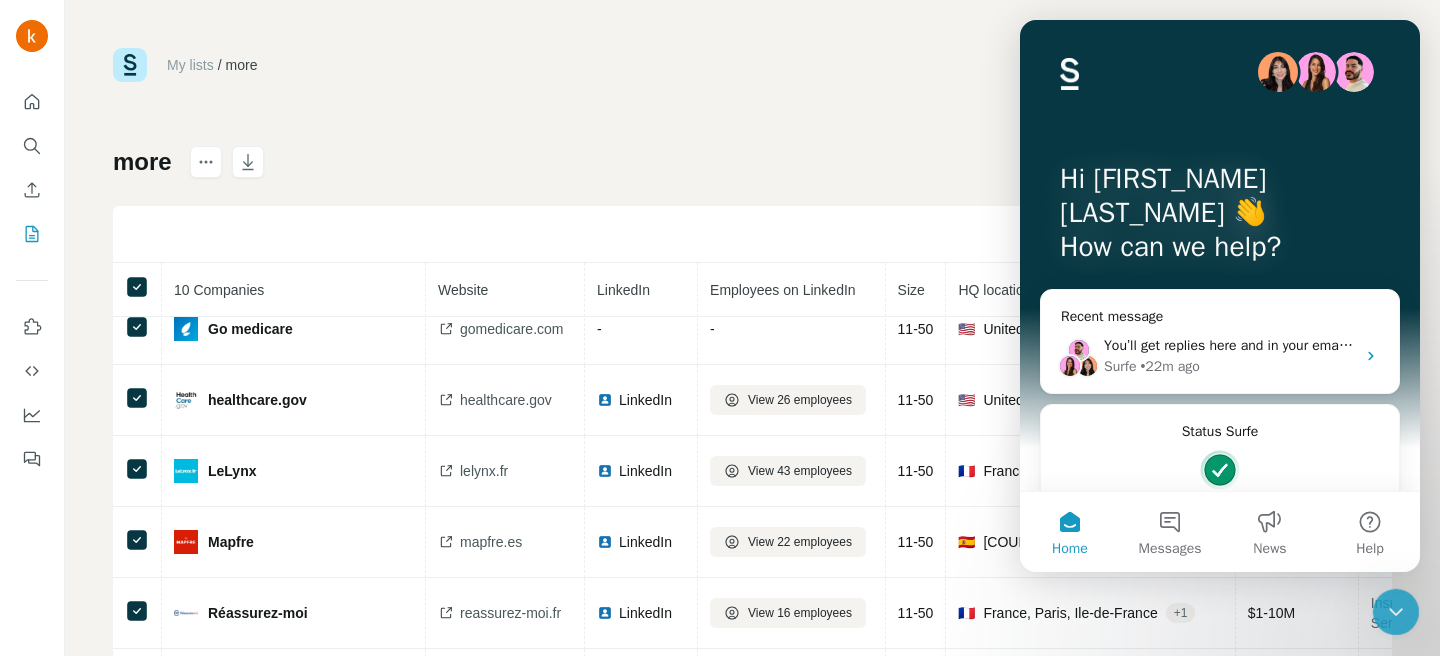 scroll, scrollTop: 0, scrollLeft: 0, axis: both 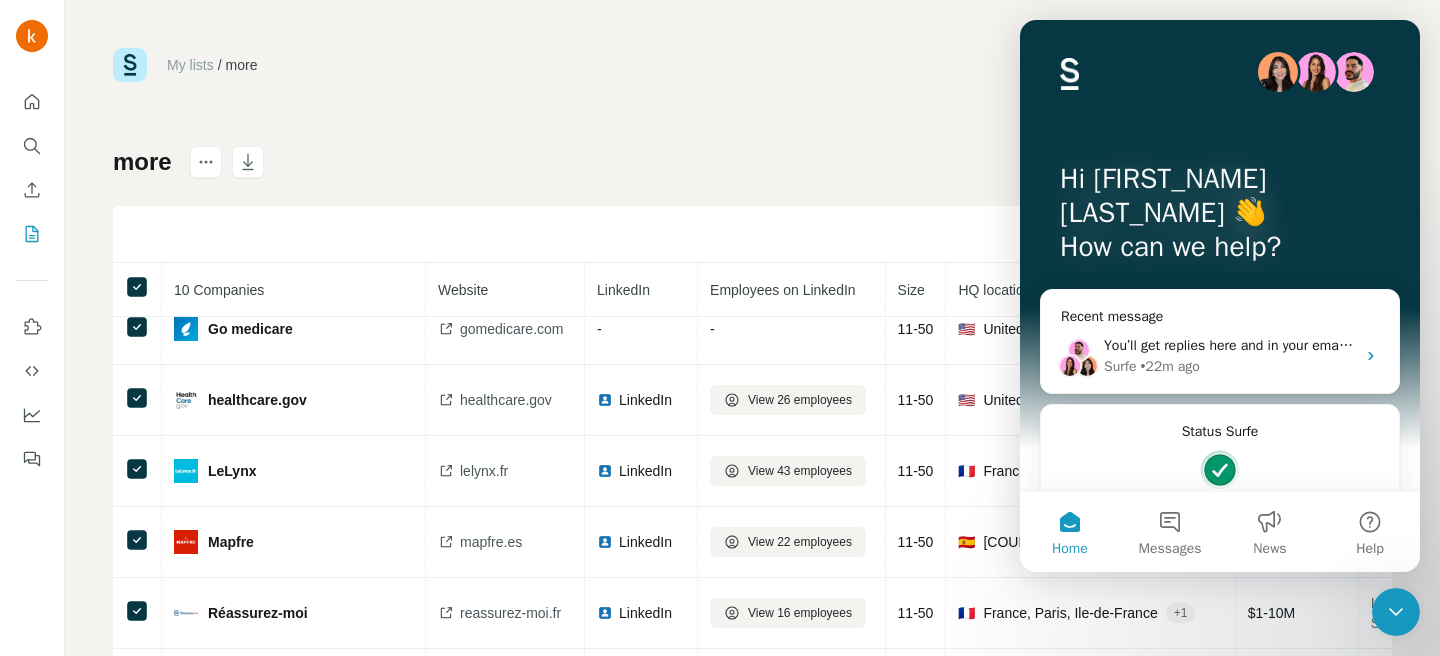 click on "more Sync all to Pipedrive (10) 10 Companies Website LinkedIn Employees on LinkedIn Size HQ location Annual revenue Industry About Technologies Delta Dental deltadental.com LinkedIn View 101 employees 11-50 🇺🇸 United States, Illinois + 7 $  1-10M Dental, Health Care, Medical, Health Insurance Google Tag Manager, ZURB Foundation, Adobe Experience Manager, jQuery, Imperva, HSTS, Amazon ALB, reCAPTCHA, USWDS, Java, Google Maps, Amazon Web Services, Apache HTTP Server Diario Oficial De La Federación dof.gob.mx LinkedIn View 4 employees 11-50 🇲🇽 Mexico + 2 $  0-1M Insurance Diario Oficial De La Federación is an insurance company based out of Río Amazonas 62, Cuauhtémoc, Ciudad de México, Mexico. Google Tag Manager, phpRS, Prototype, PHP, Google Analytics, jQuery, Apache HTTP Server ERGO Deutschland ergo.de LinkedIn View 79 employees 11-50 🇩🇪 Germany + 30 $  0-1M Insurance, Health Insurance - Blitz, Yii, OneTrust, Dealer Spike, YouTube, Underscore.js, Outbrain, cdnjs, Craft CMS, PHP, jQuery," at bounding box center (752, 468) 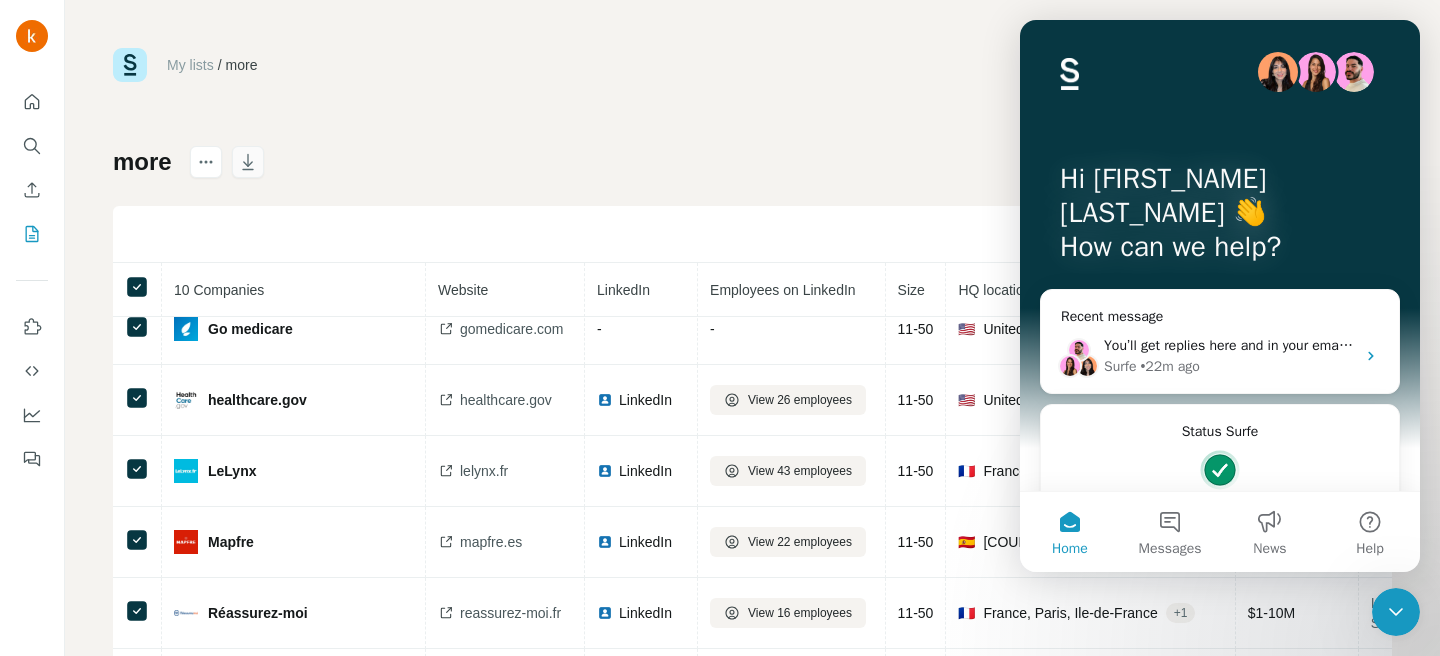 click 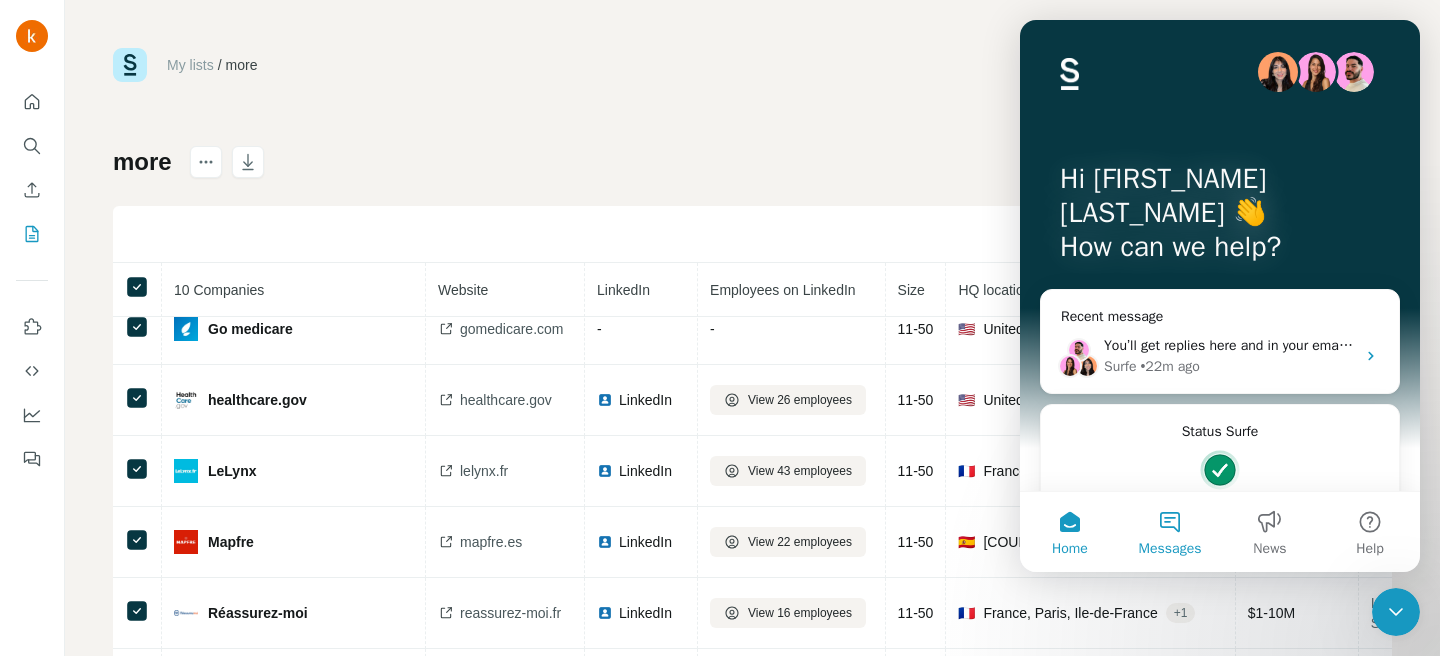 click on "Messages" at bounding box center (1170, 532) 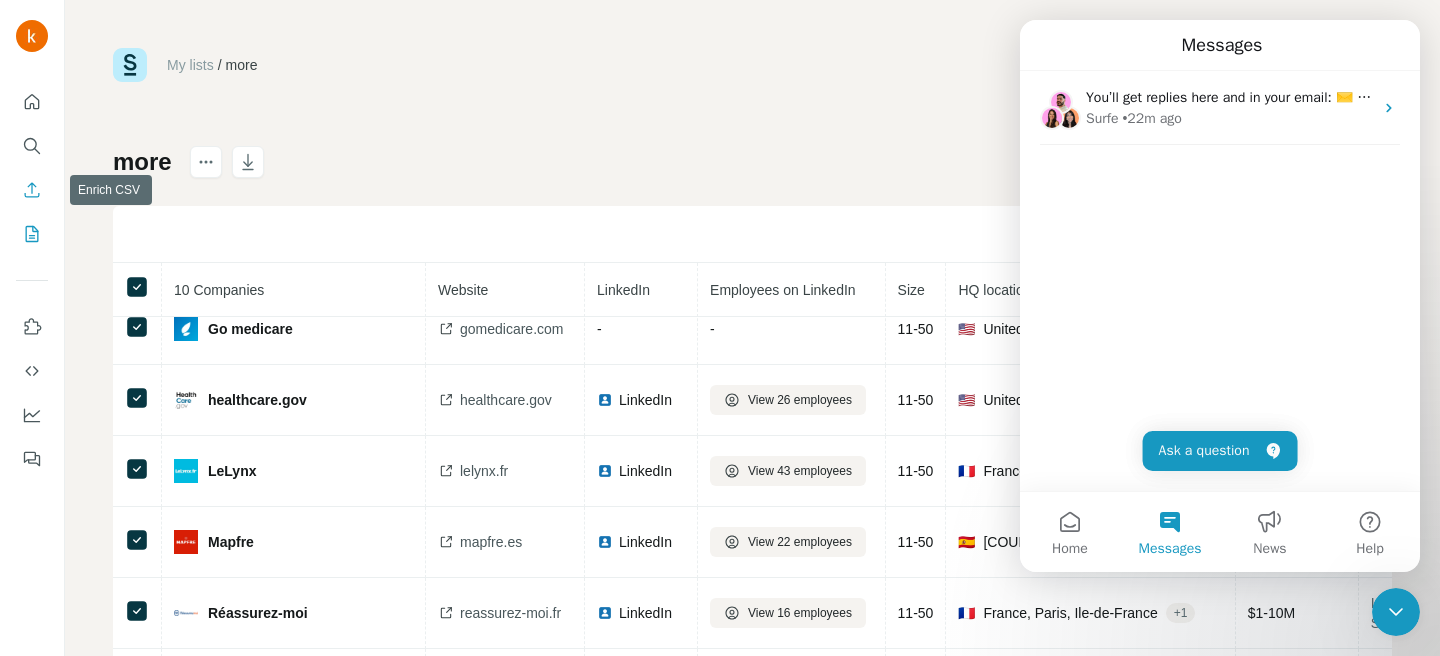 click at bounding box center (32, 190) 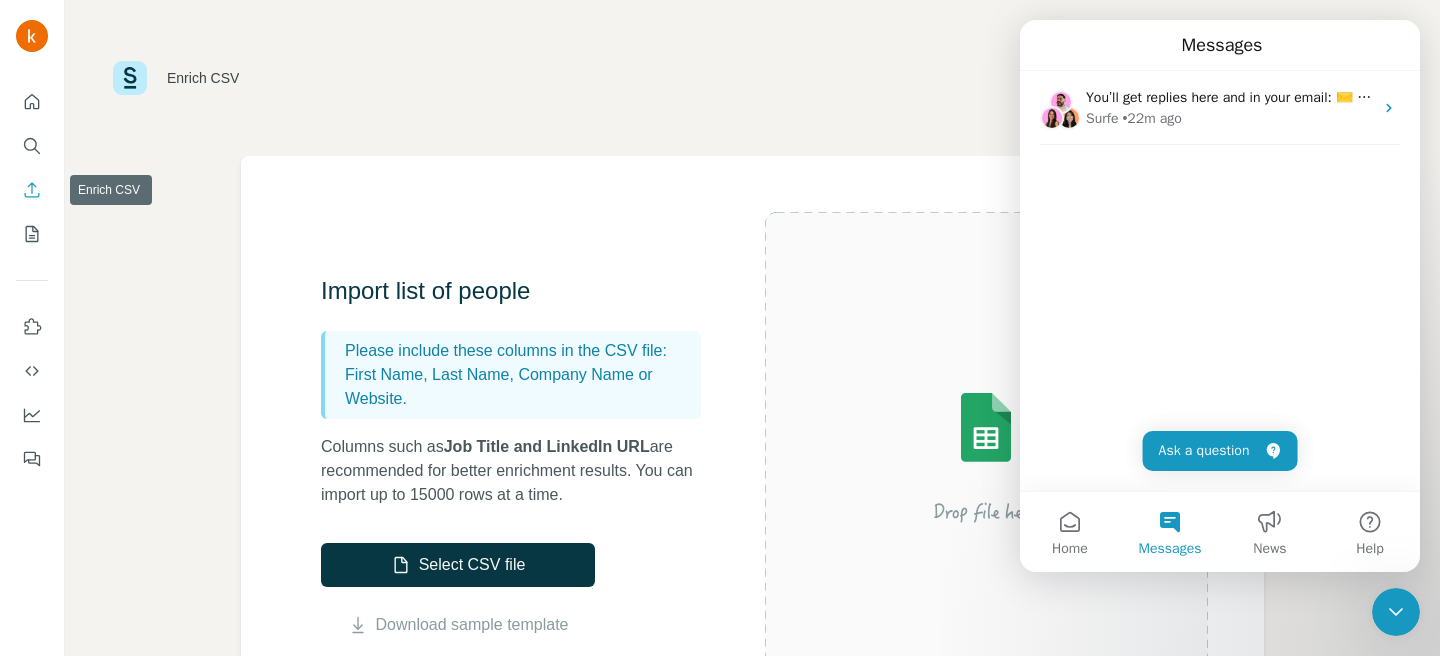 click 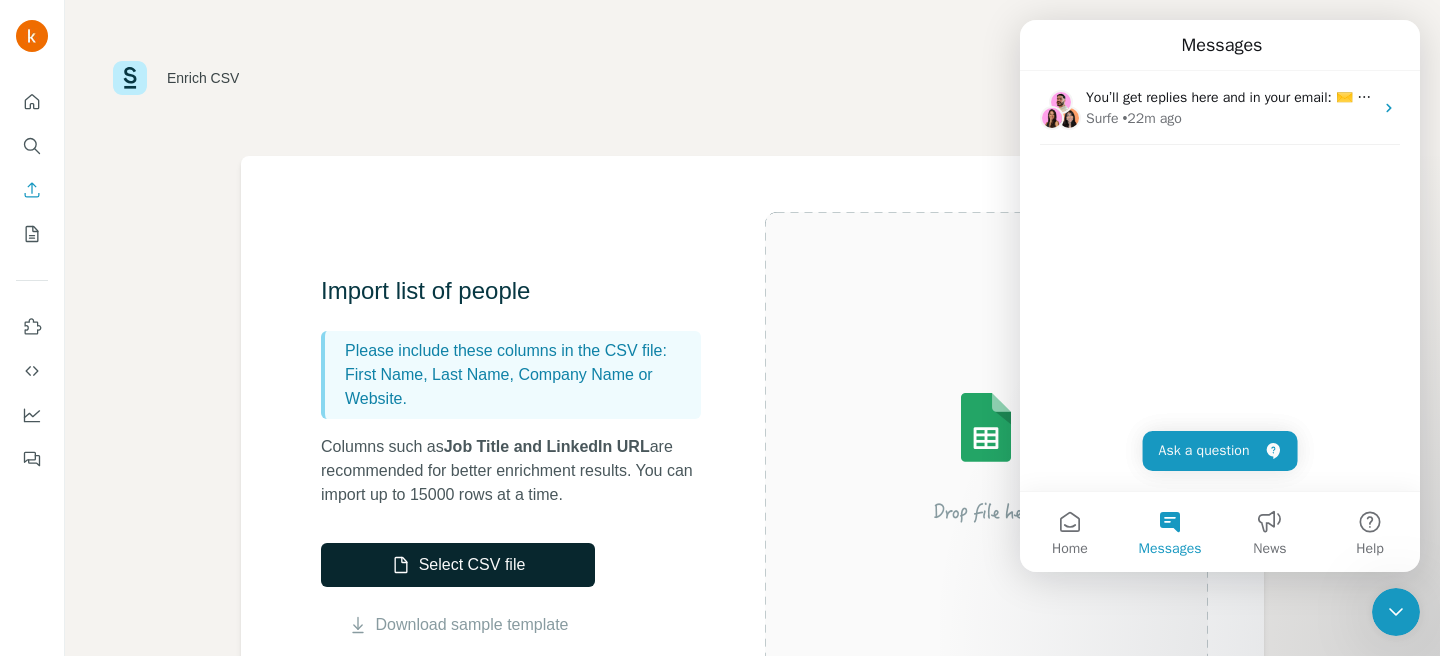 click on "Select CSV file" at bounding box center (458, 565) 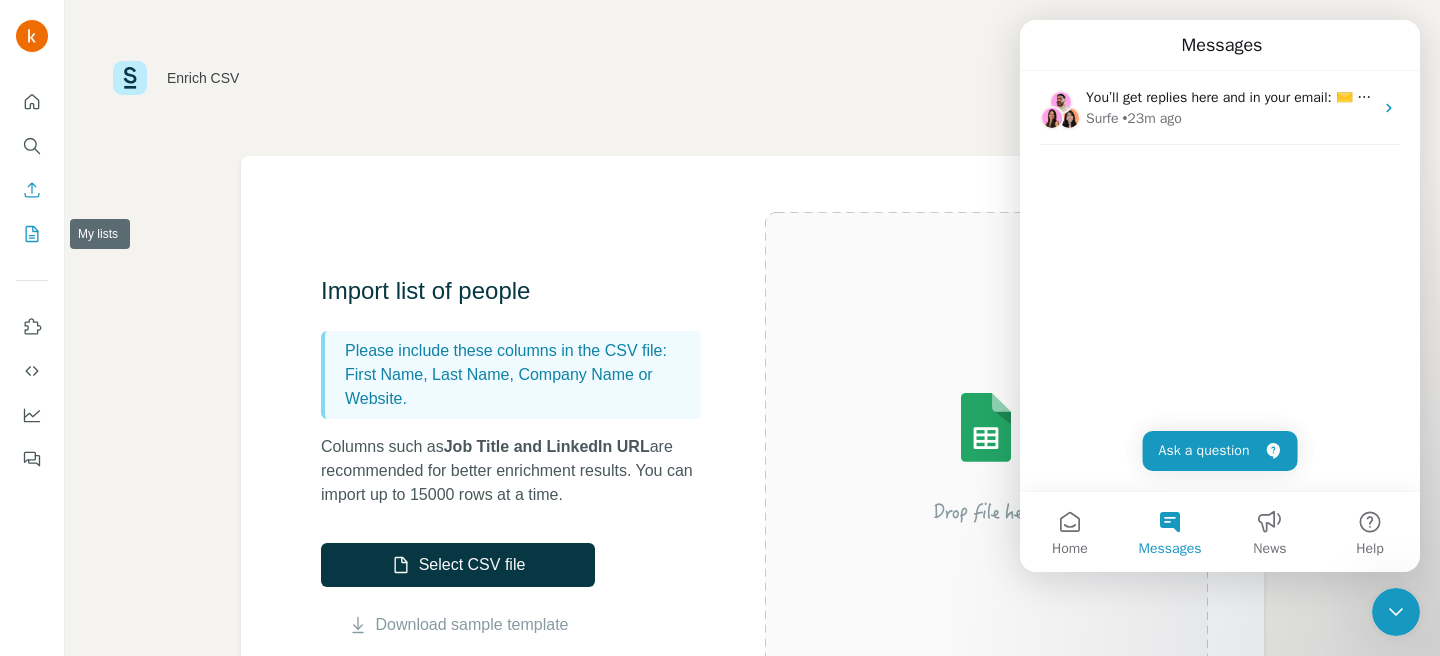 click 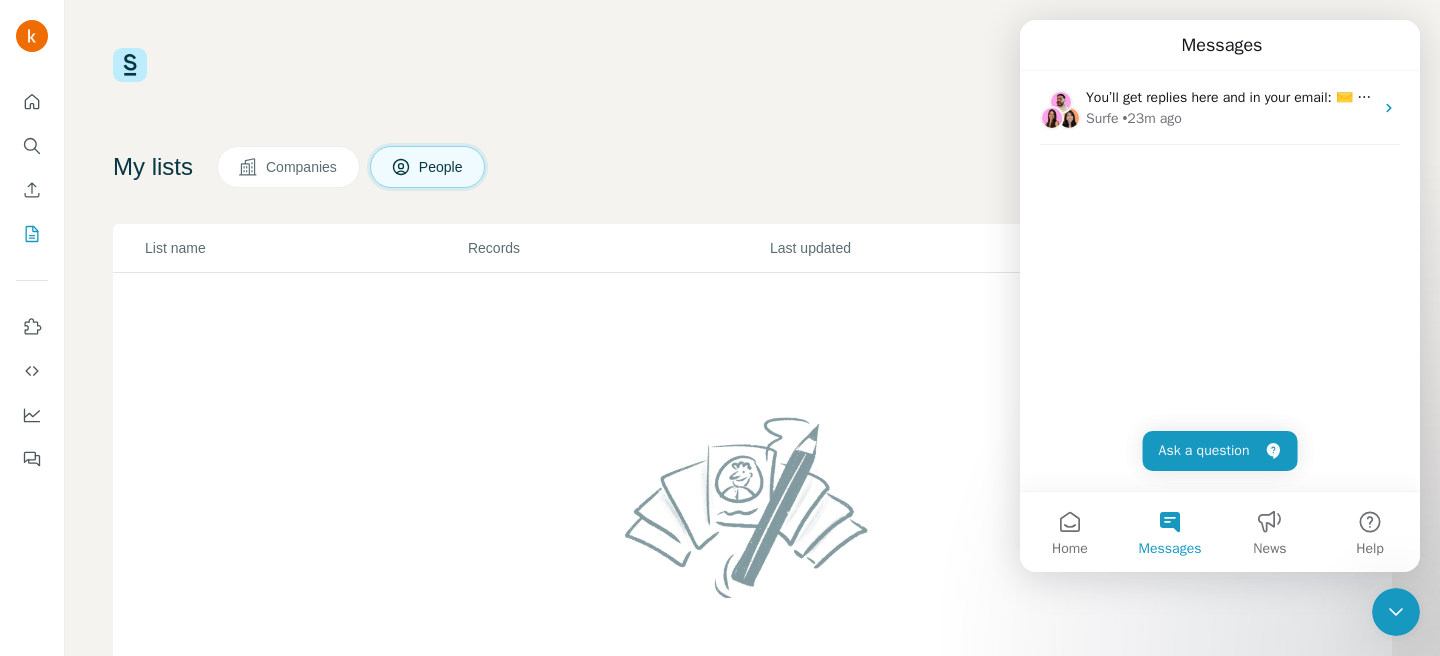 click on "Companies" at bounding box center (302, 167) 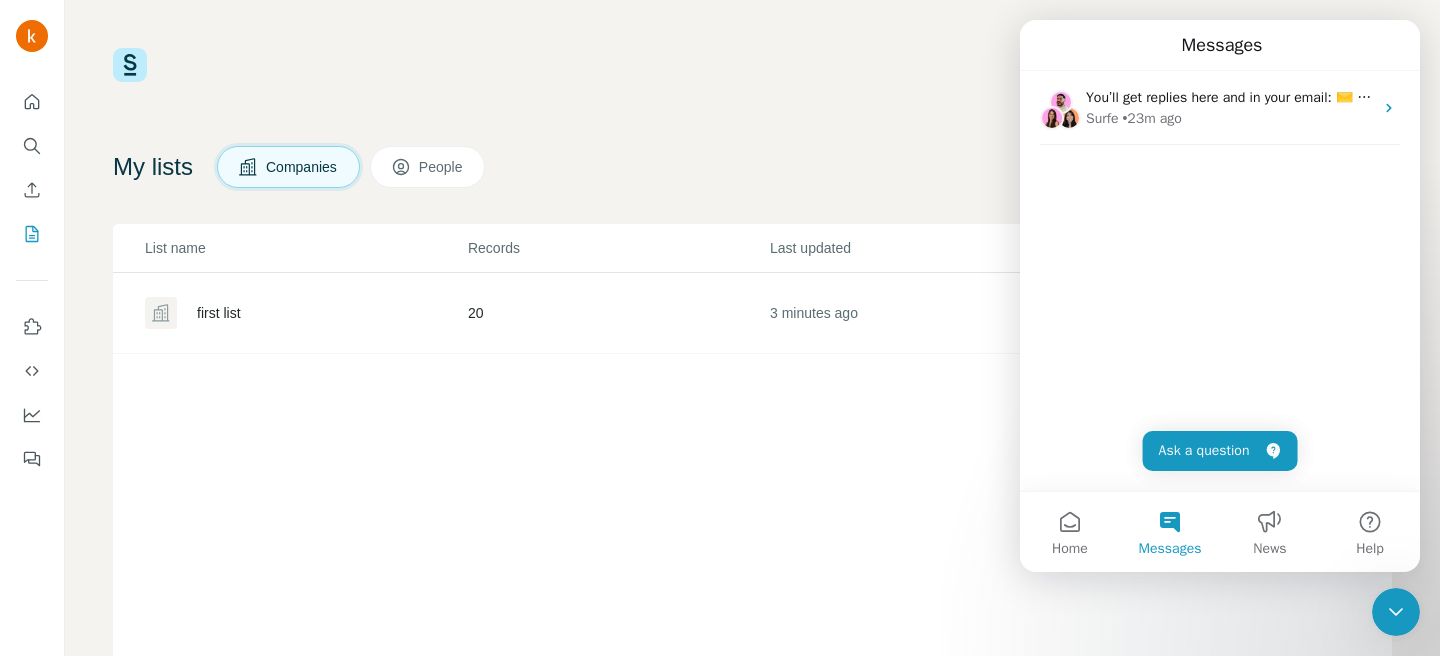 click on "first list" at bounding box center [290, 313] 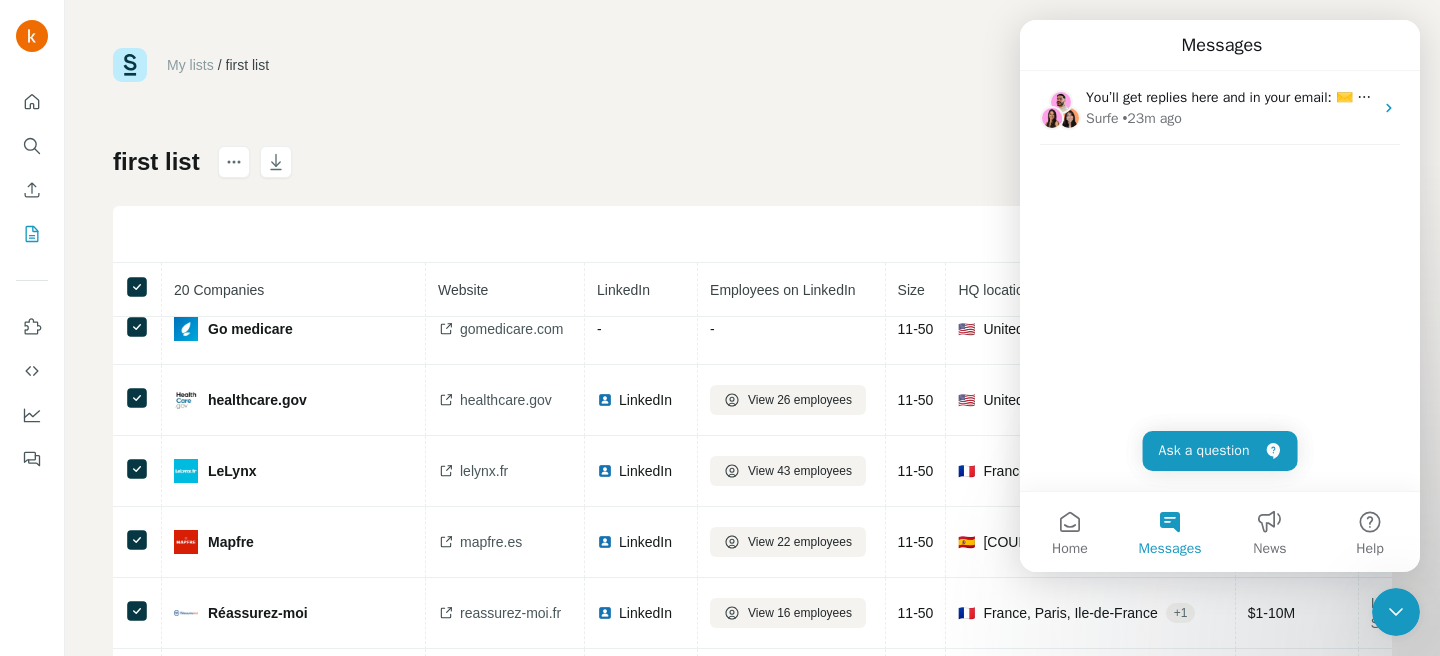 scroll, scrollTop: 247, scrollLeft: 0, axis: vertical 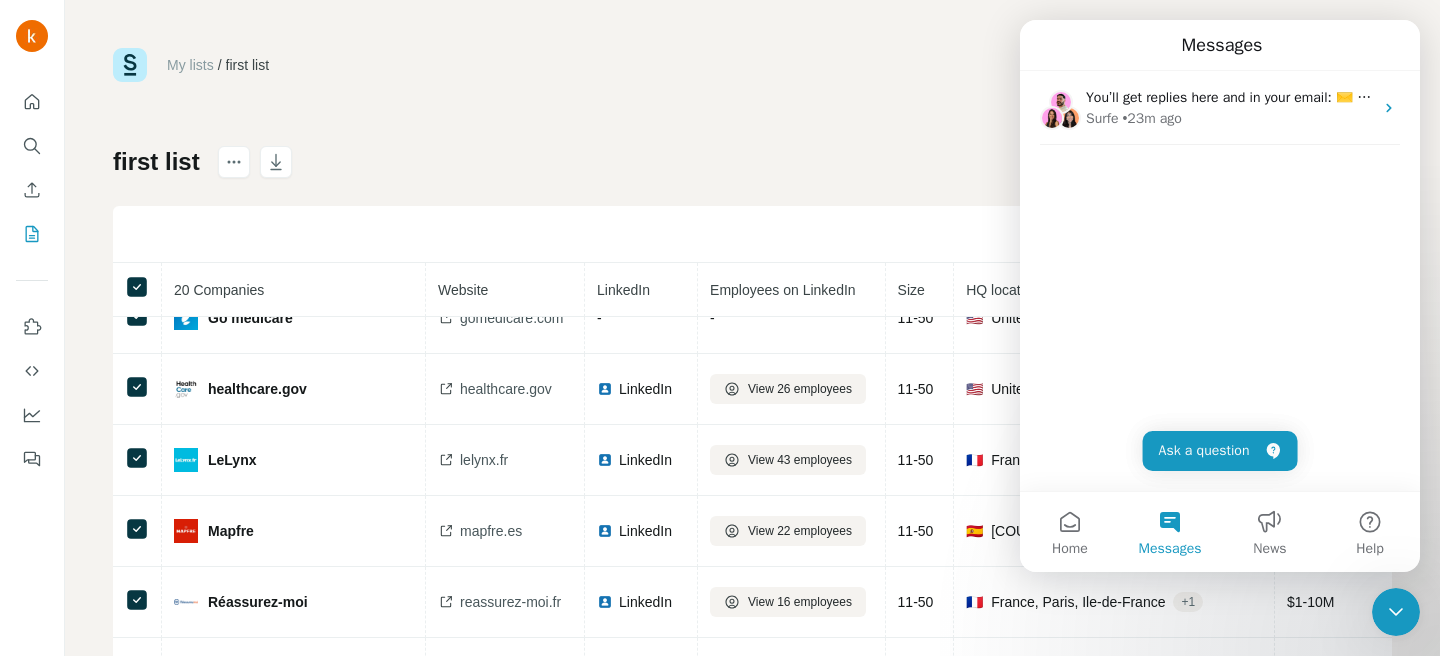 click 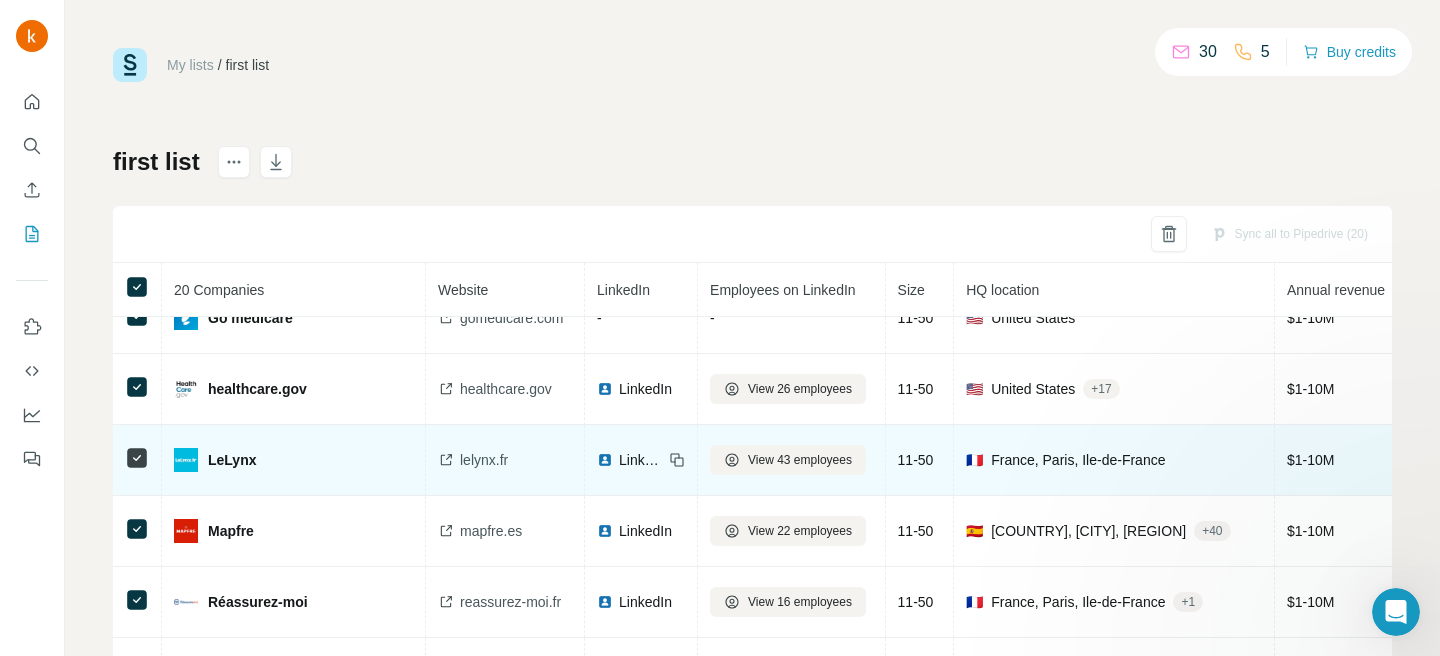 scroll, scrollTop: 0, scrollLeft: 0, axis: both 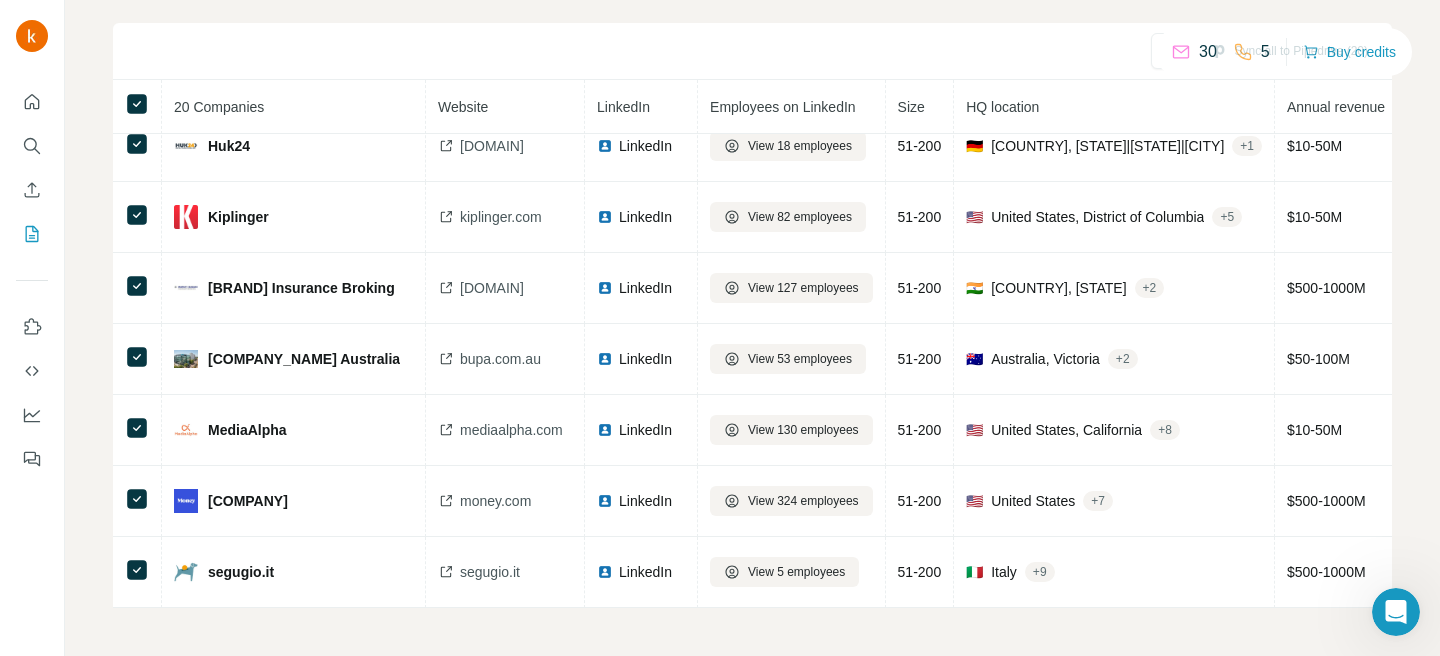 click on "Sync all to Pipedrive (20)" at bounding box center (752, 51) 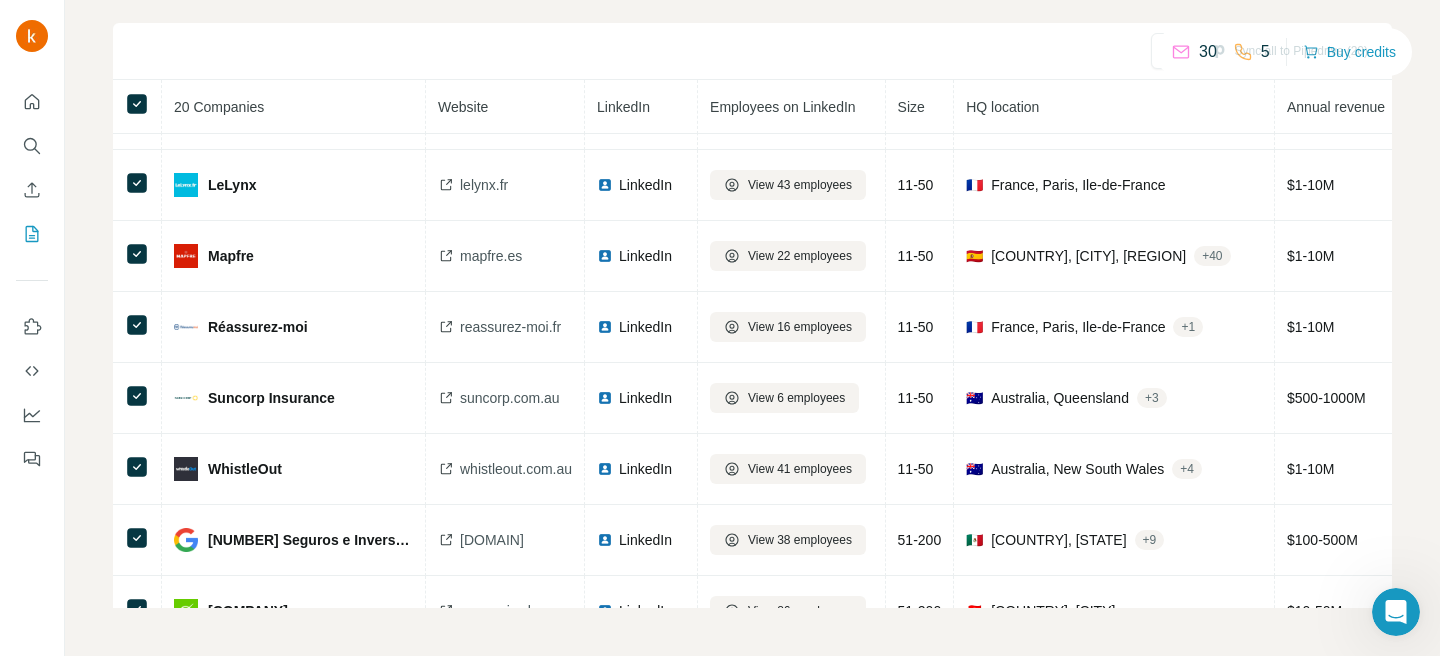 scroll, scrollTop: 0, scrollLeft: 0, axis: both 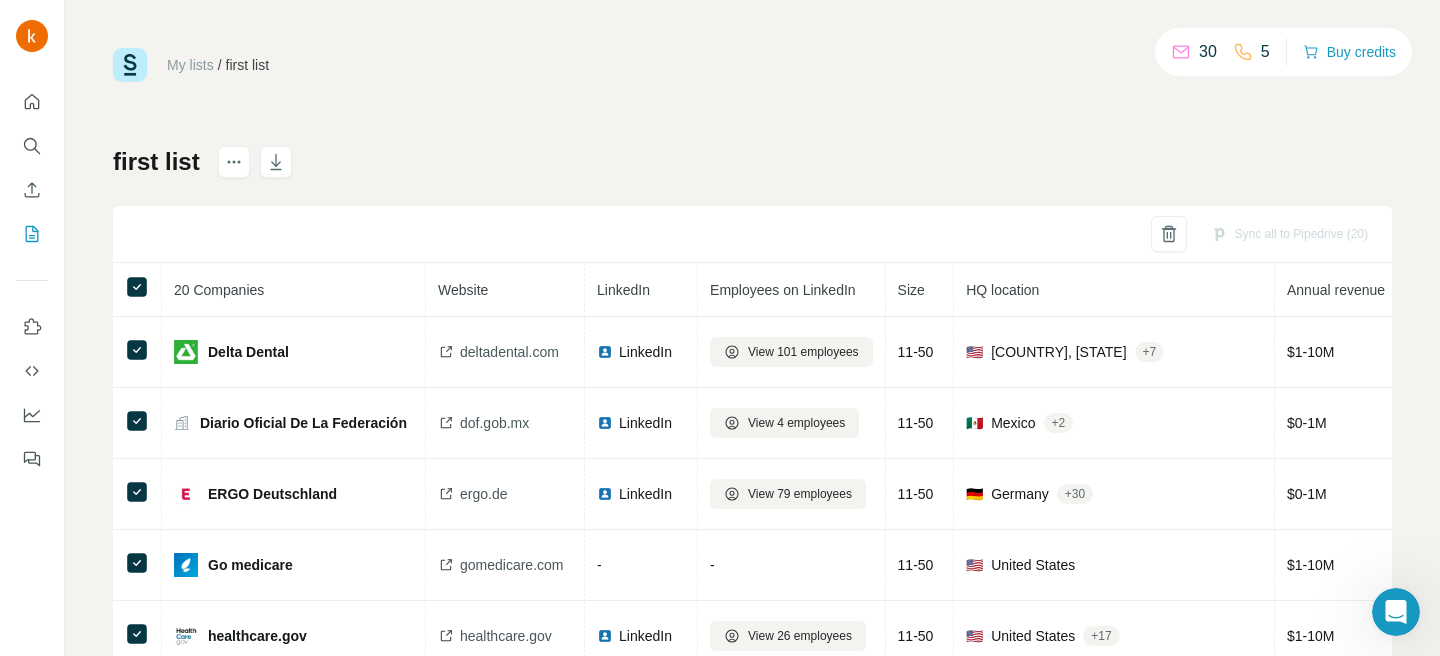 click at bounding box center (255, 162) 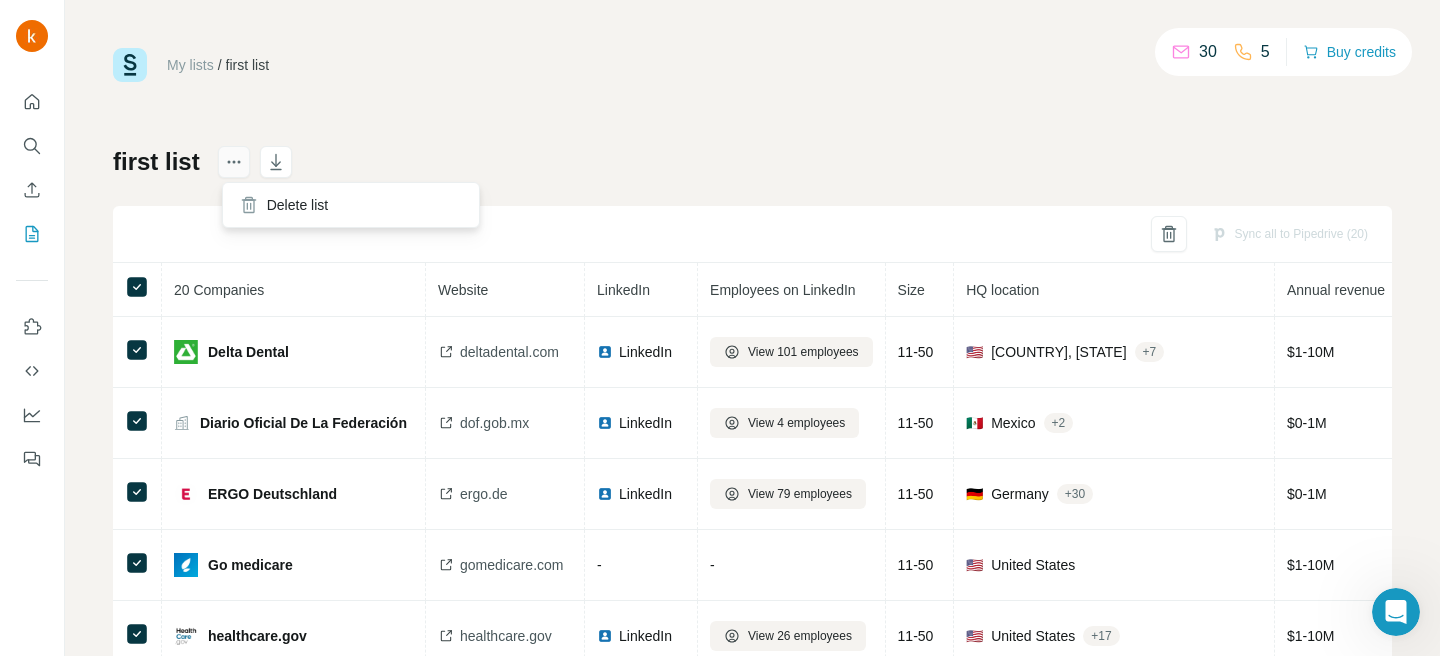 click at bounding box center (234, 162) 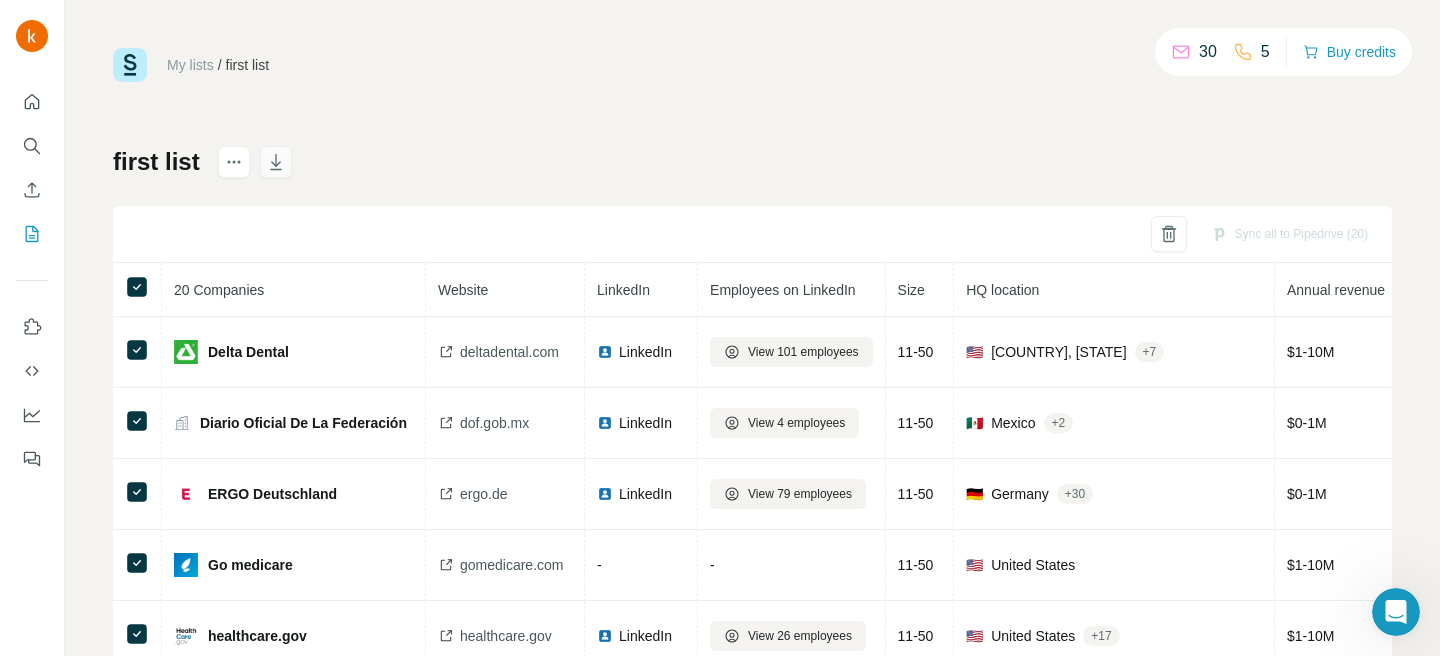 click 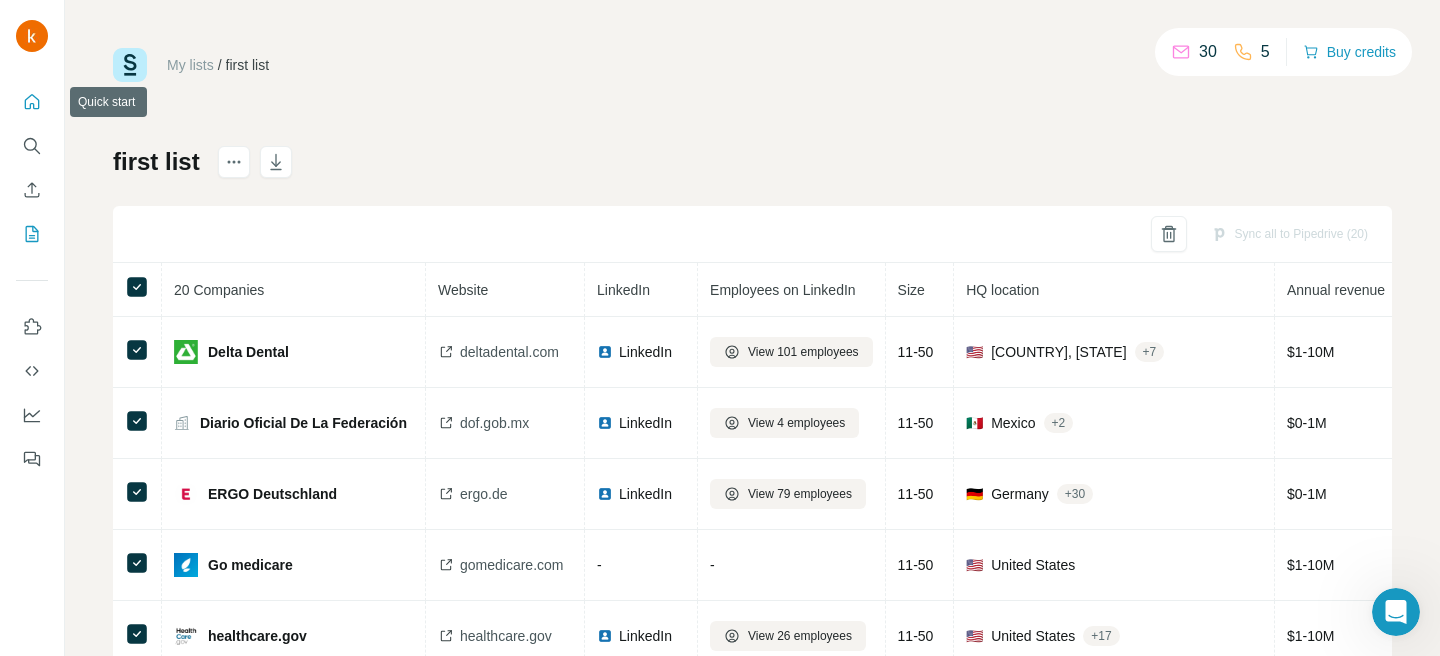 click at bounding box center (32, 102) 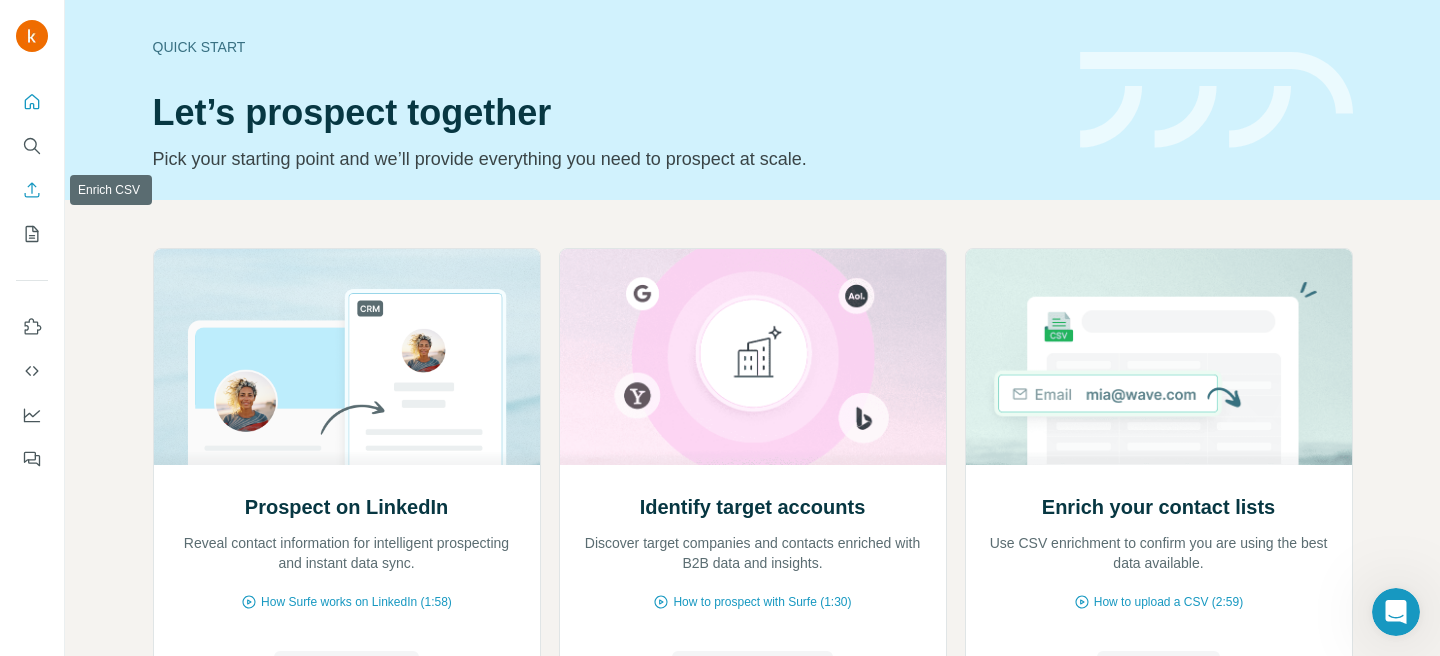 click 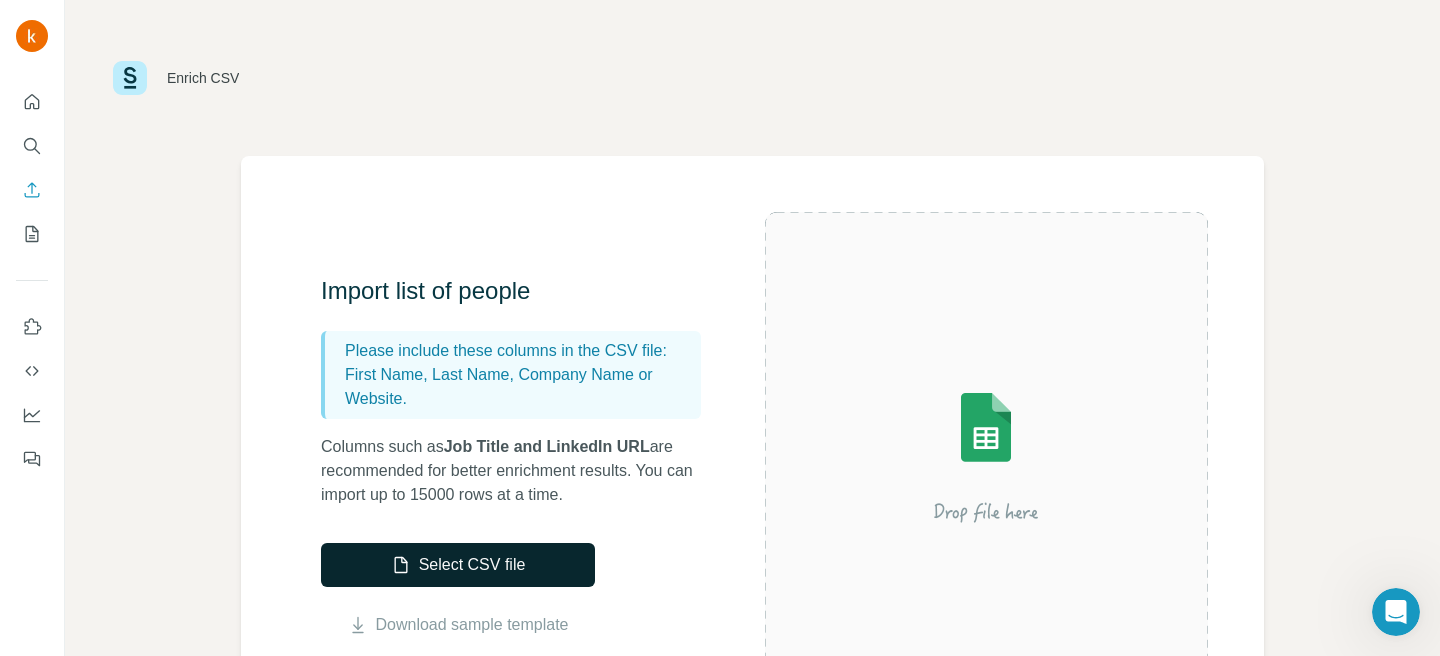 click on "Select CSV file" at bounding box center (458, 565) 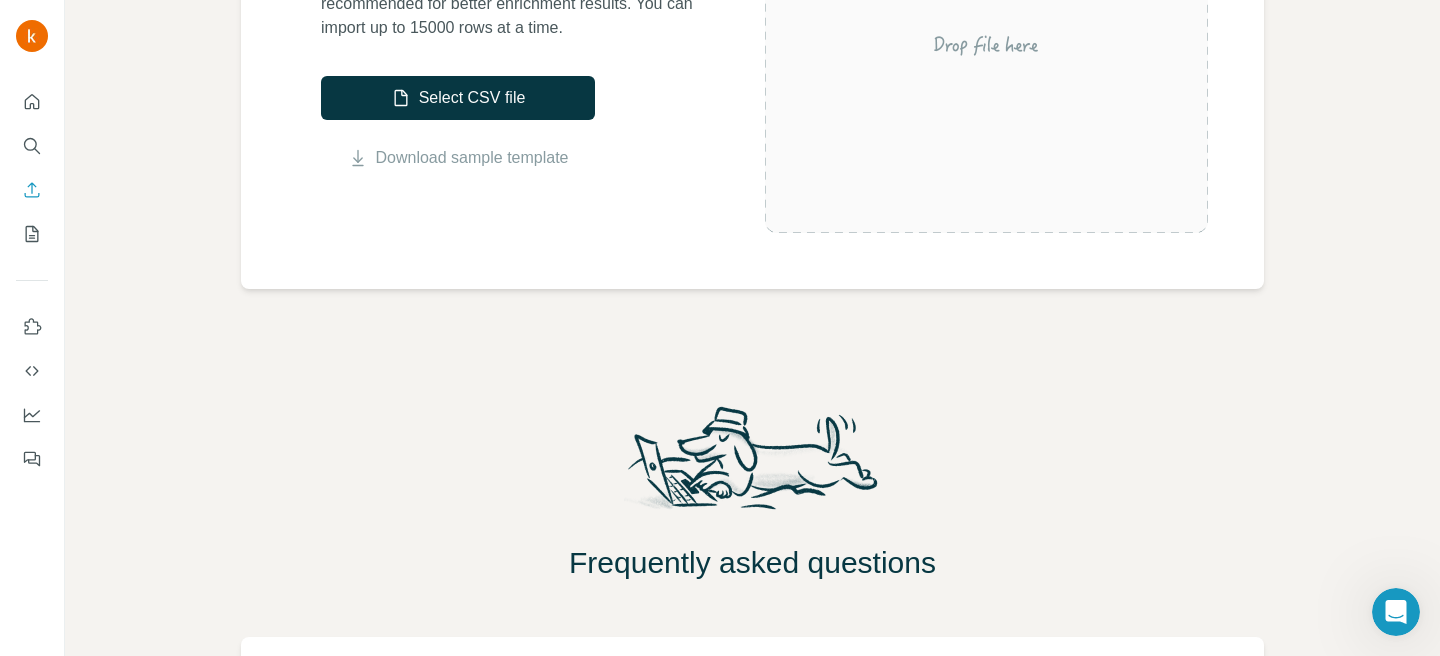 scroll, scrollTop: 483, scrollLeft: 0, axis: vertical 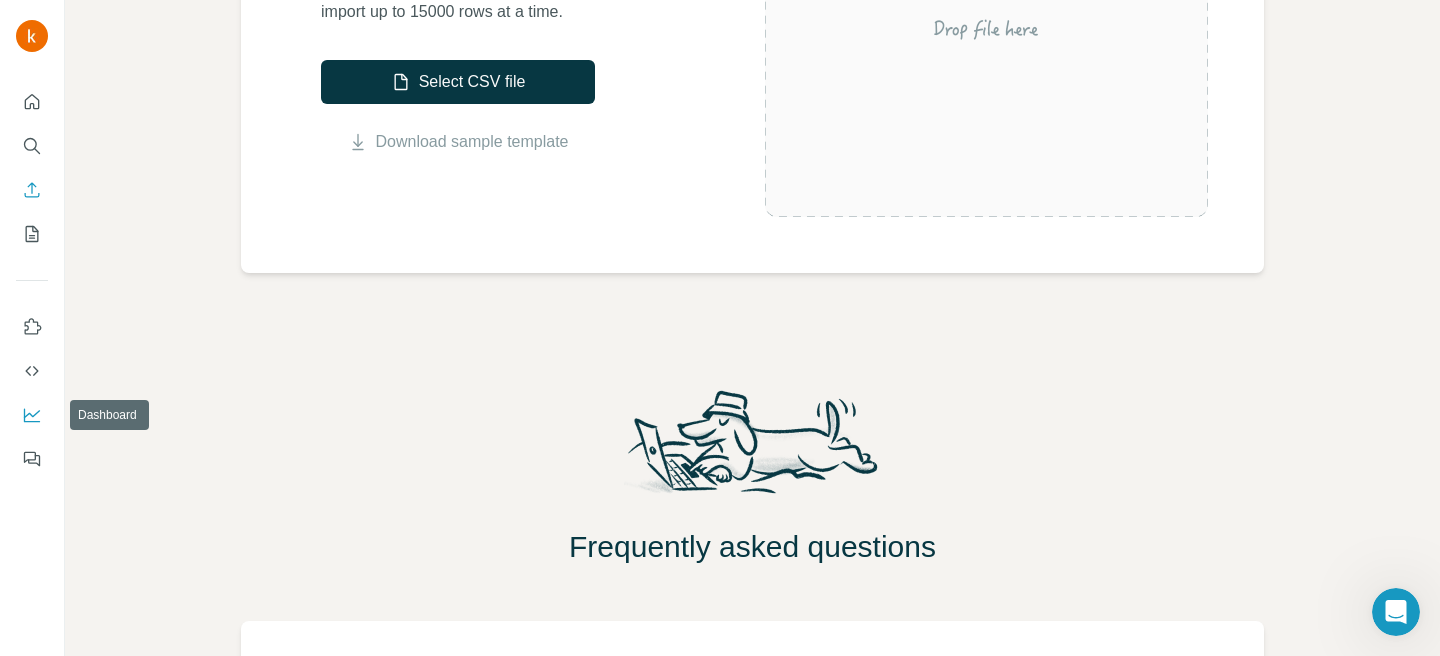 click at bounding box center (32, 415) 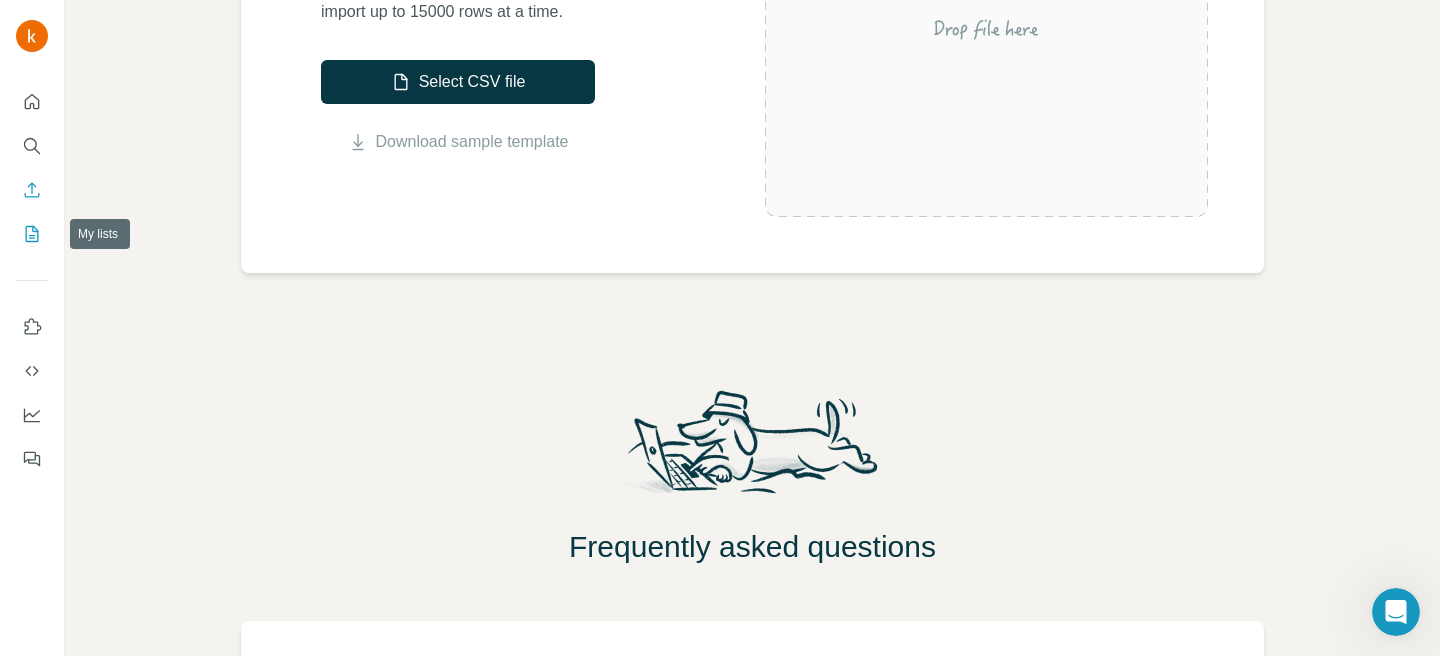 click 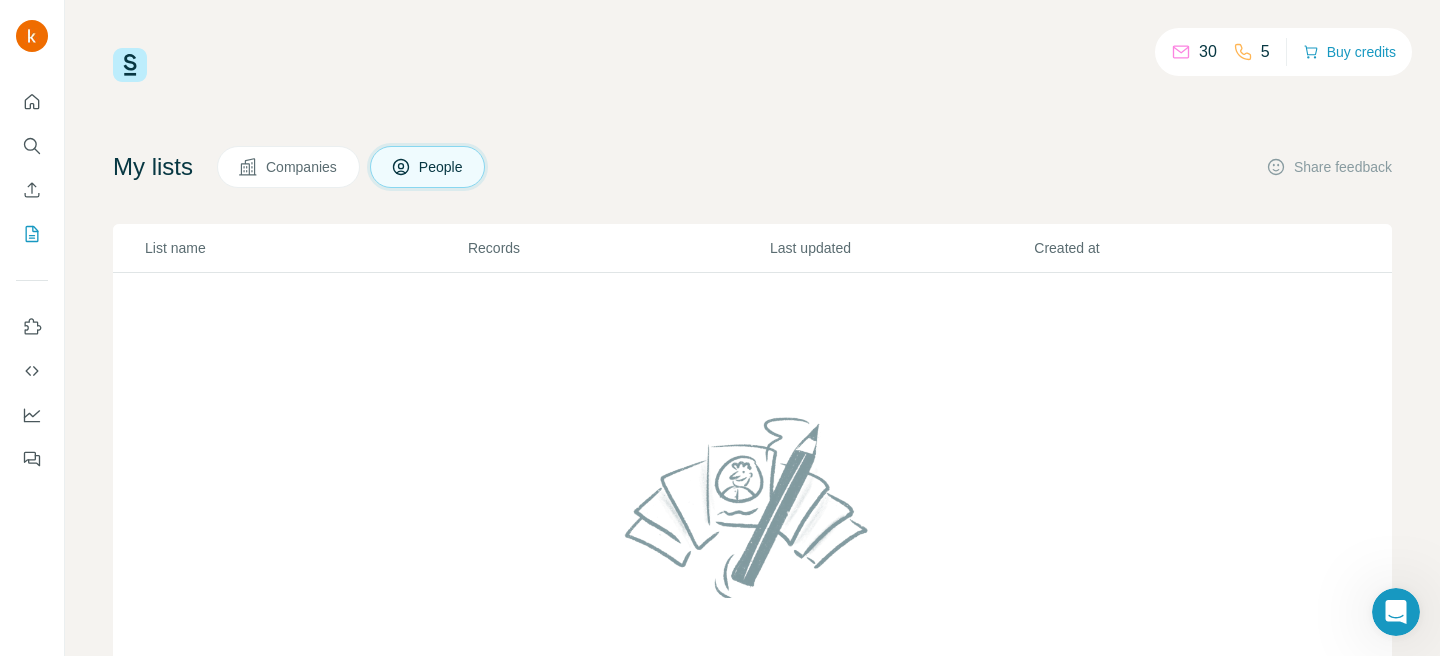click on "Companies" at bounding box center [302, 167] 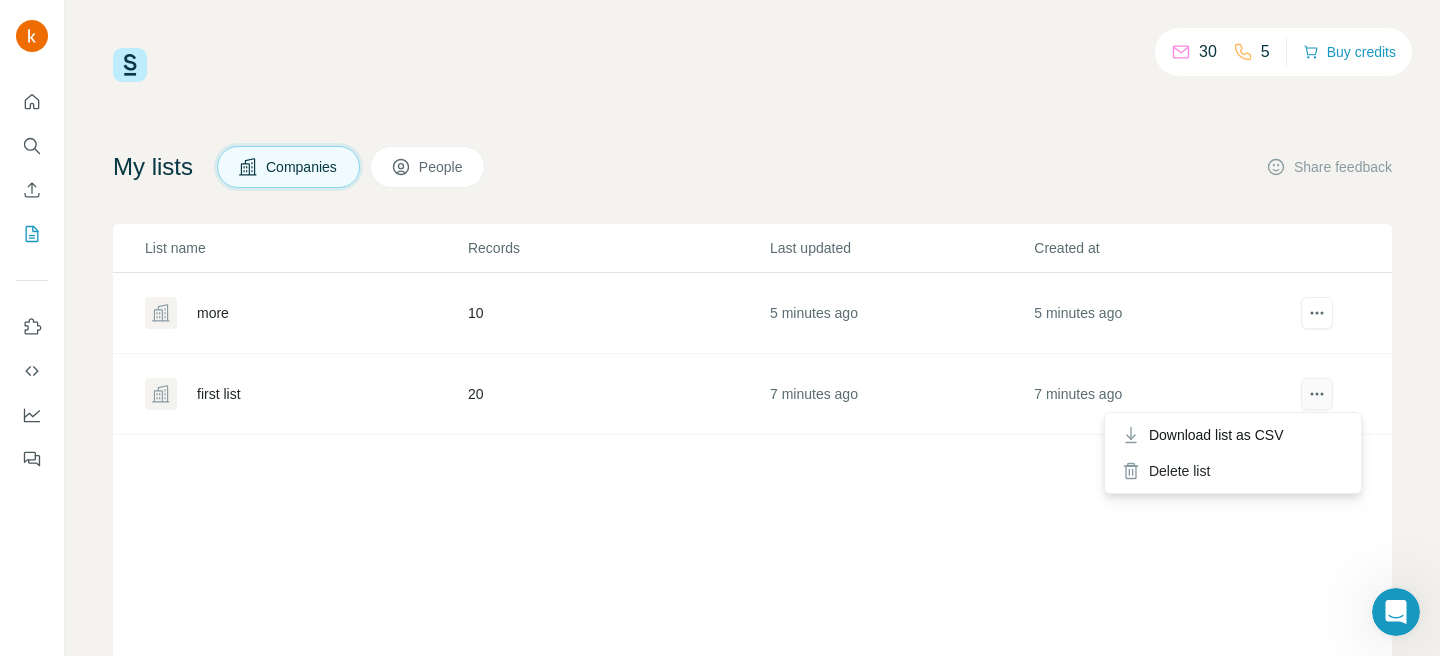 click at bounding box center [1317, 394] 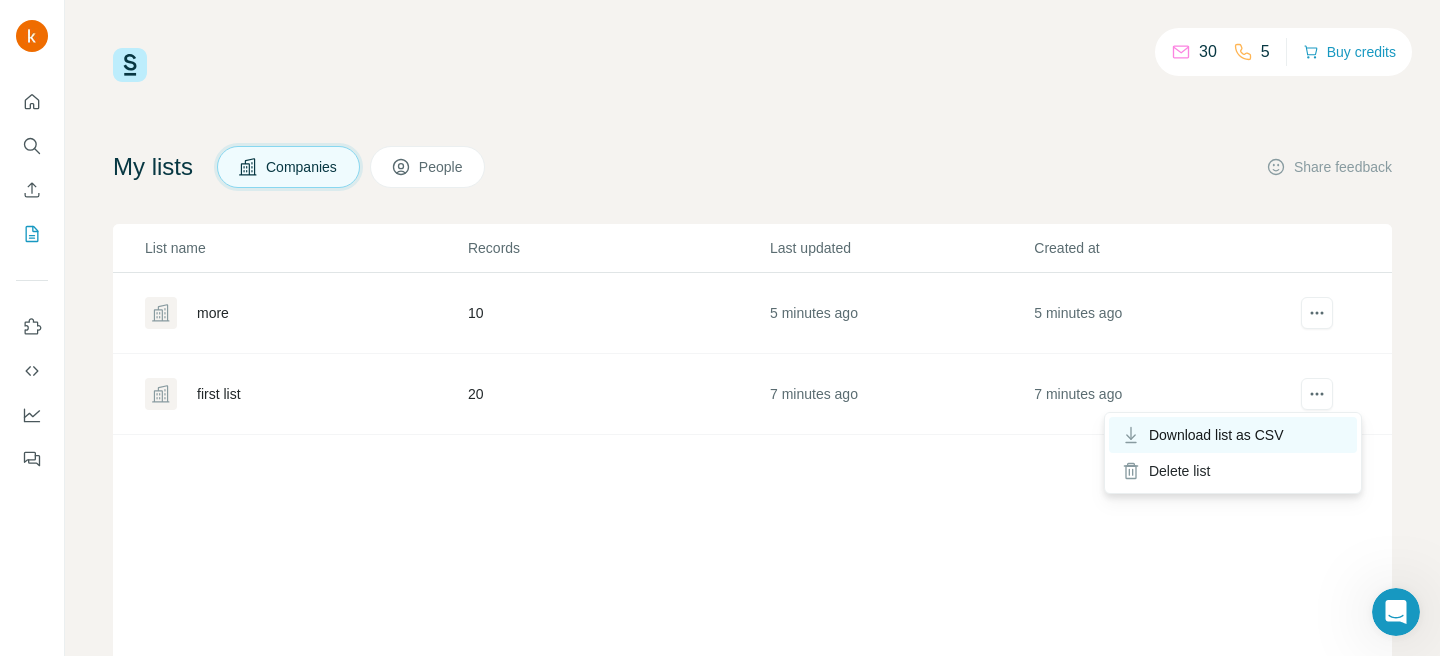 click on "Download list as CSV" at bounding box center [1216, 435] 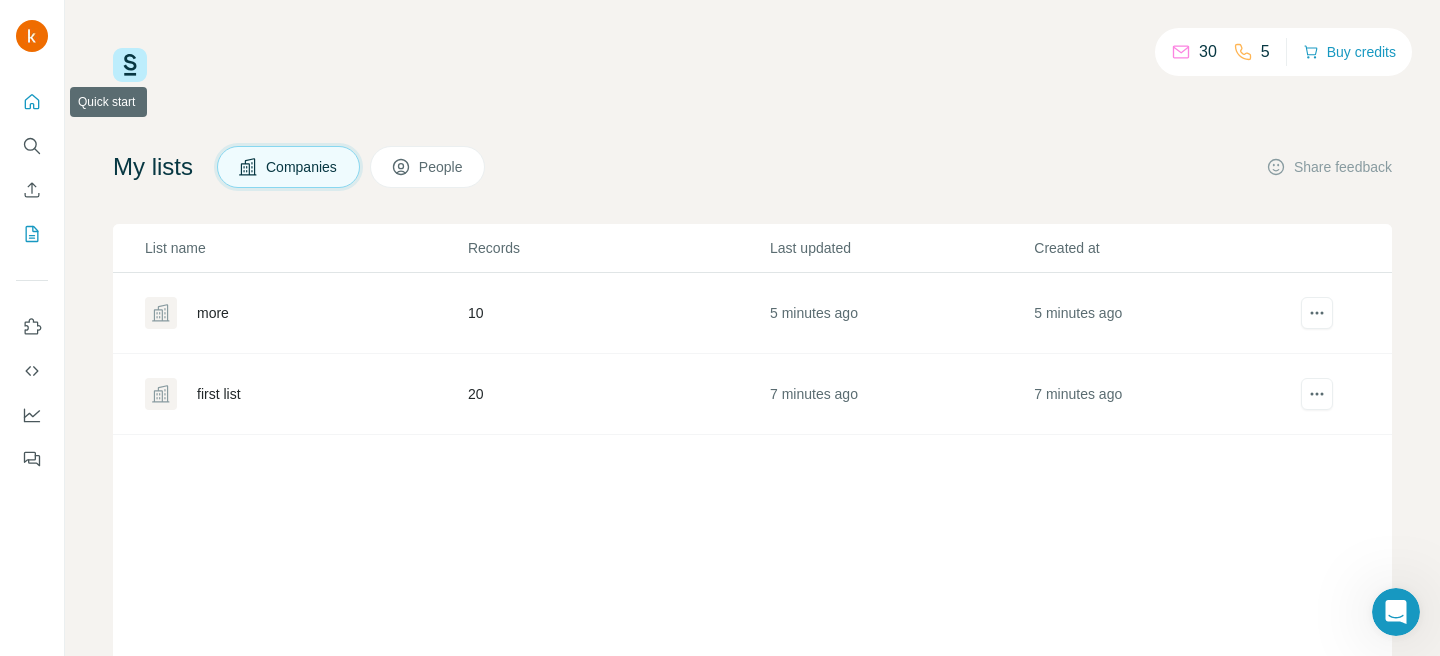 click 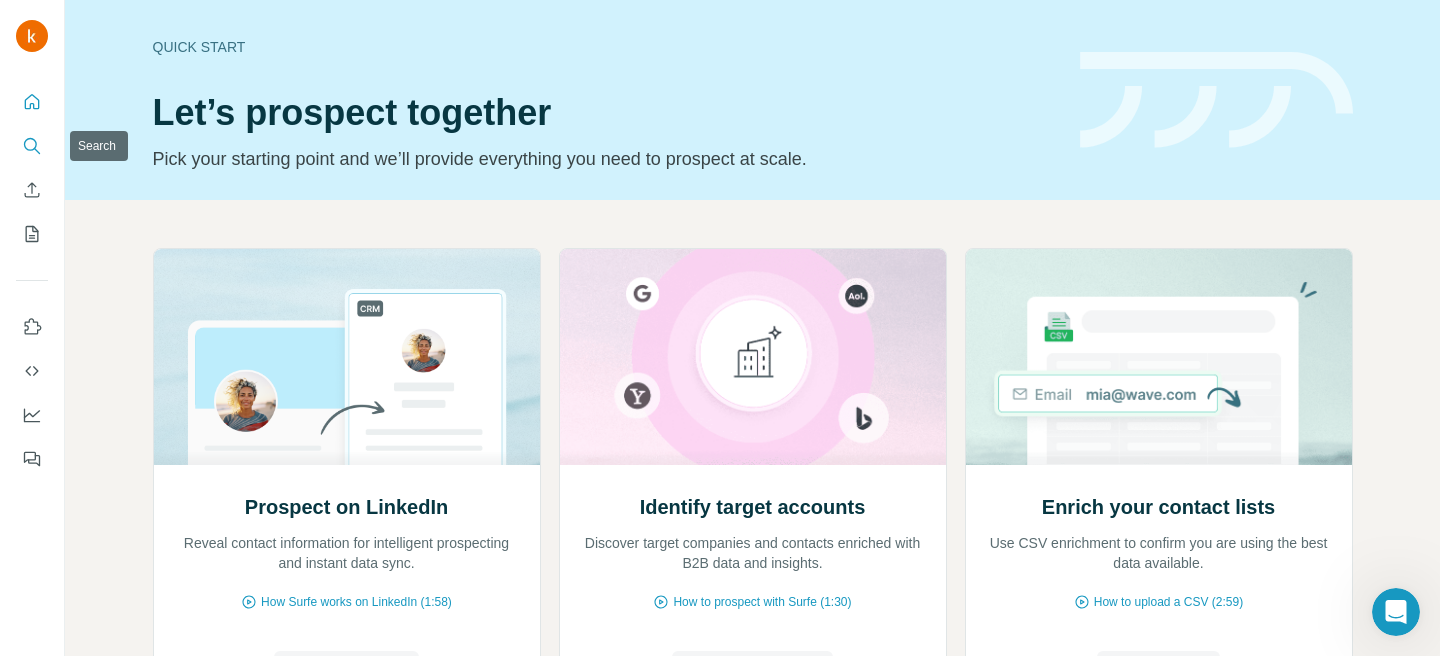 click 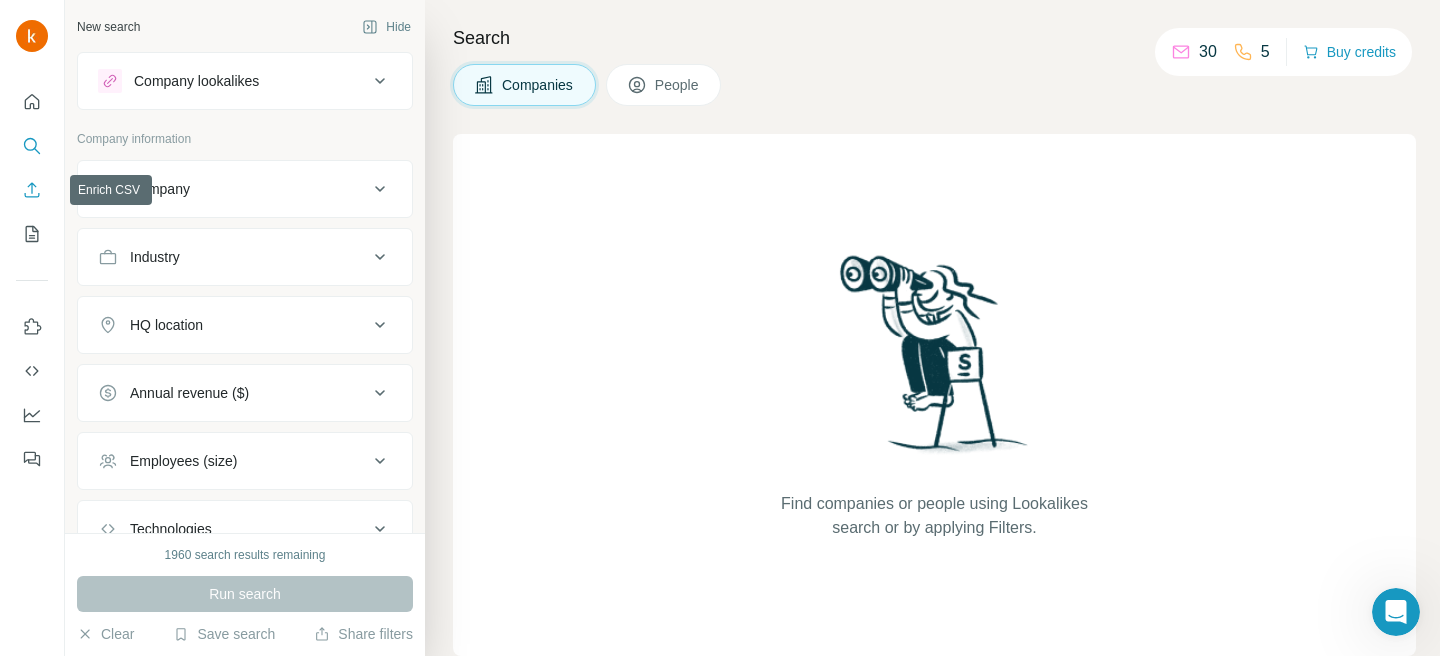 click at bounding box center (32, 190) 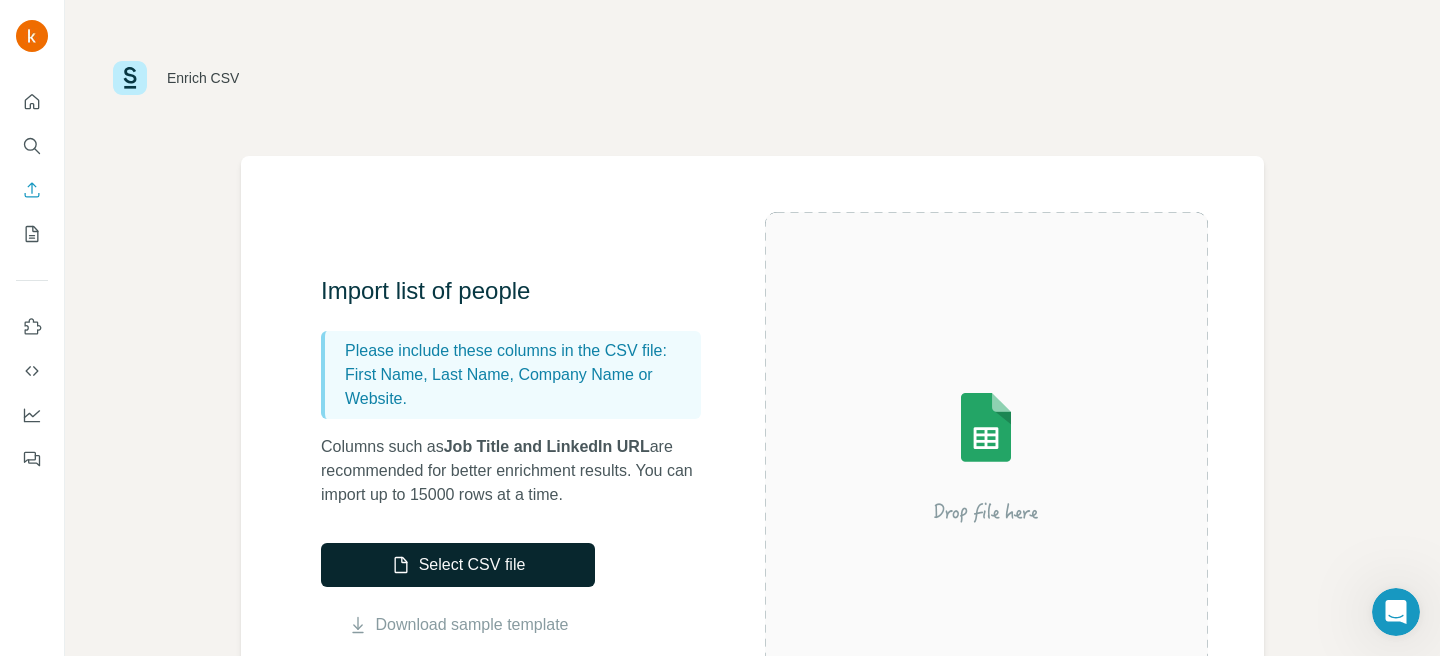 click on "Select CSV file" at bounding box center (458, 565) 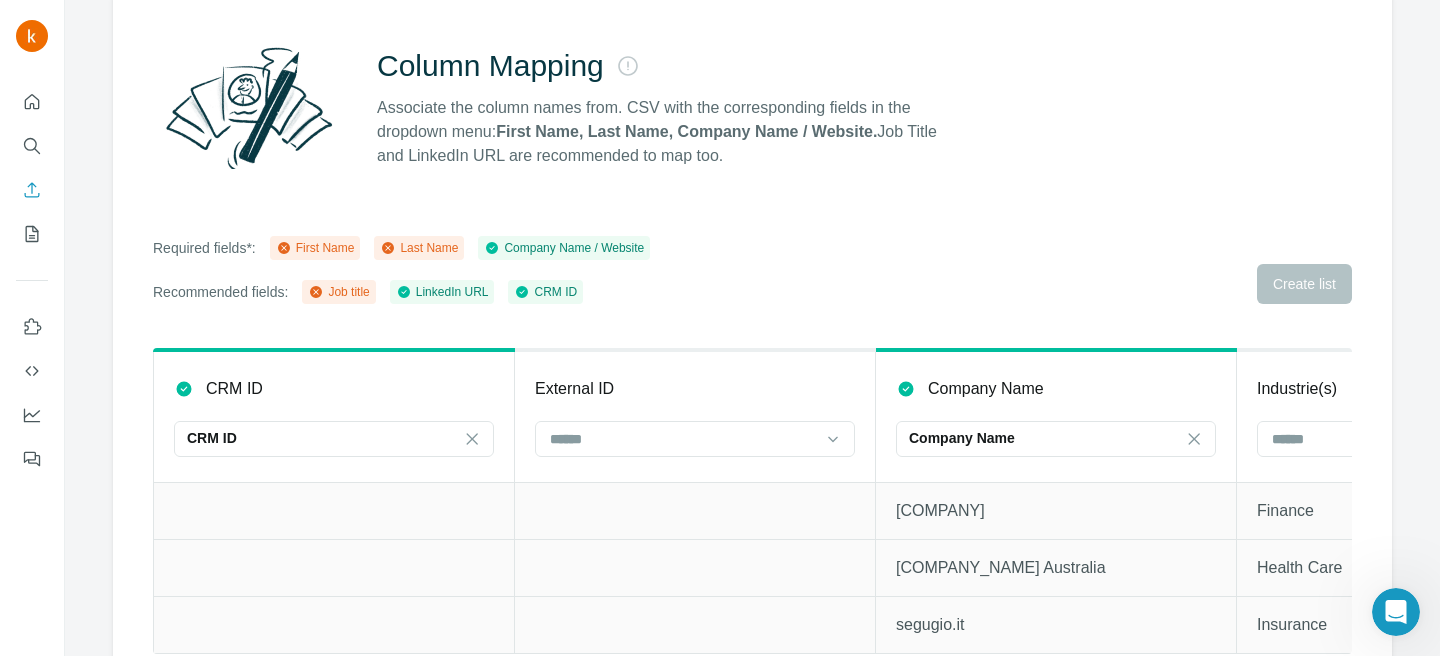 scroll, scrollTop: 217, scrollLeft: 0, axis: vertical 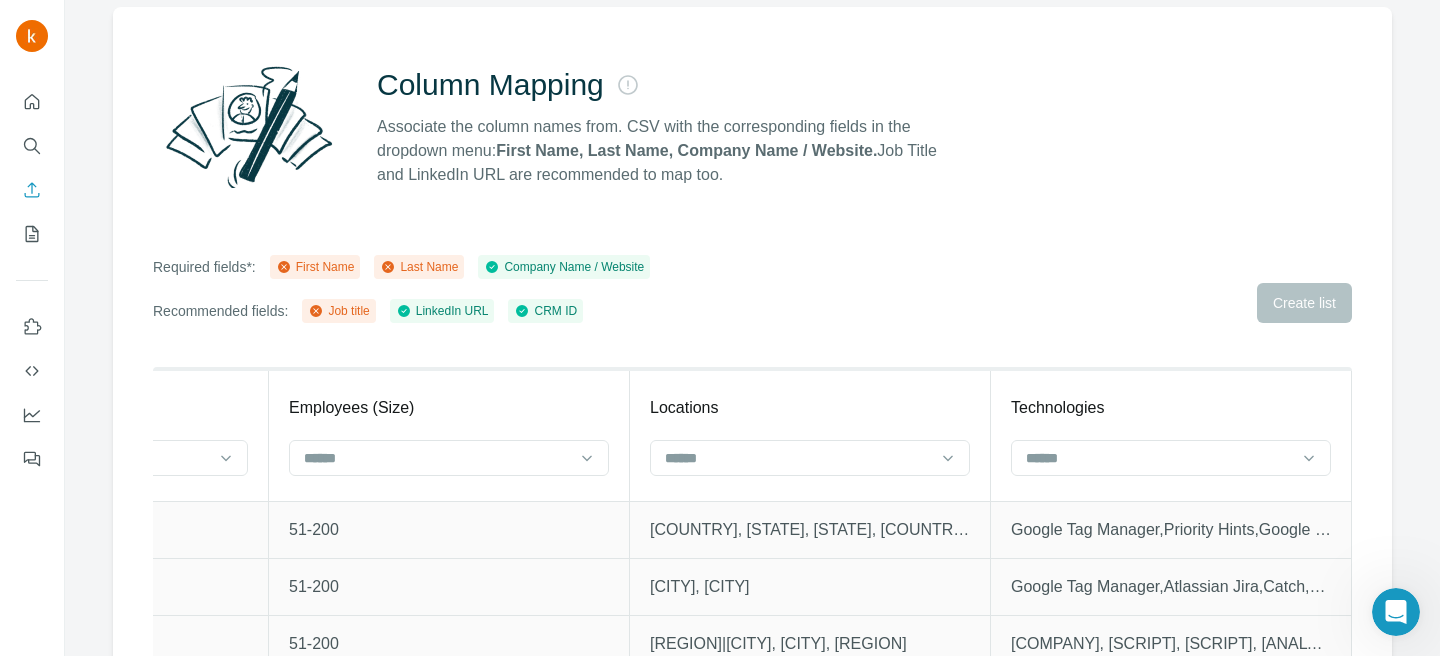 click on "Required fields*: First Name Last Name Company Name / Website Recommended fields: Job title LinkedIn URL CRM ID Create list" at bounding box center [752, 289] 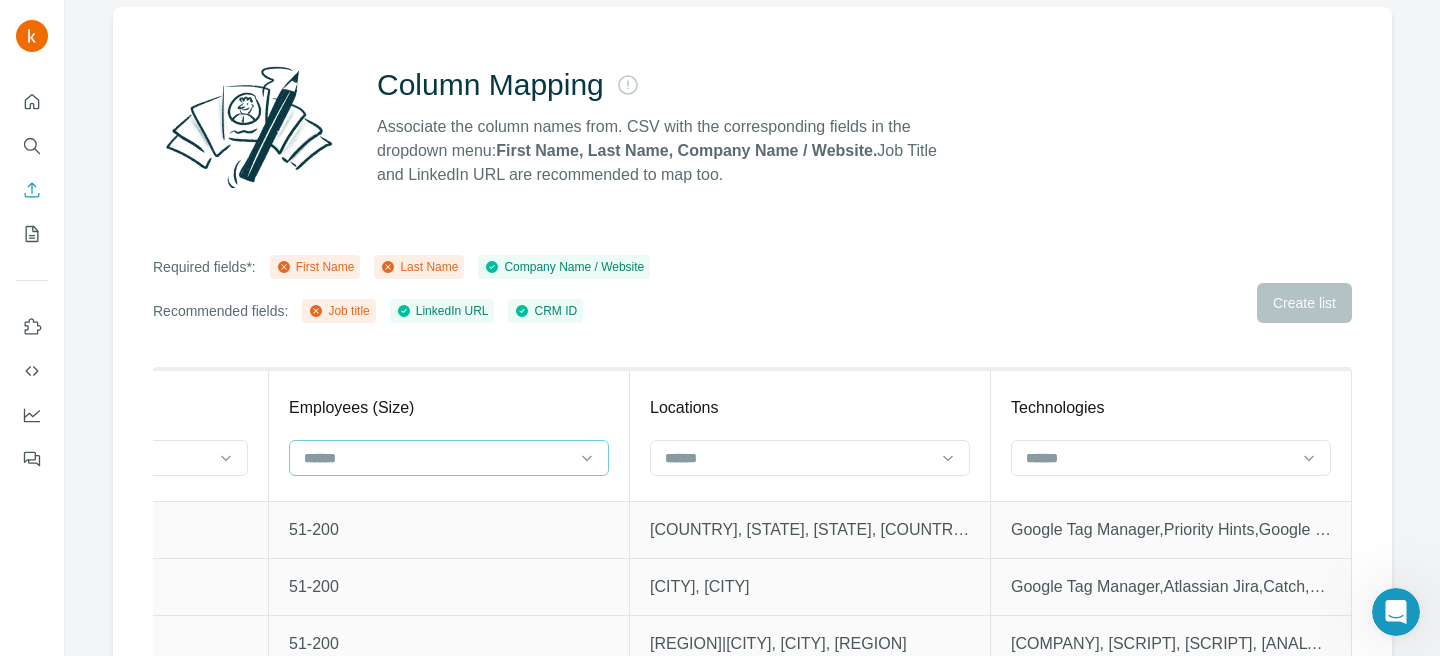 click at bounding box center [437, 458] 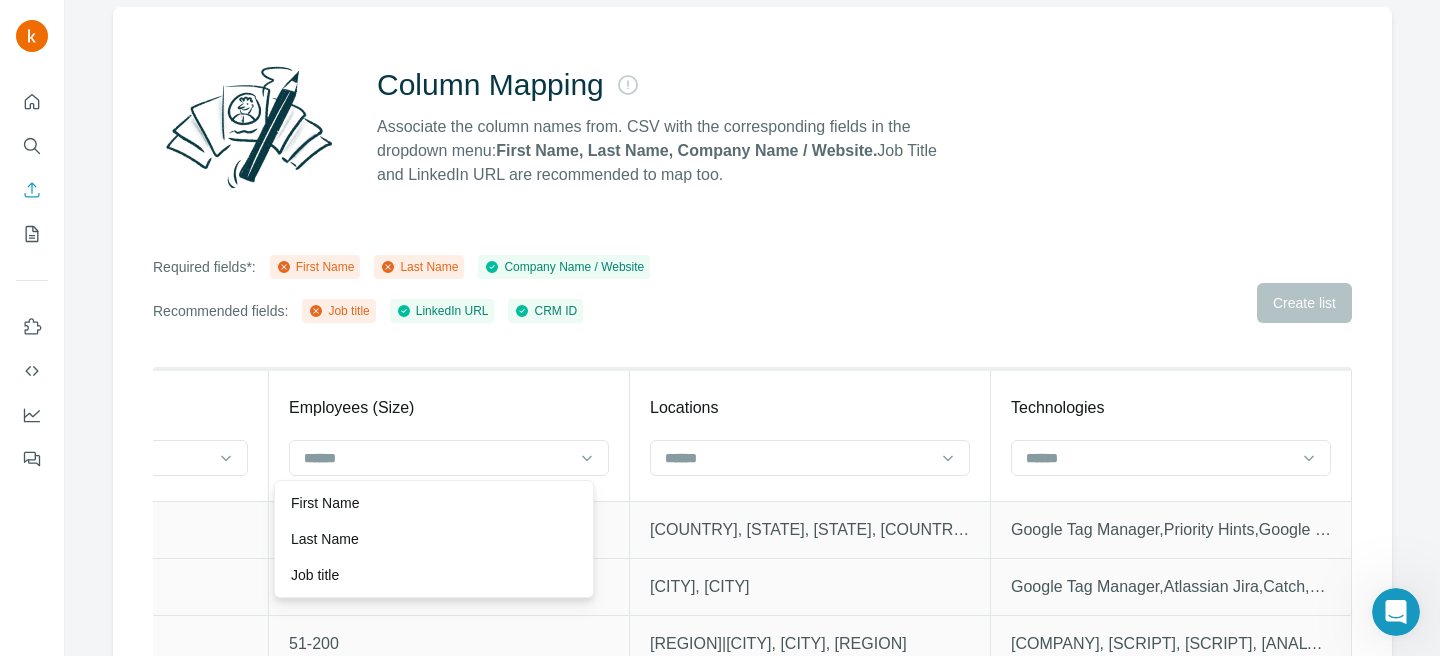 click on "Required fields*: First Name Last Name Company Name / Website Recommended fields: Job title LinkedIn URL CRM ID Create list" at bounding box center (752, 289) 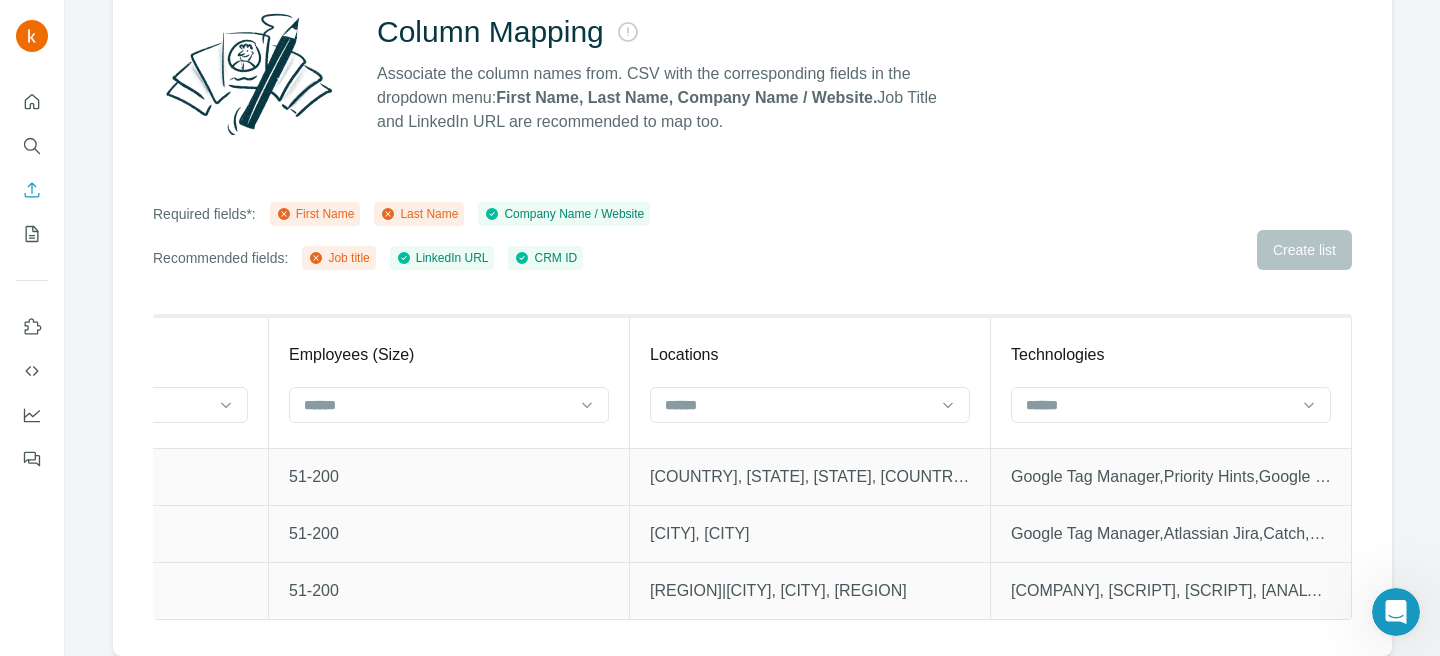 scroll, scrollTop: 217, scrollLeft: 0, axis: vertical 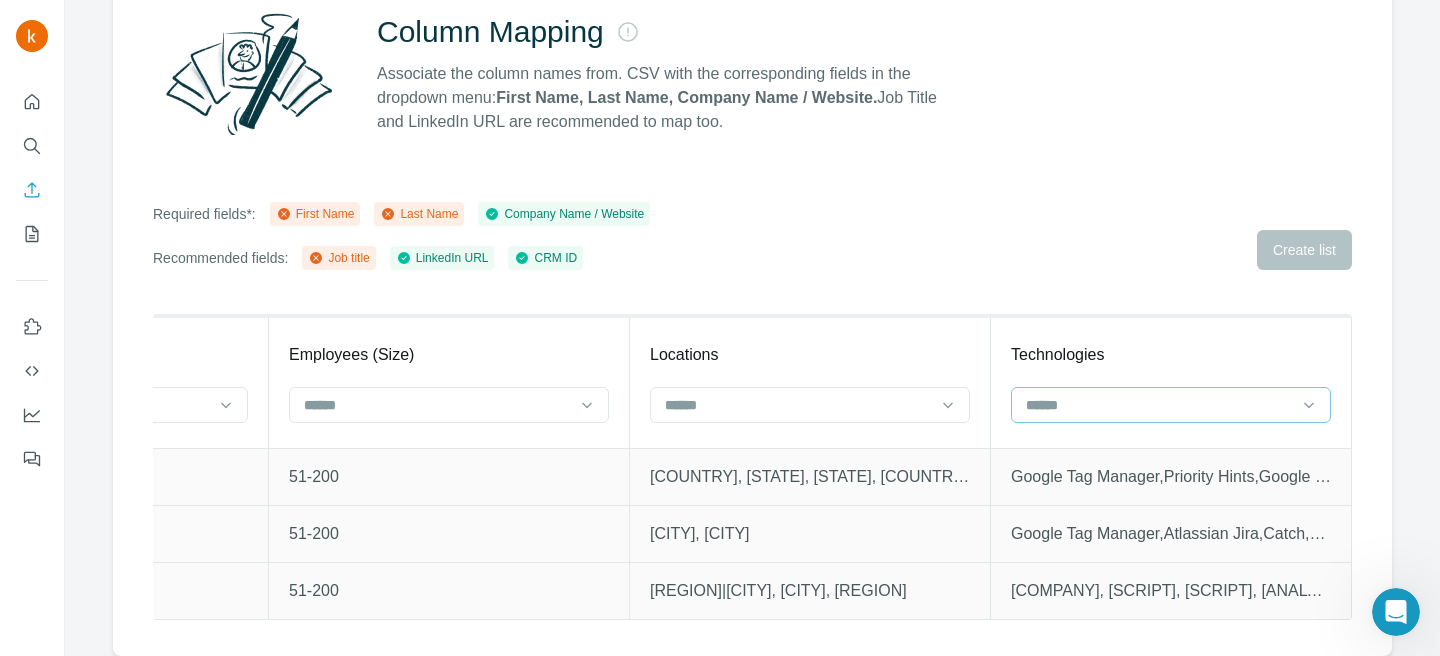 click at bounding box center (1159, 405) 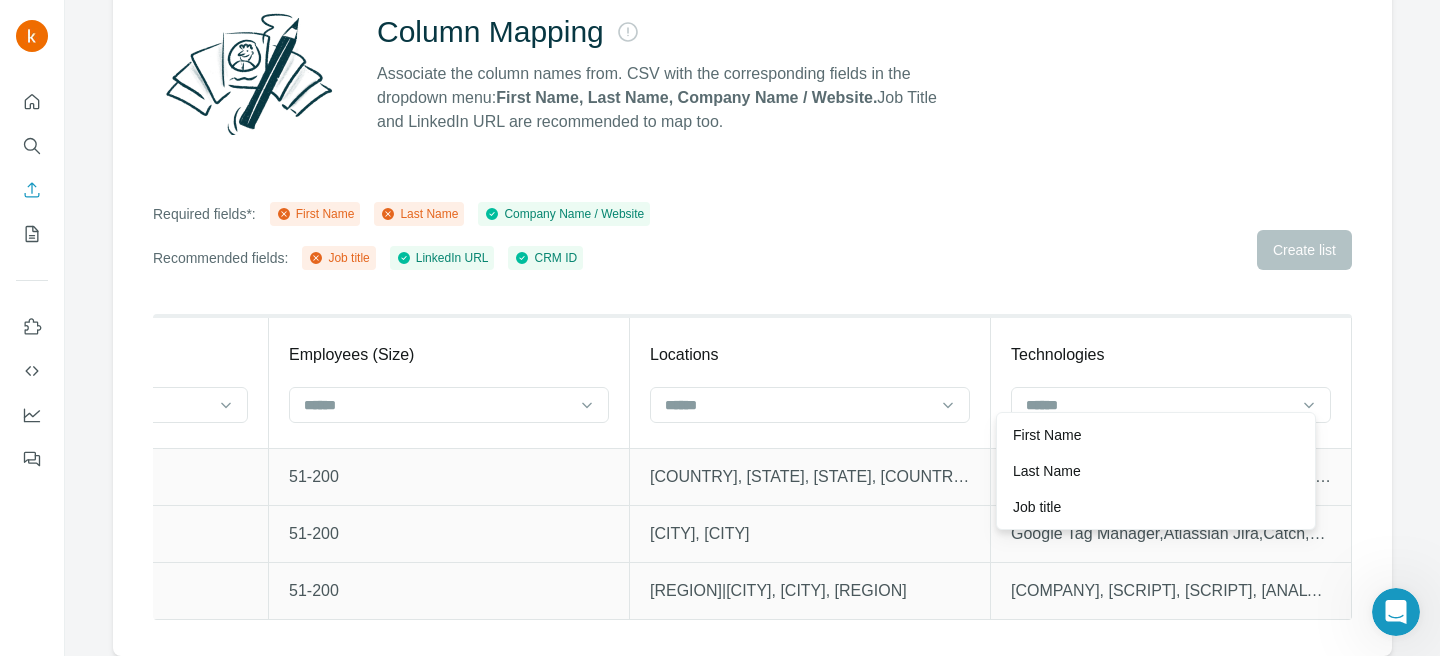 click on "Column Mapping Associate the column names from. CSV with the corresponding fields in the dropdown menu:  First Name, Last Name, Company Name / Website.  Job Title and LinkedIn URL are recommended to map too. Required fields*: First Name Last Name Company Name / Website Recommended fields: Job title LinkedIn URL CRM ID Create list CRM ID CRM ID External ID Company Name Company Name Industrie(s) Employees Count Phone Number(s) Company Website(s) Company website City Country LinkedIn URL LinkedIn URL Keywords Annual Revenue Employees (Size) Locations Technologies Money Finance 324 +1 844-244-3691,+1 986-214-0021,+1 833-697-6068 money.com New York us https://linkedin.com/company/money-magazine 500-1000M 51-200 New York, Puerto Rico, Puerto Rico, New York, Puerto Rico Google Tag Manager,Priority Hints,Google Maps,Prototype,phpRS,Amazon Web Services,PHP,jQuery,Cloudflare,reCAPTCHA,Amazon CloudFront,Google Font API,AMP,Google Sign-in,Twitter Flight,YouTube MBF Australia Health Care 53 bupa.com.au Melbourne au 51-200" at bounding box center (752, 305) 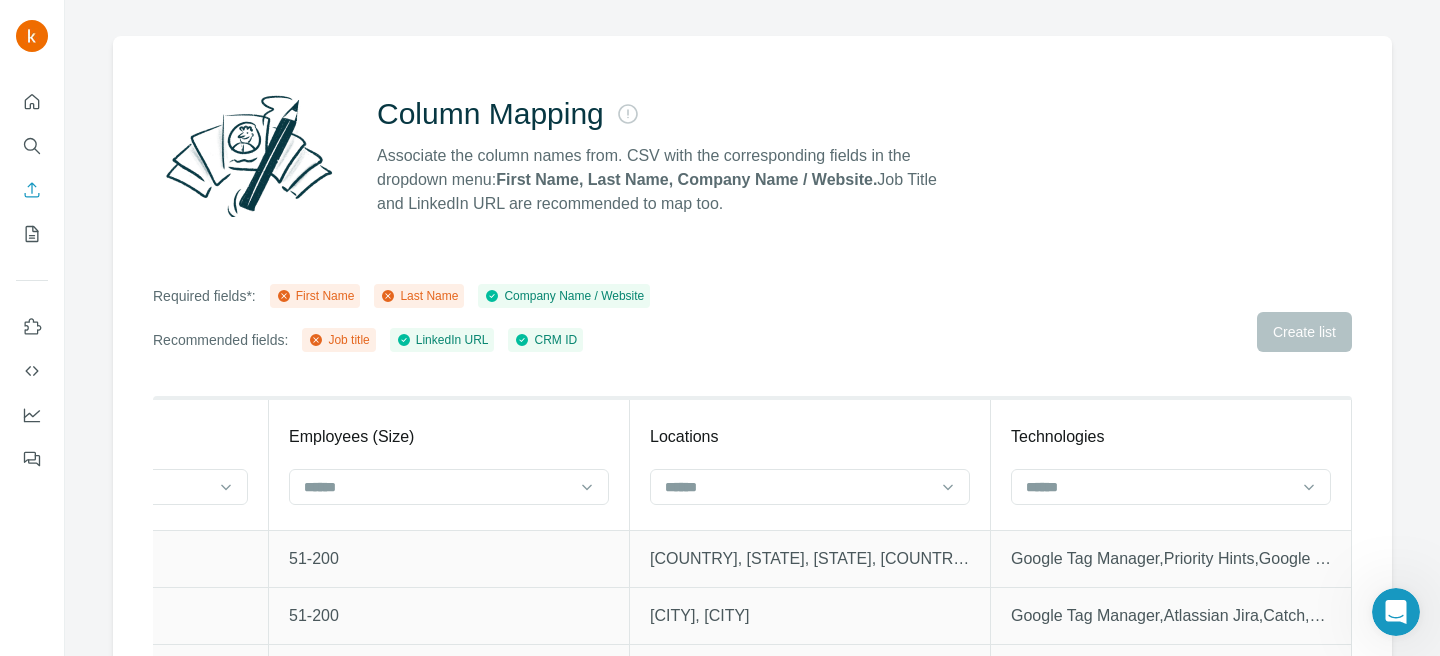 scroll, scrollTop: 217, scrollLeft: 0, axis: vertical 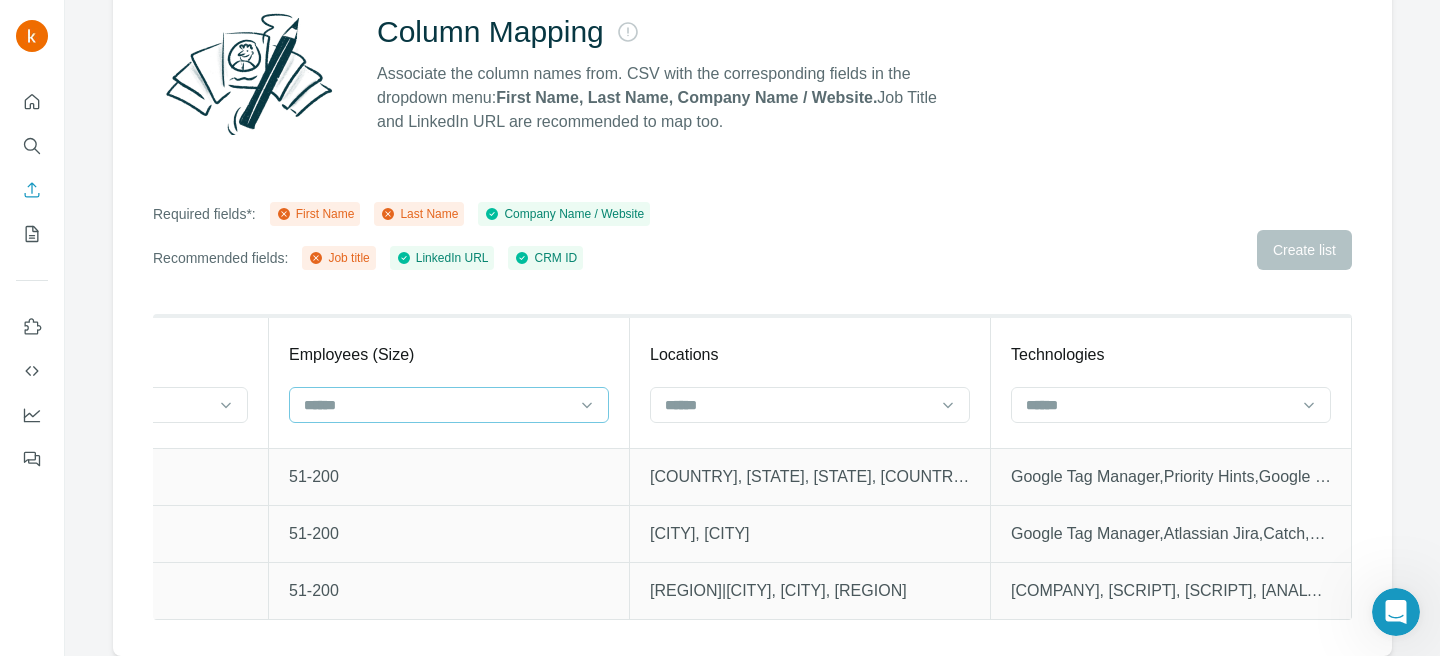 click at bounding box center (437, 405) 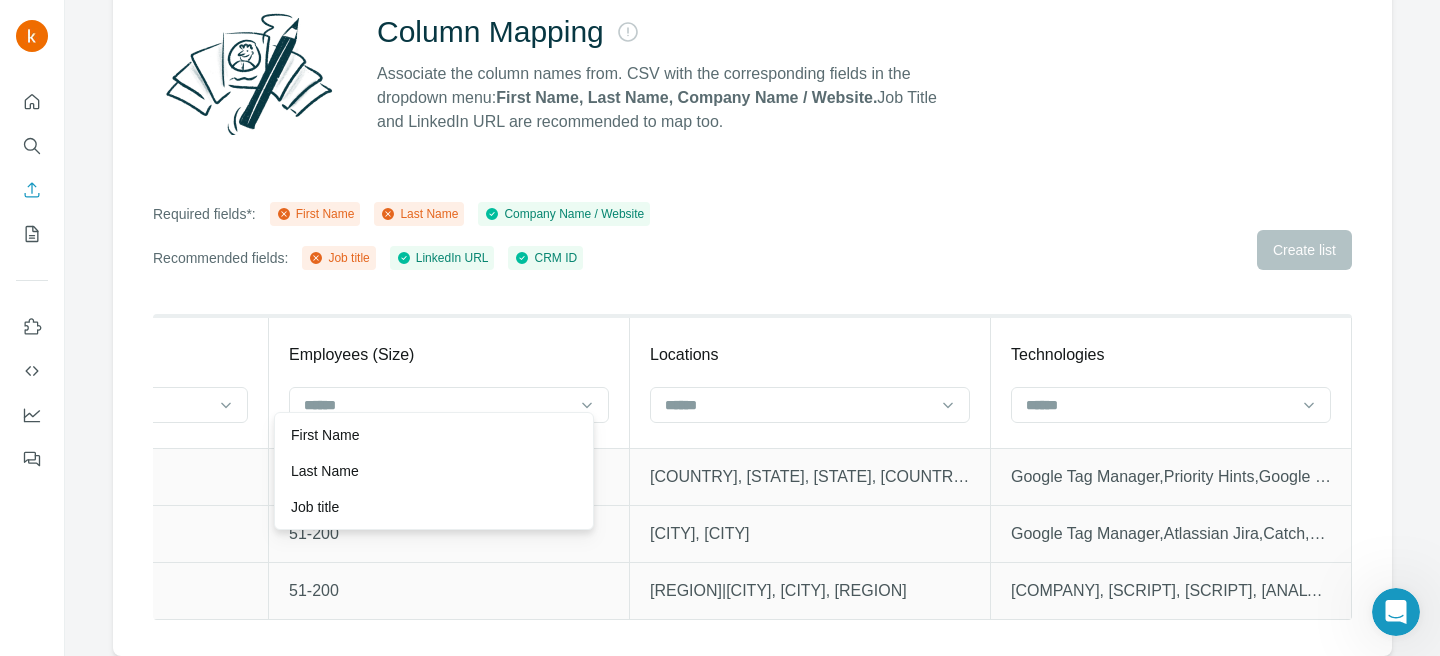 click on "Employees (Size)" at bounding box center [449, 382] 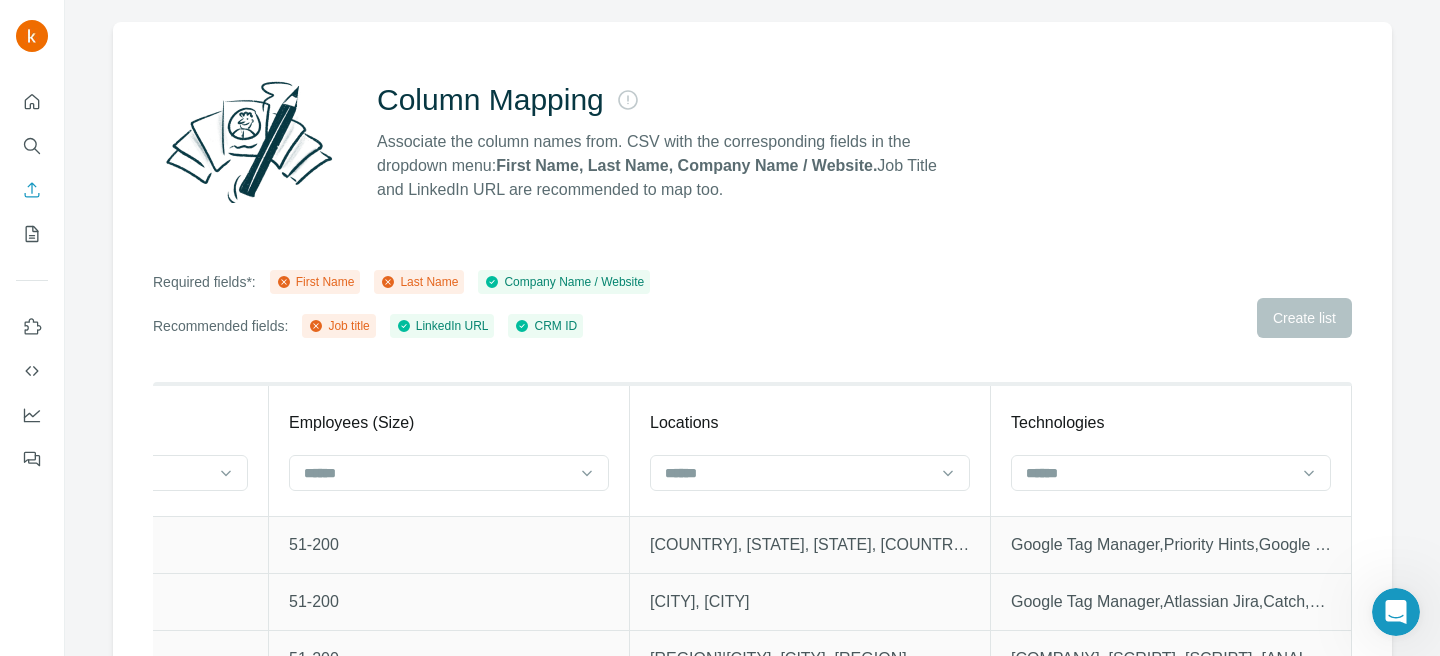 scroll, scrollTop: 217, scrollLeft: 0, axis: vertical 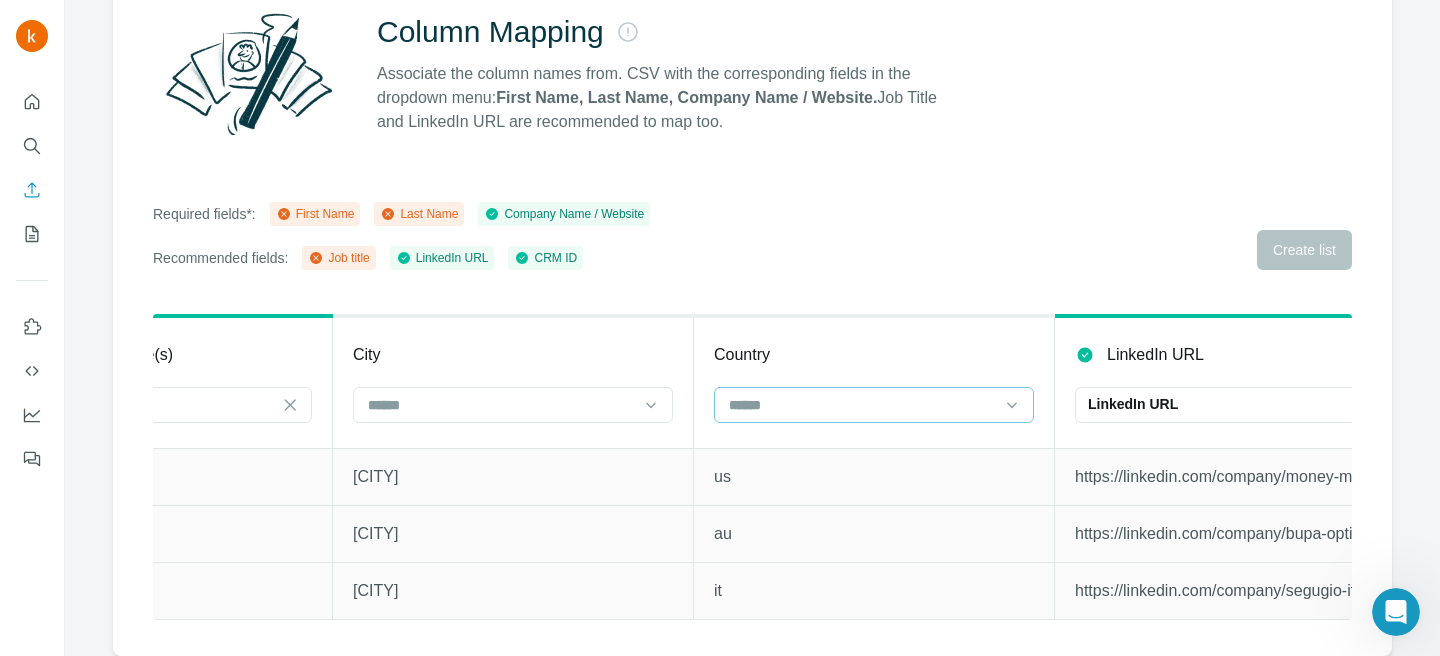 click at bounding box center [862, 405] 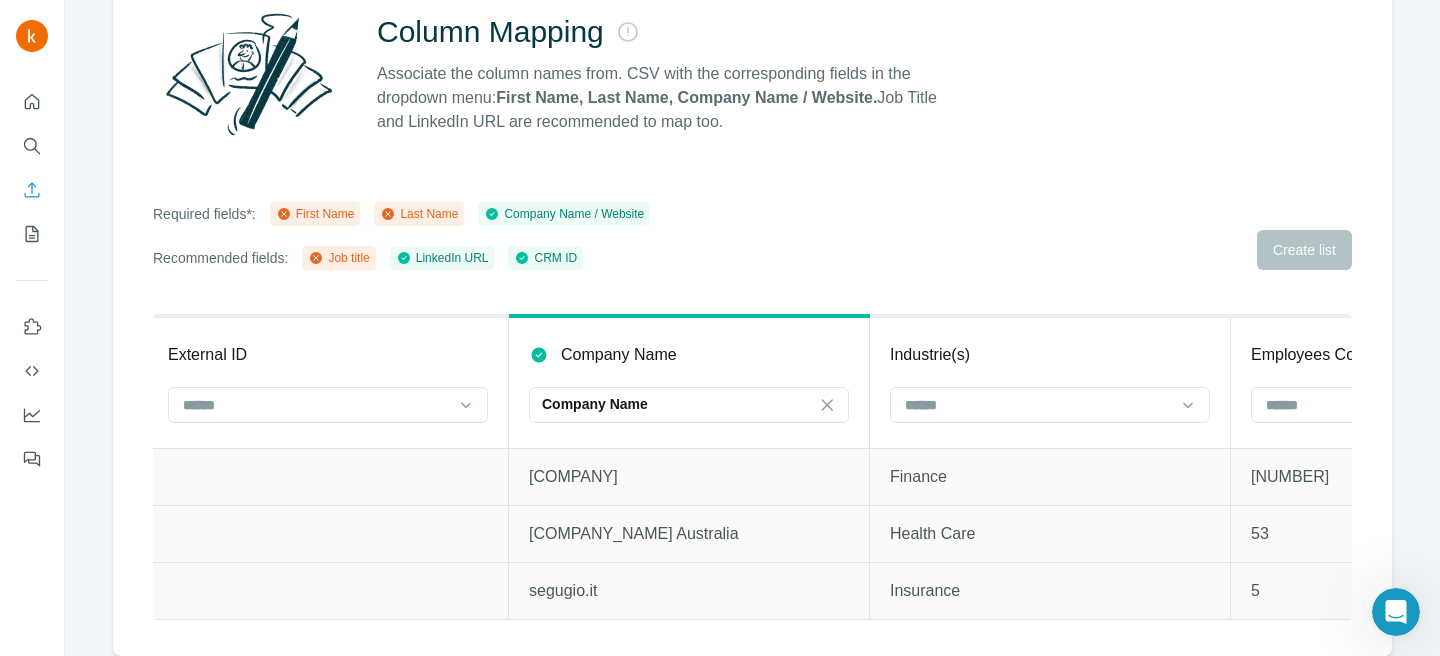 scroll, scrollTop: 0, scrollLeft: 0, axis: both 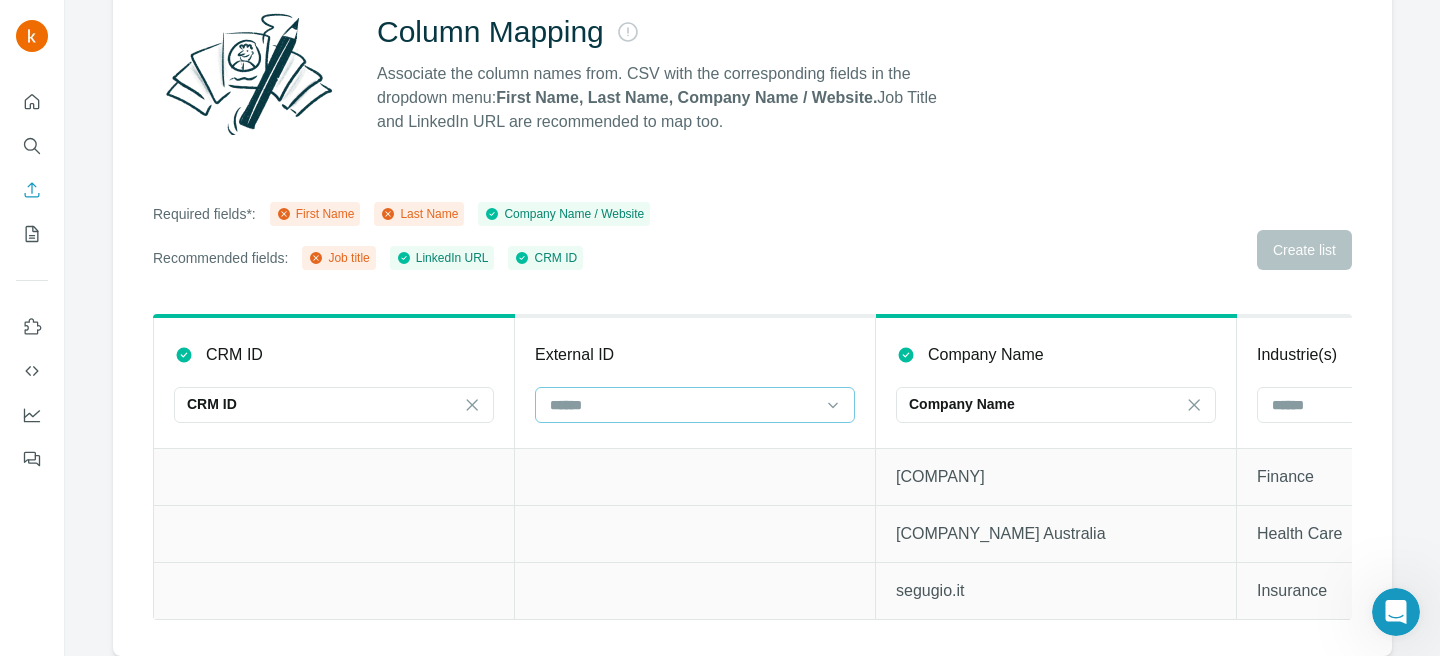 click at bounding box center [683, 405] 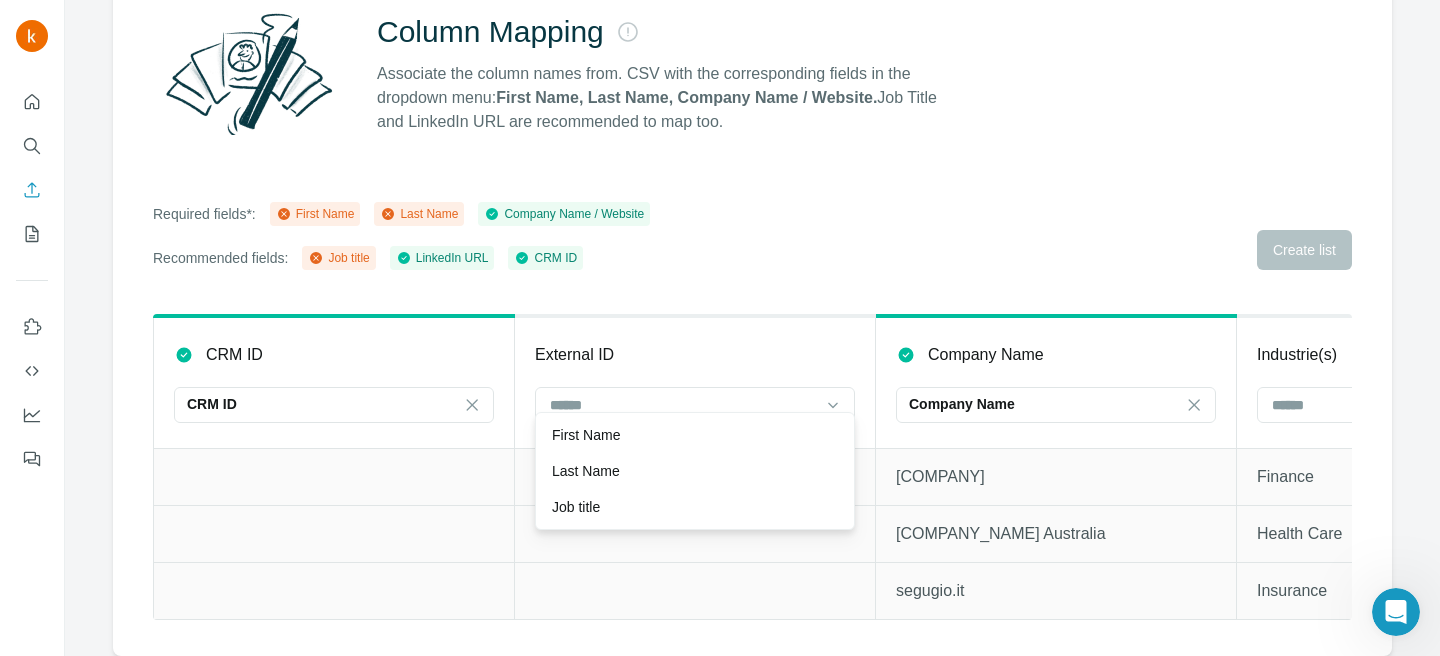 click on "Required fields*: First Name Last Name Company Name / Website Recommended fields: Job title LinkedIn URL CRM ID Create list" at bounding box center (752, 236) 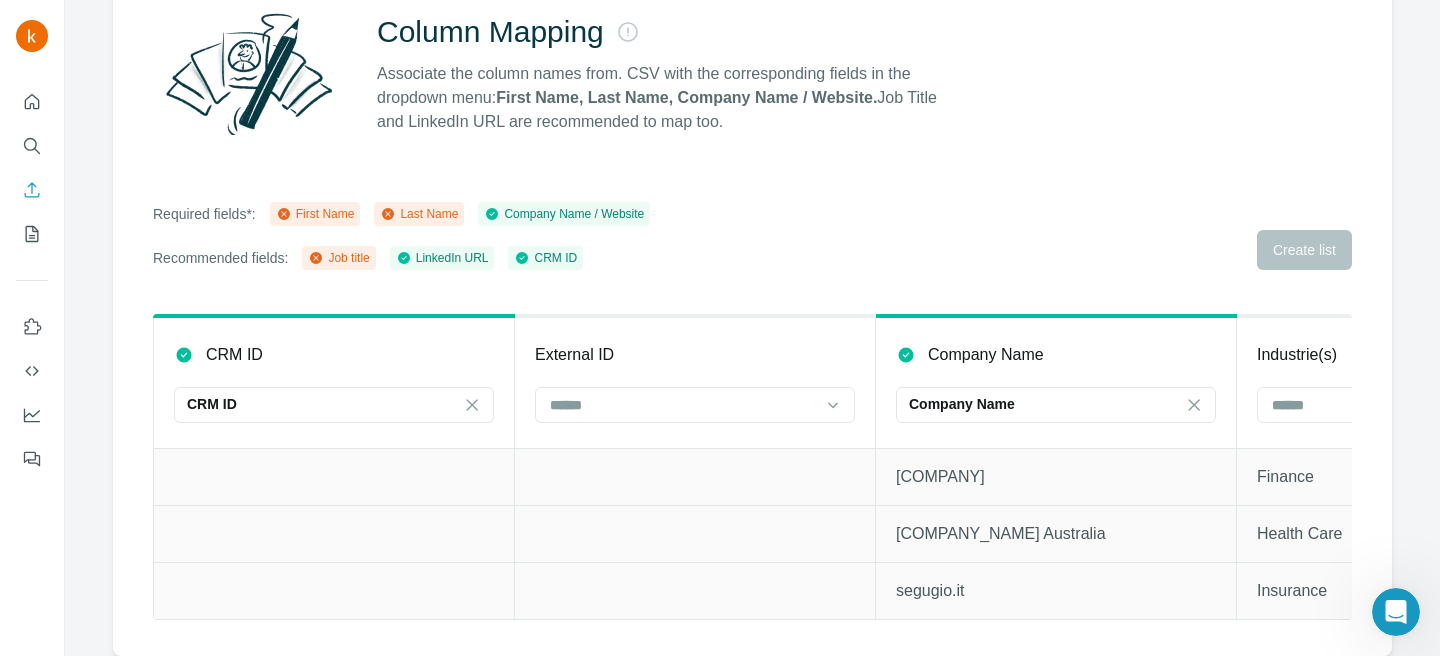 click at bounding box center (1396, 612) 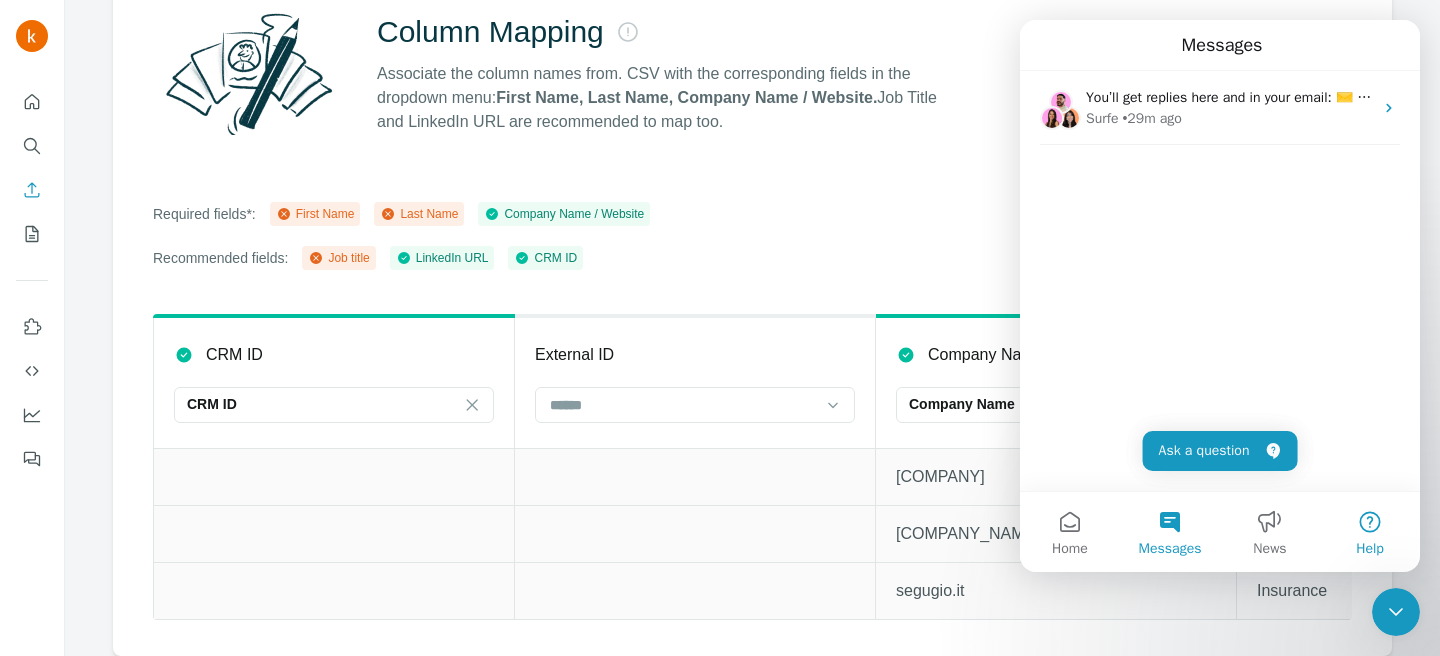 click on "Help" at bounding box center (1370, 532) 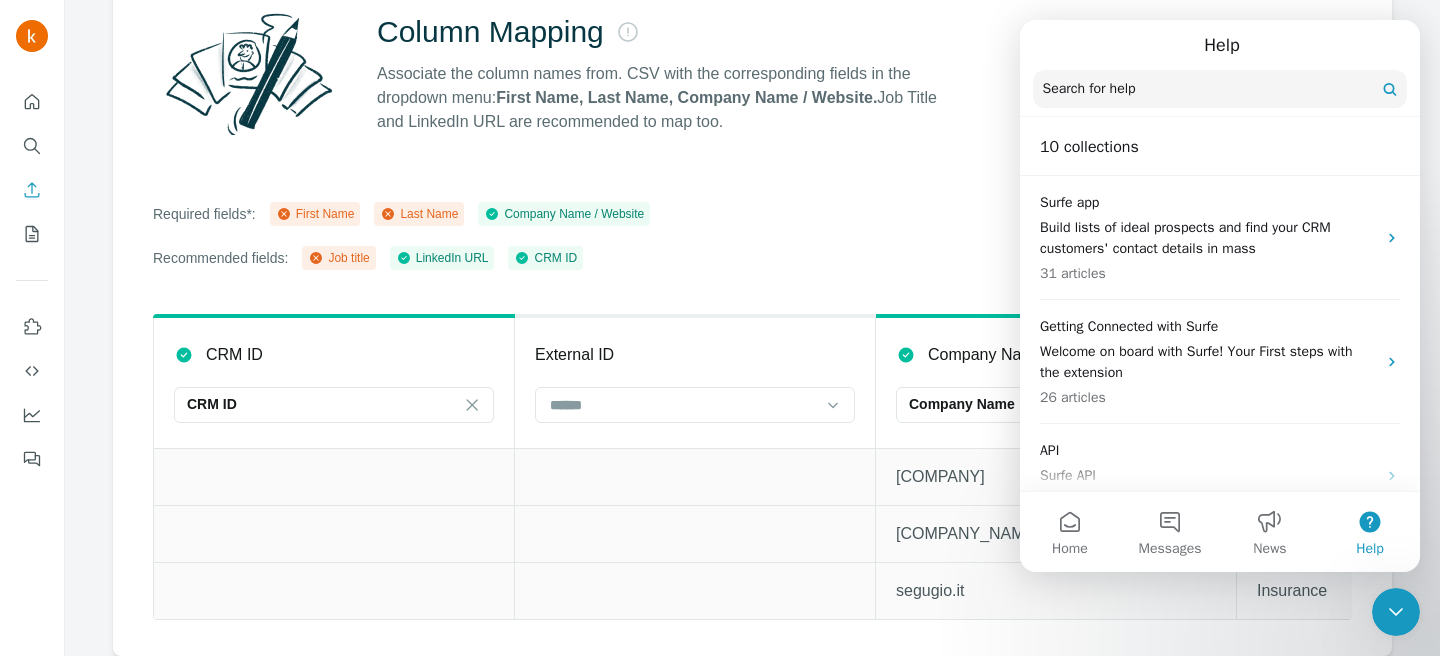 click on "Required fields*: First Name Last Name Company Name / Website Recommended fields: Job title LinkedIn URL CRM ID Create list" at bounding box center (752, 236) 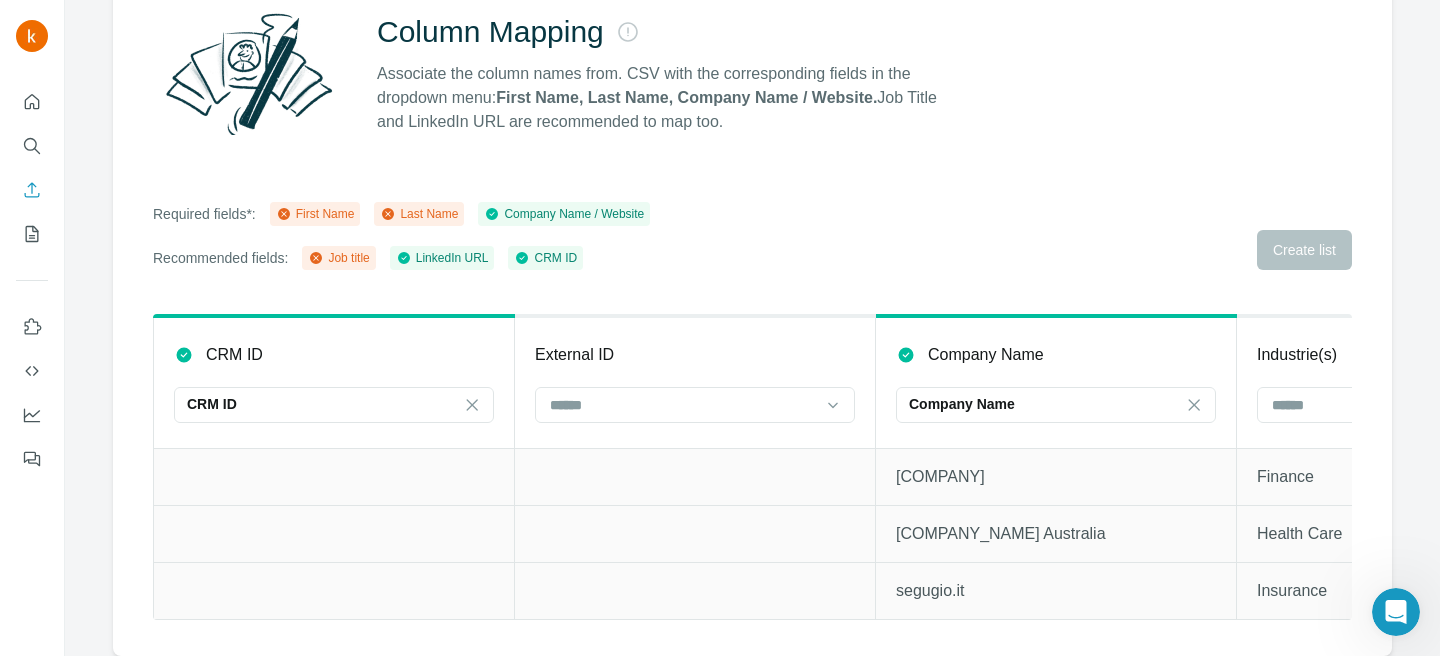 click on "Required fields*: First Name Last Name Company Name / Website Recommended fields: Job title LinkedIn URL CRM ID Create list" at bounding box center (752, 236) 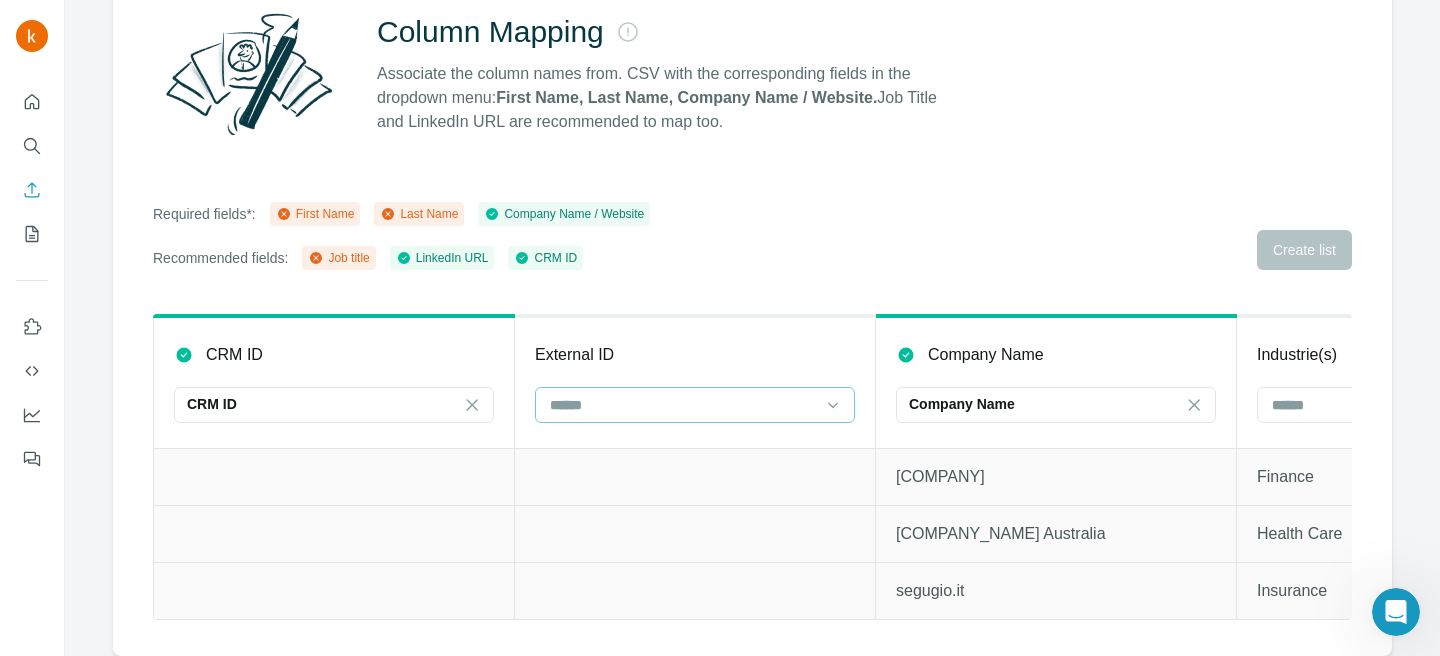 click at bounding box center [683, 405] 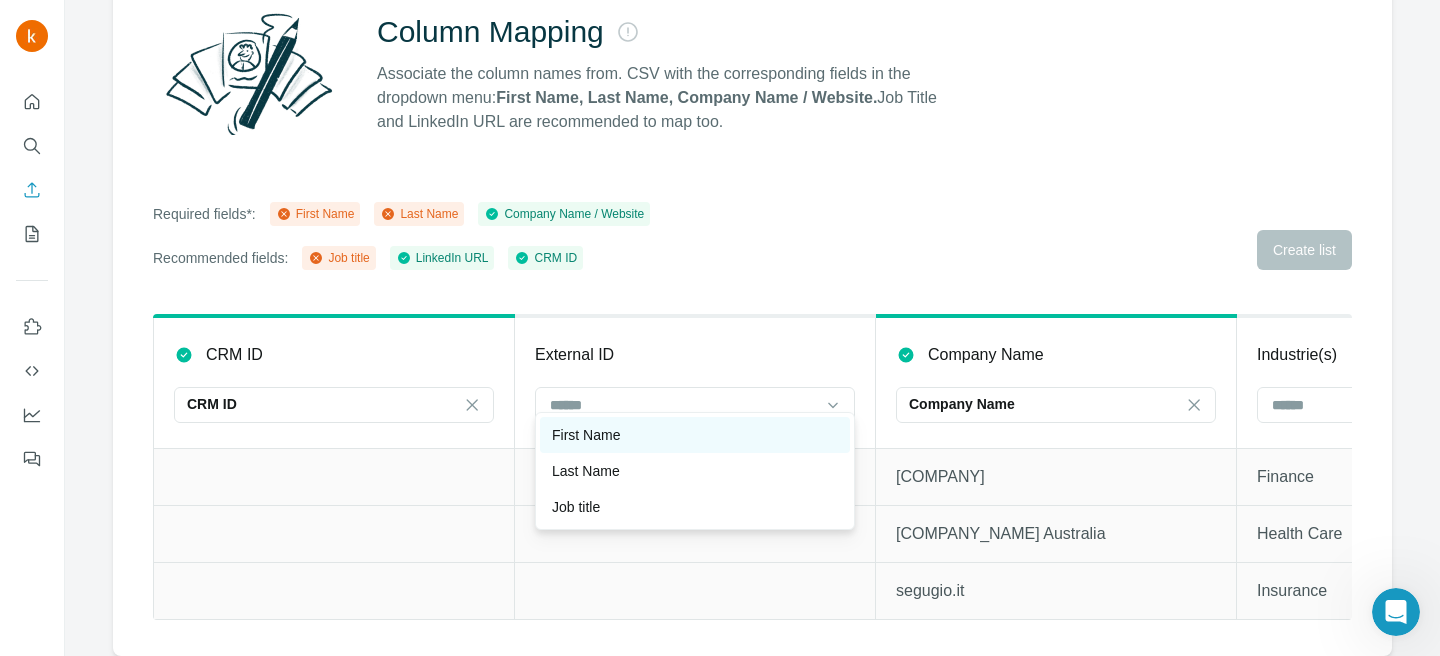 click on "First Name" at bounding box center (695, 435) 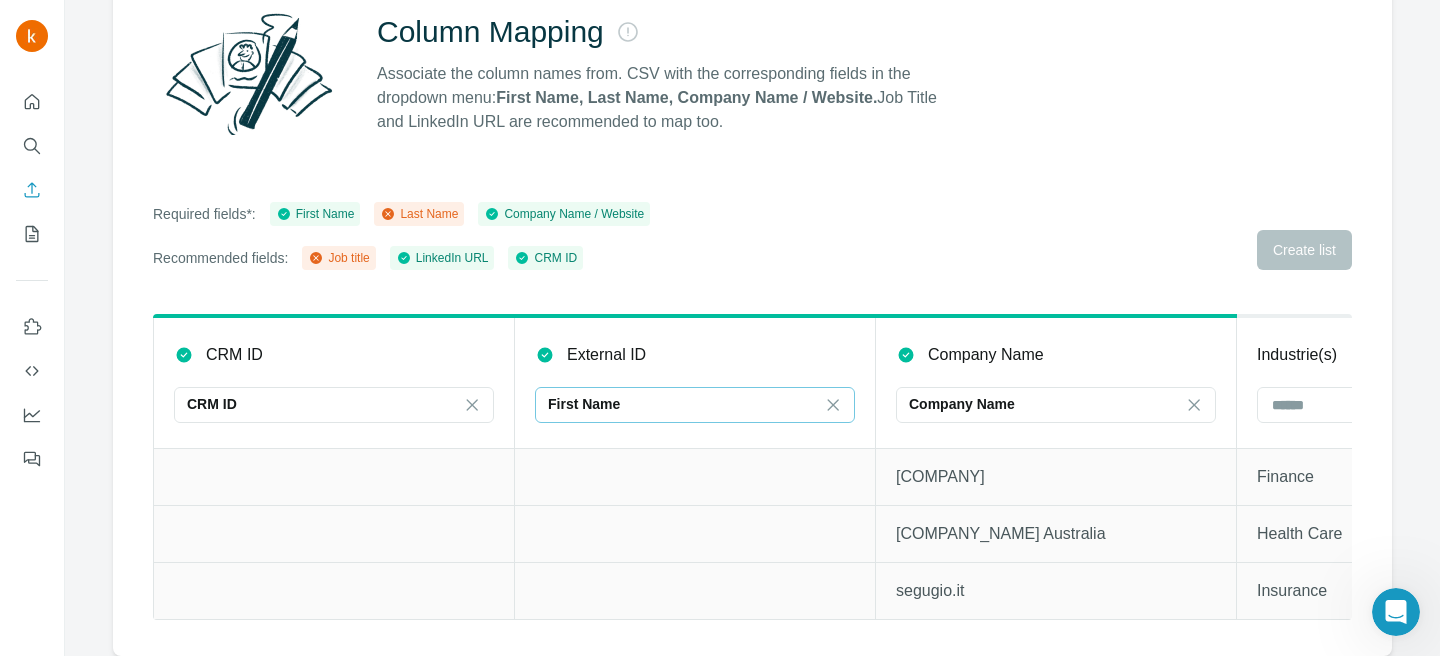 click on "First Name" at bounding box center (683, 404) 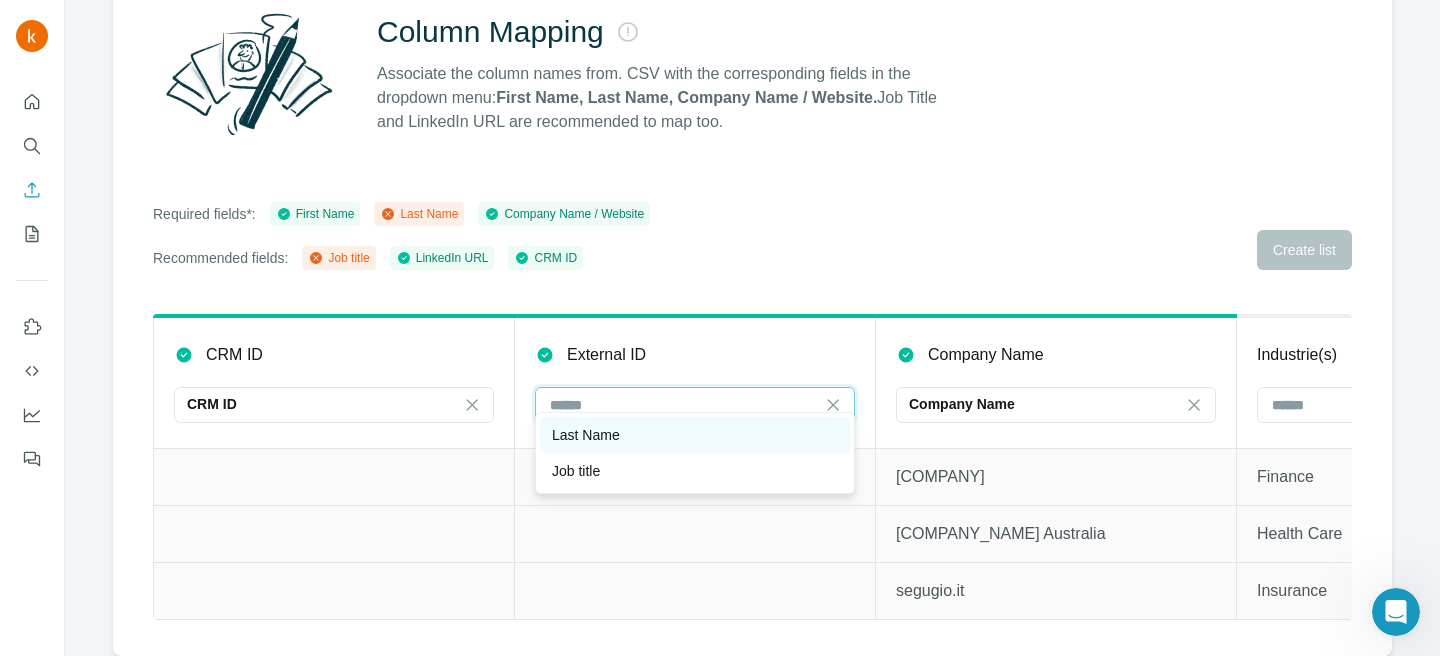 scroll, scrollTop: 0, scrollLeft: 0, axis: both 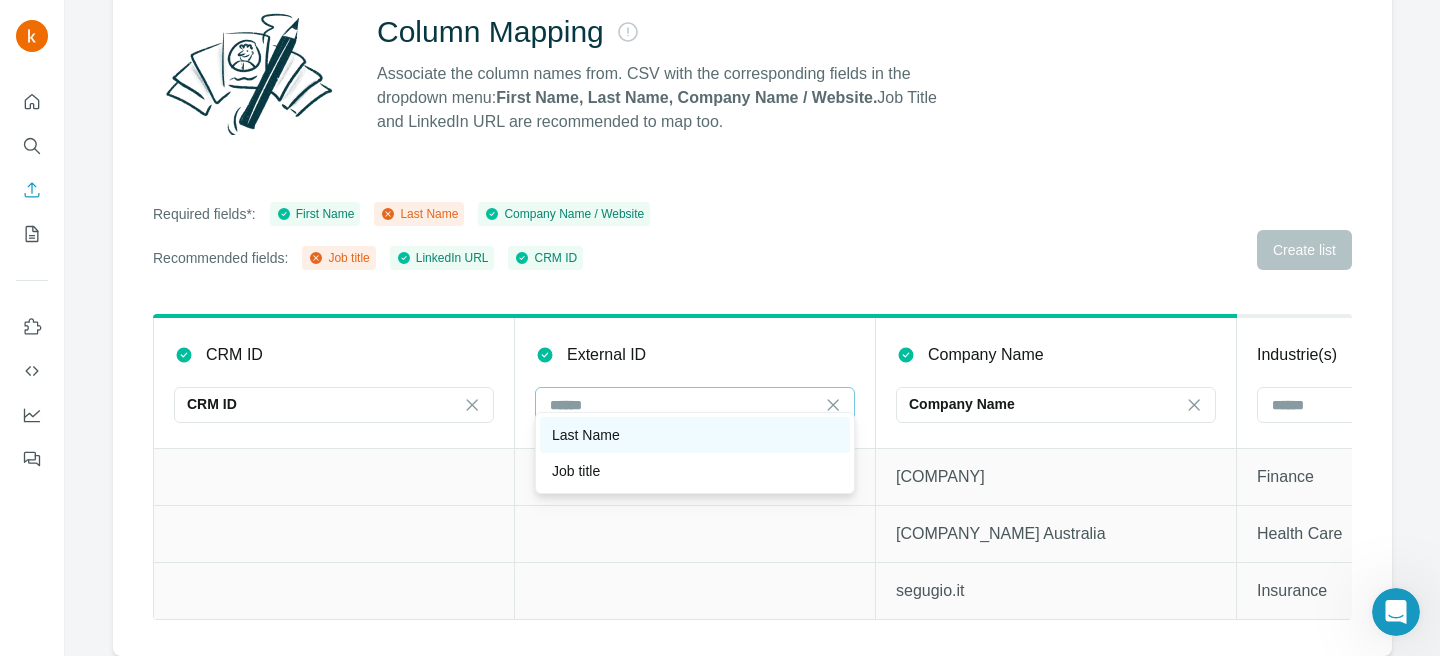 click on "Last Name" at bounding box center [695, 435] 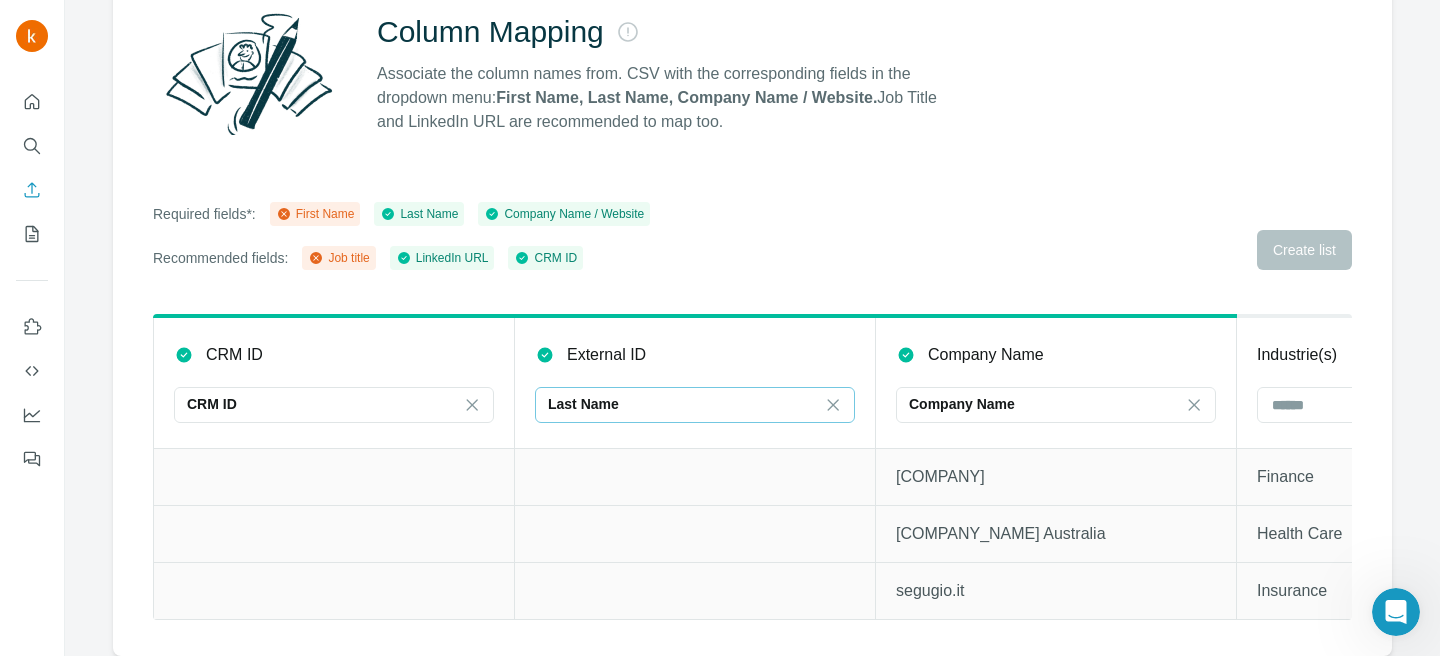 click on "Last Name" at bounding box center (683, 404) 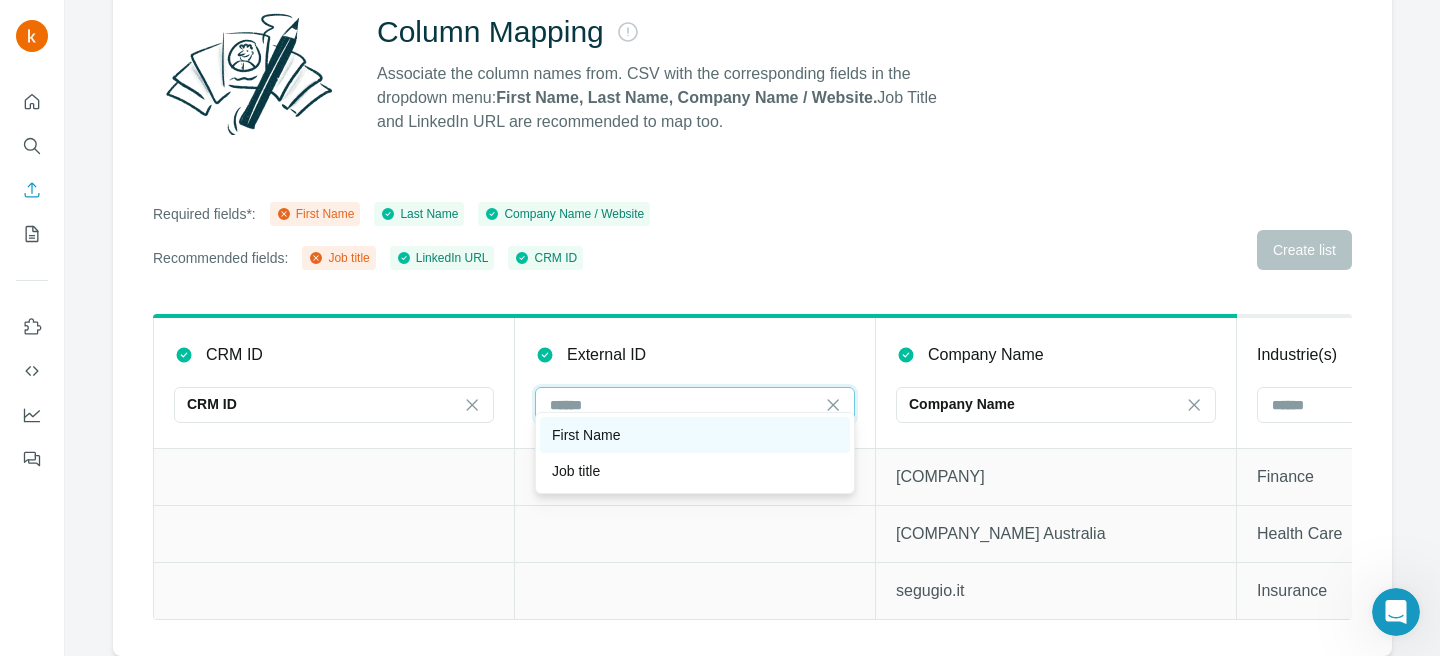 scroll, scrollTop: 0, scrollLeft: 0, axis: both 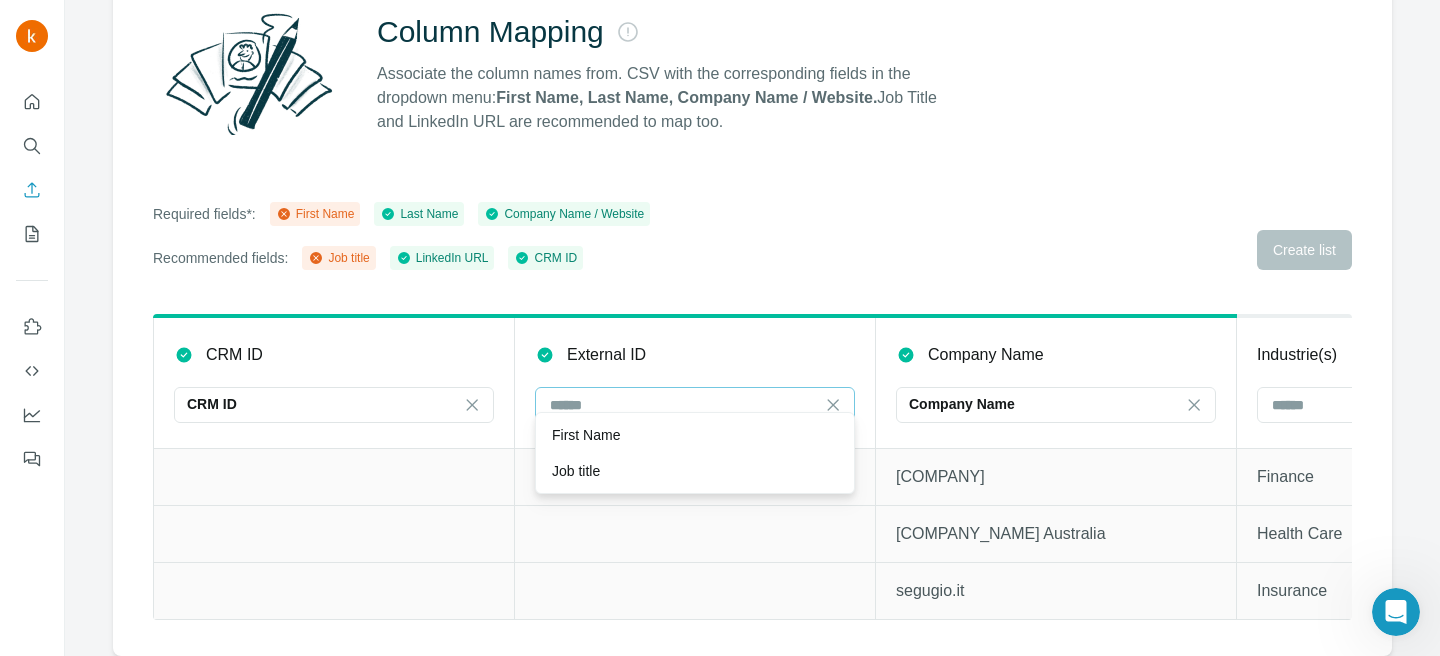 click on "Job title" at bounding box center (695, 471) 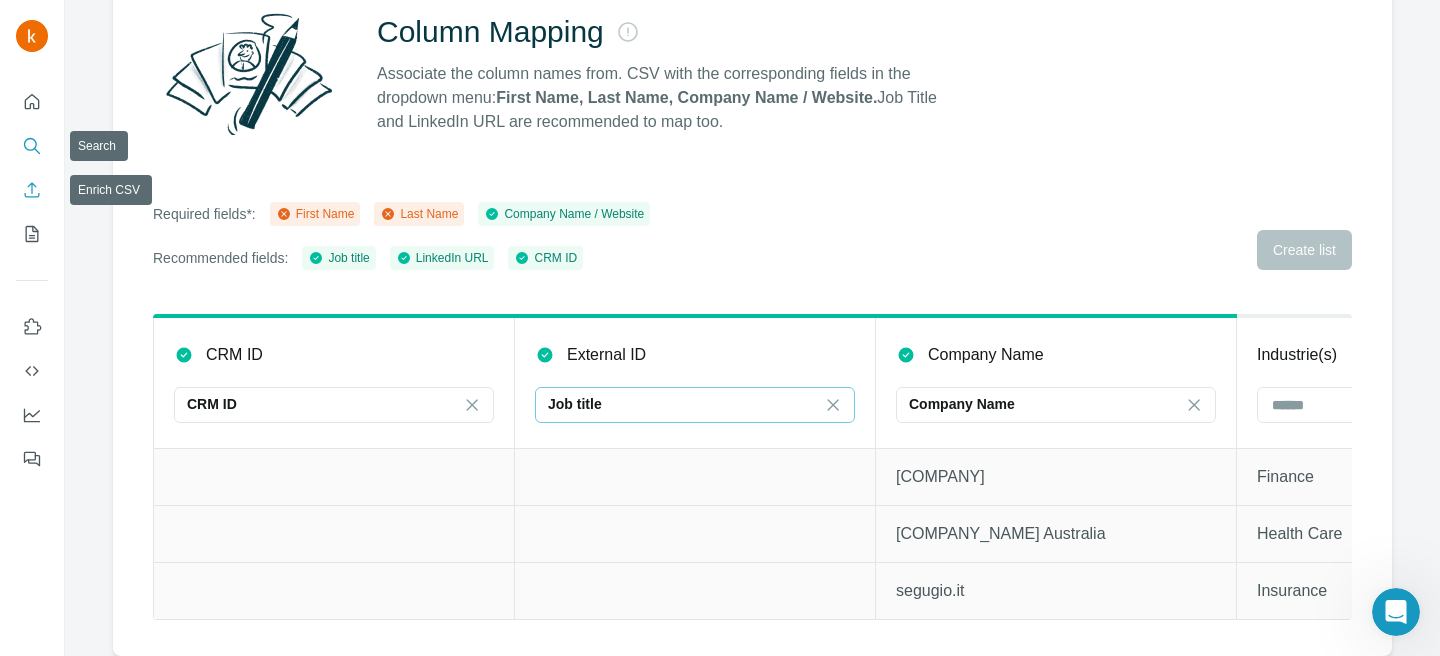 click at bounding box center [32, 146] 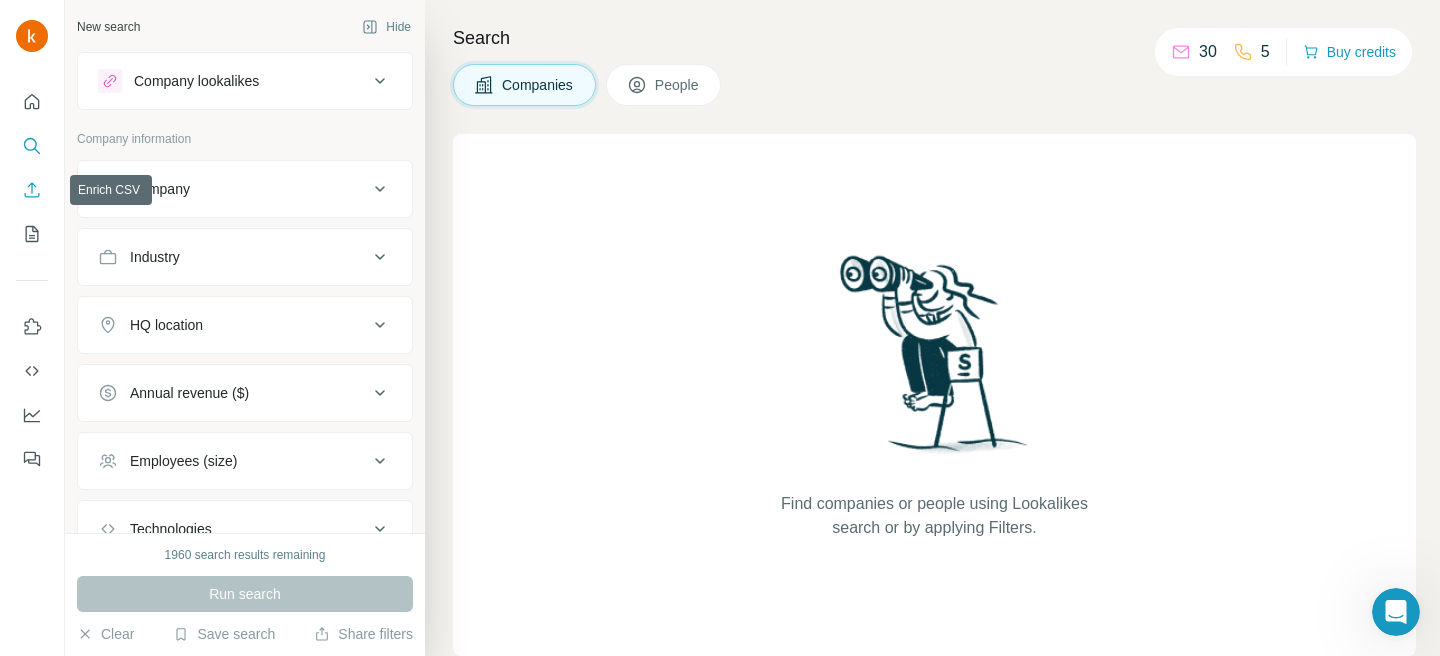 click at bounding box center (32, 190) 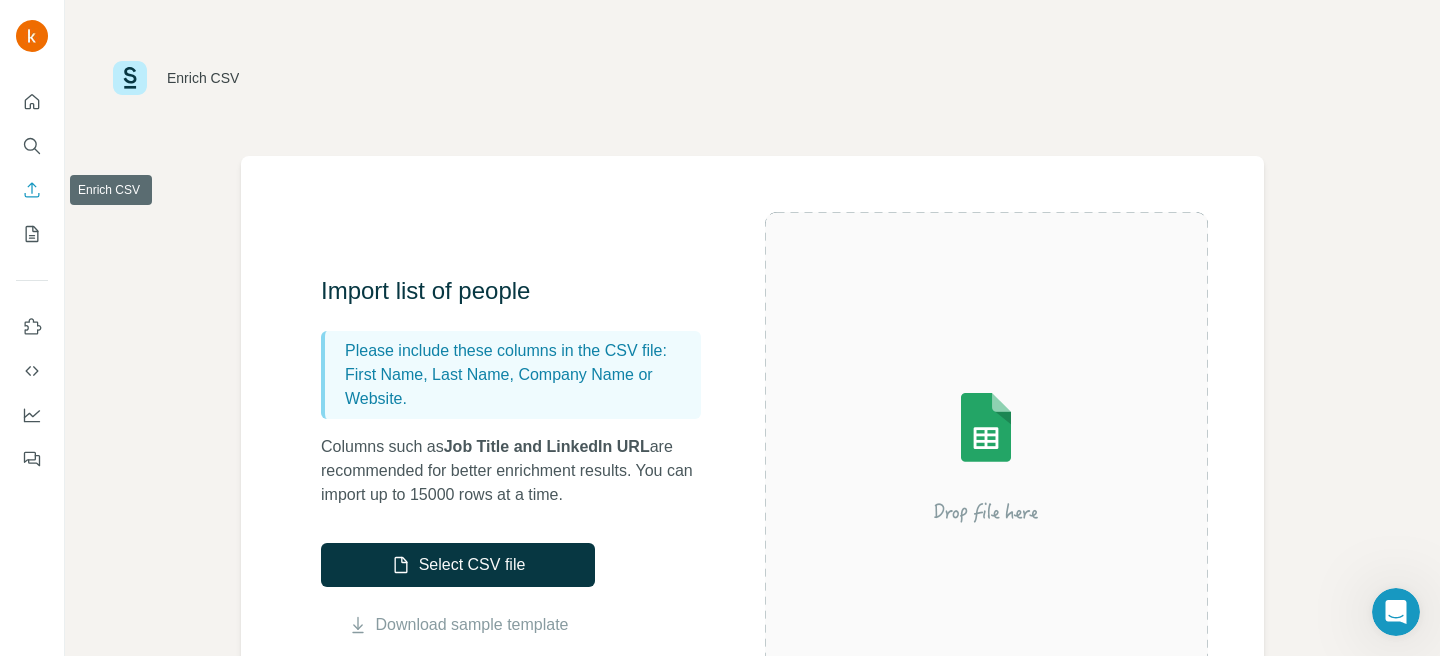 click 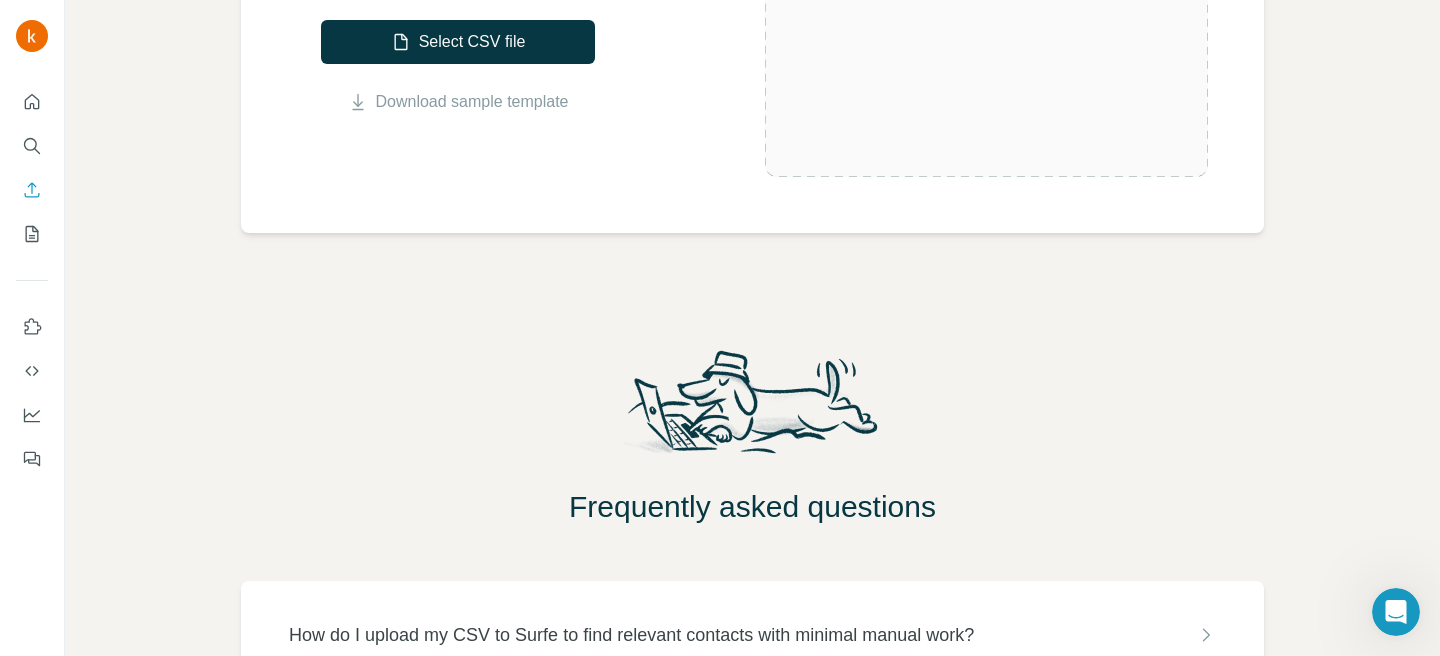 scroll, scrollTop: 297, scrollLeft: 0, axis: vertical 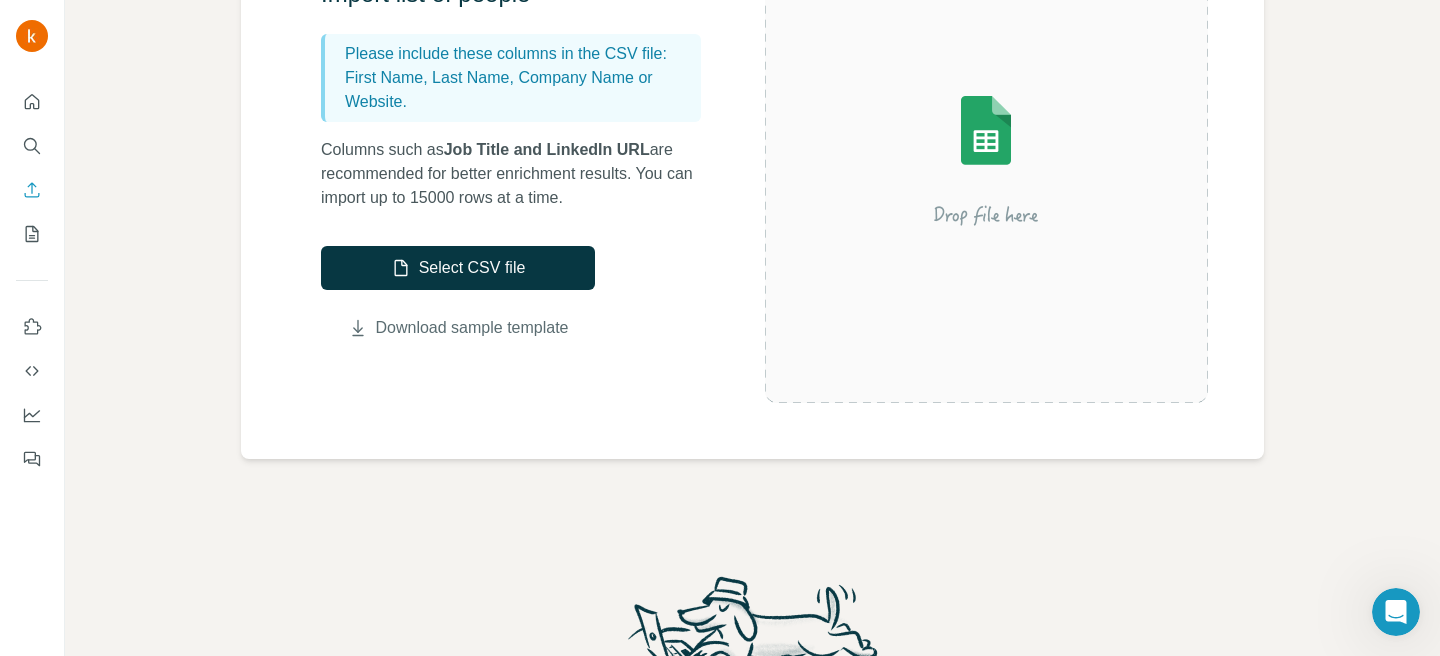 click on "Download sample template" at bounding box center [472, 328] 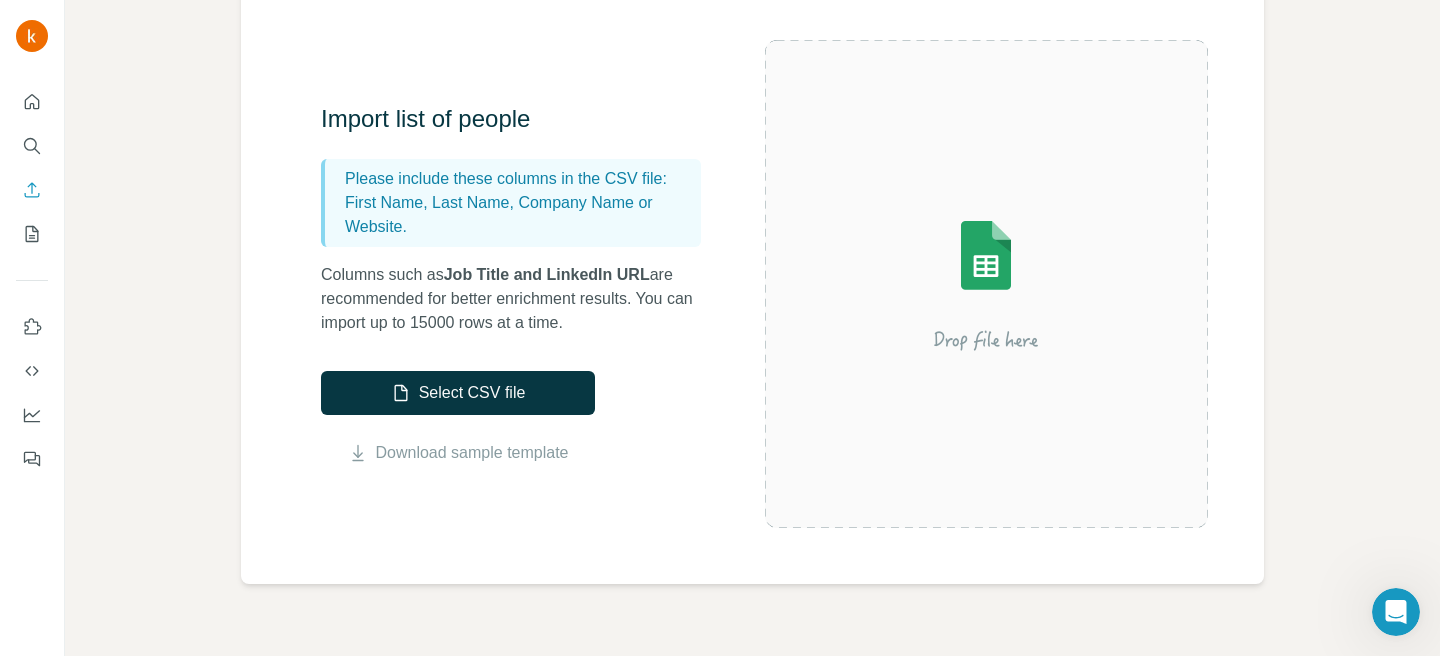 scroll, scrollTop: 176, scrollLeft: 0, axis: vertical 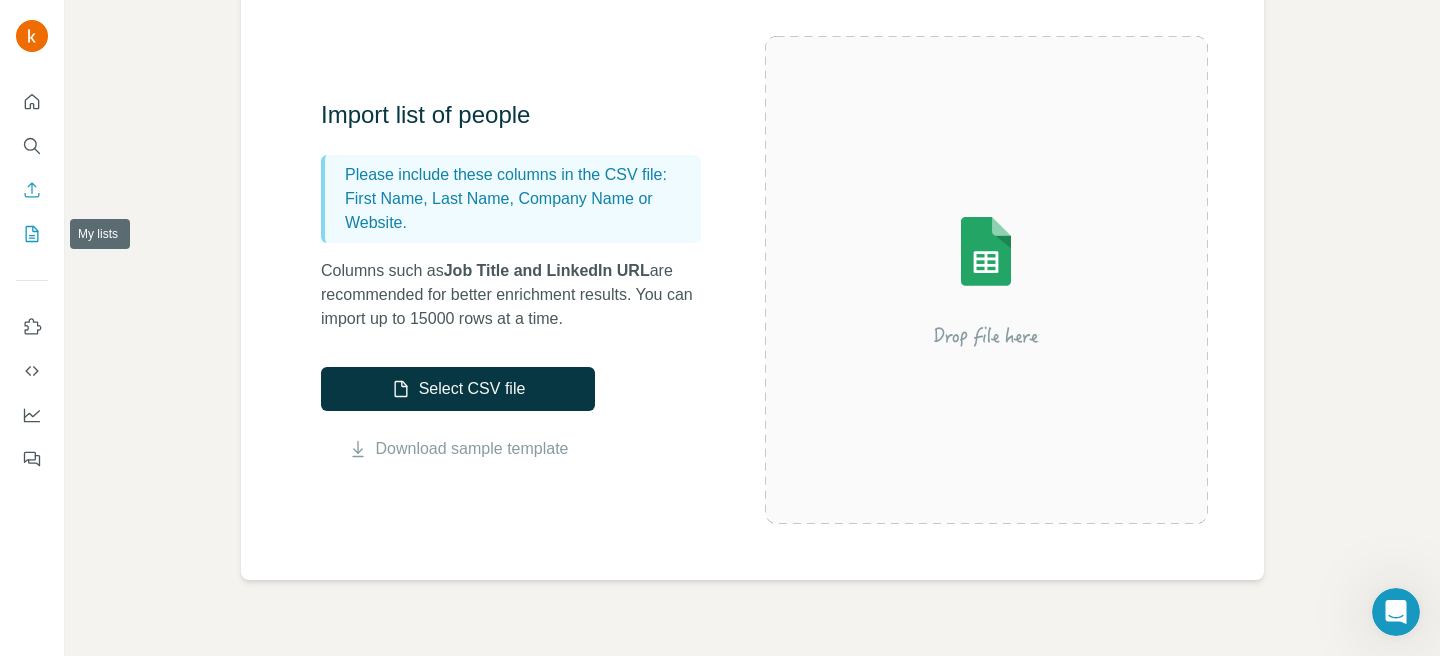click 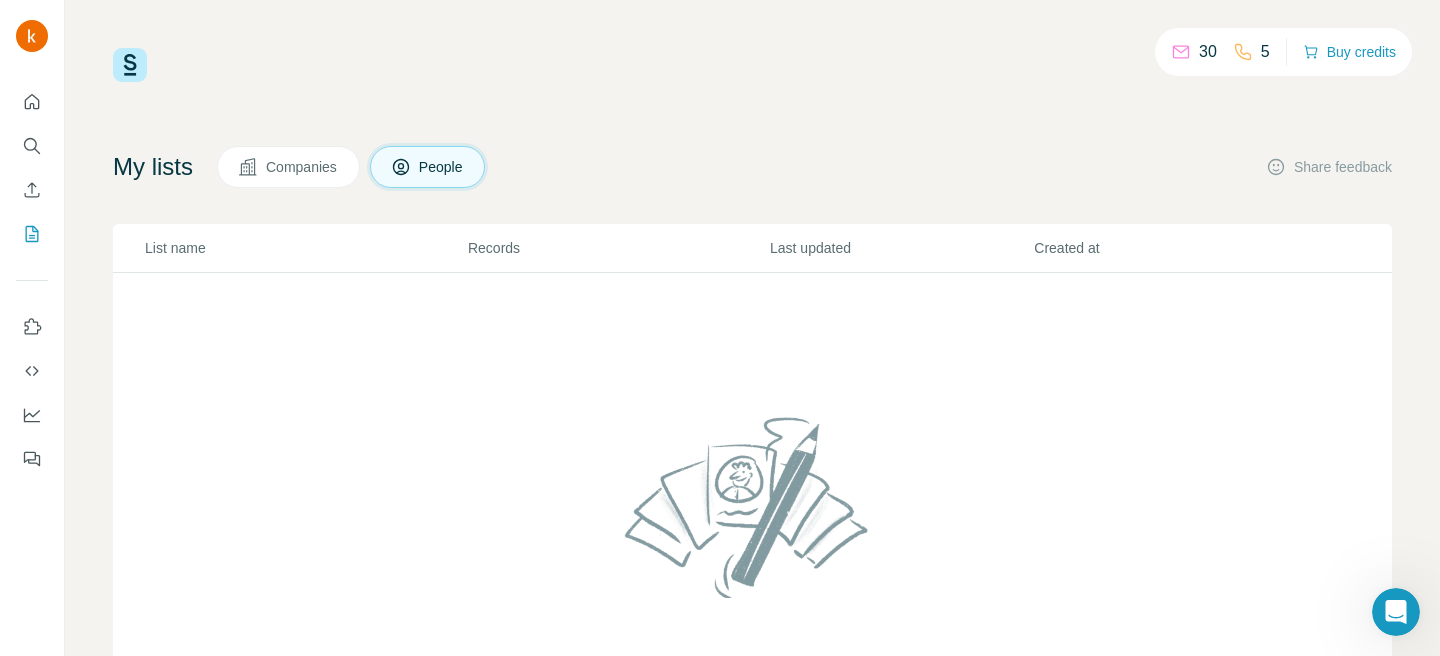 click on "Companies" at bounding box center [302, 167] 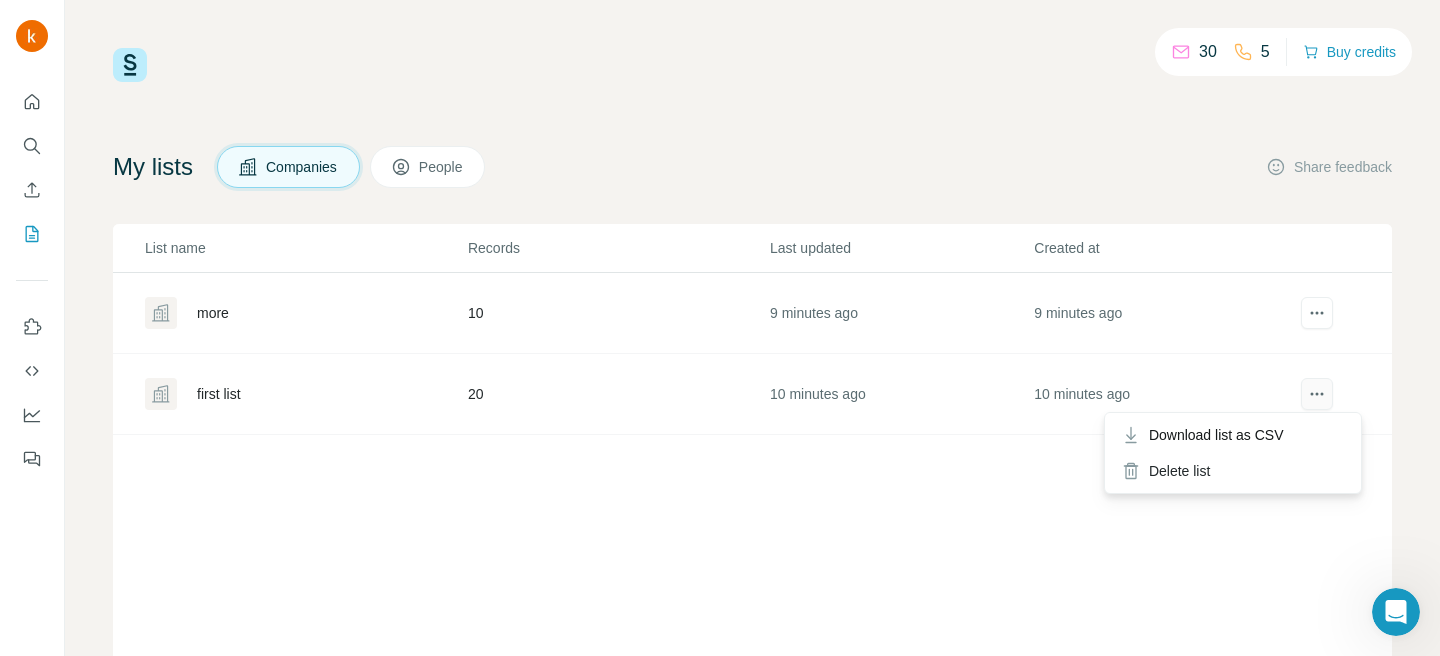 click 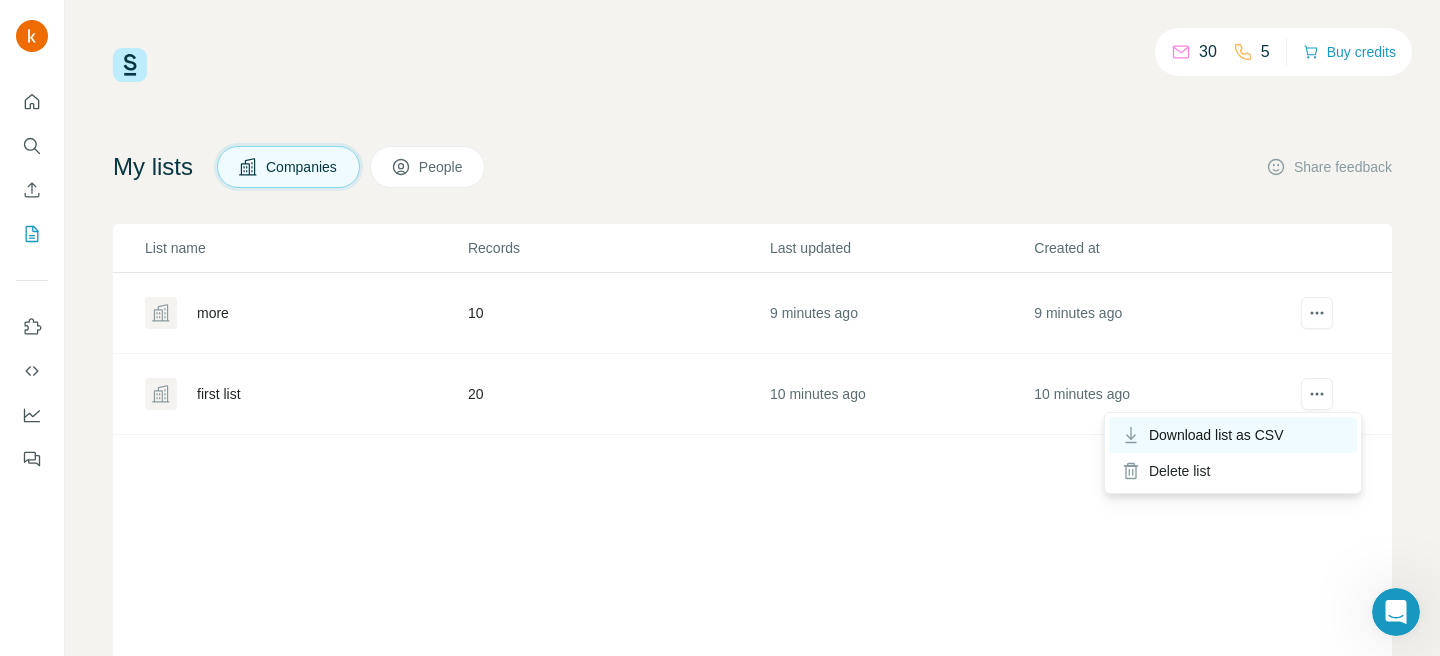 click on "Download list as CSV" at bounding box center [1216, 435] 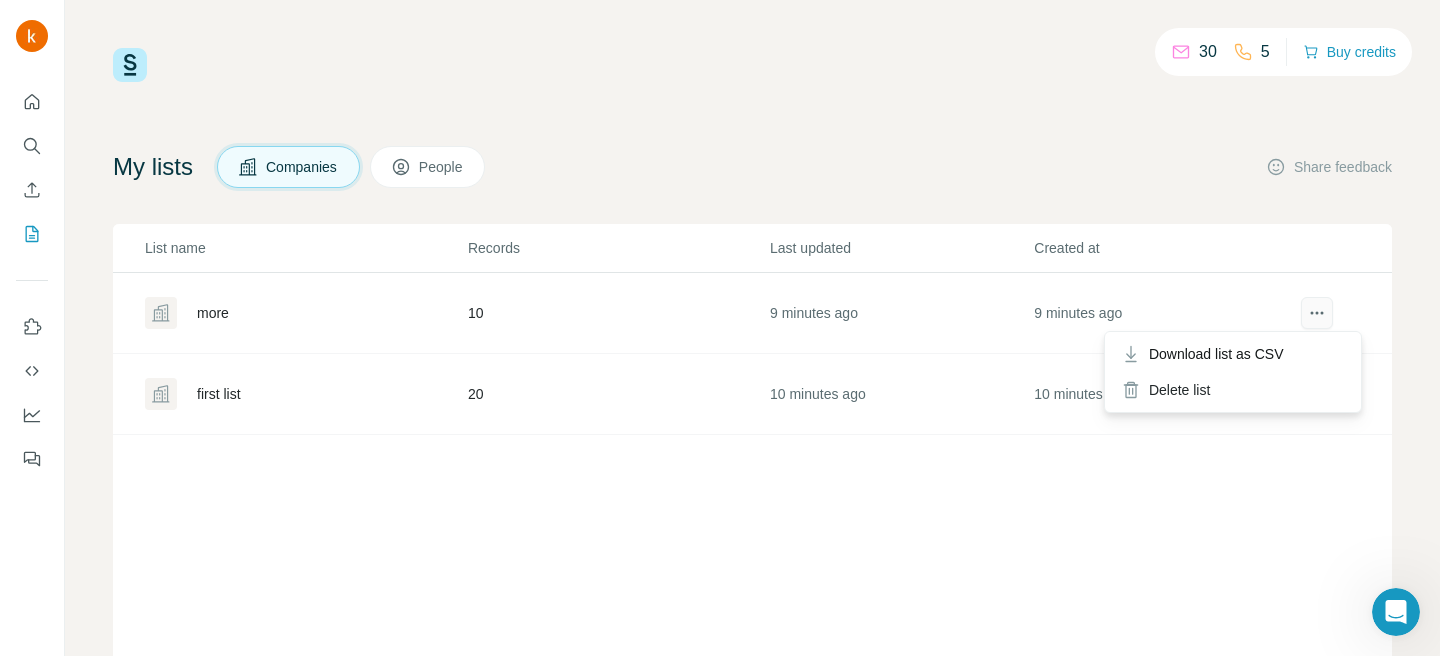 click 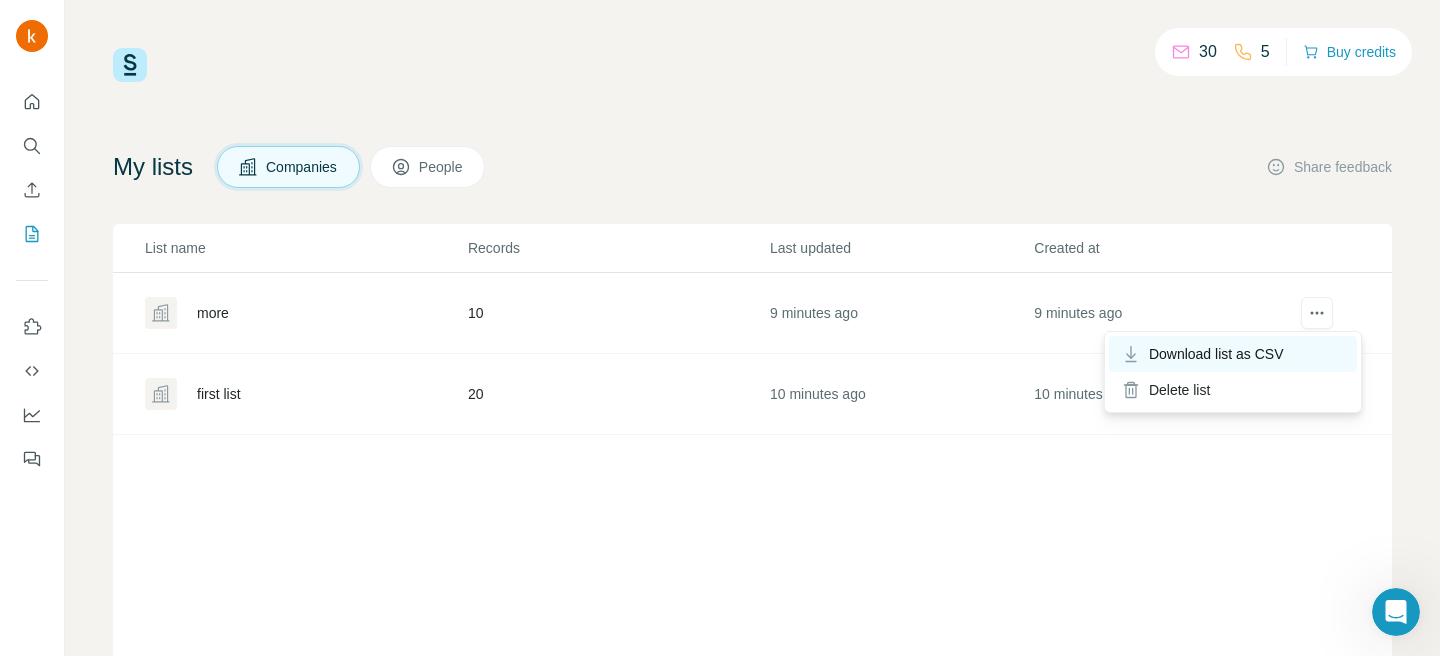 click on "Download list as CSV" at bounding box center [1216, 354] 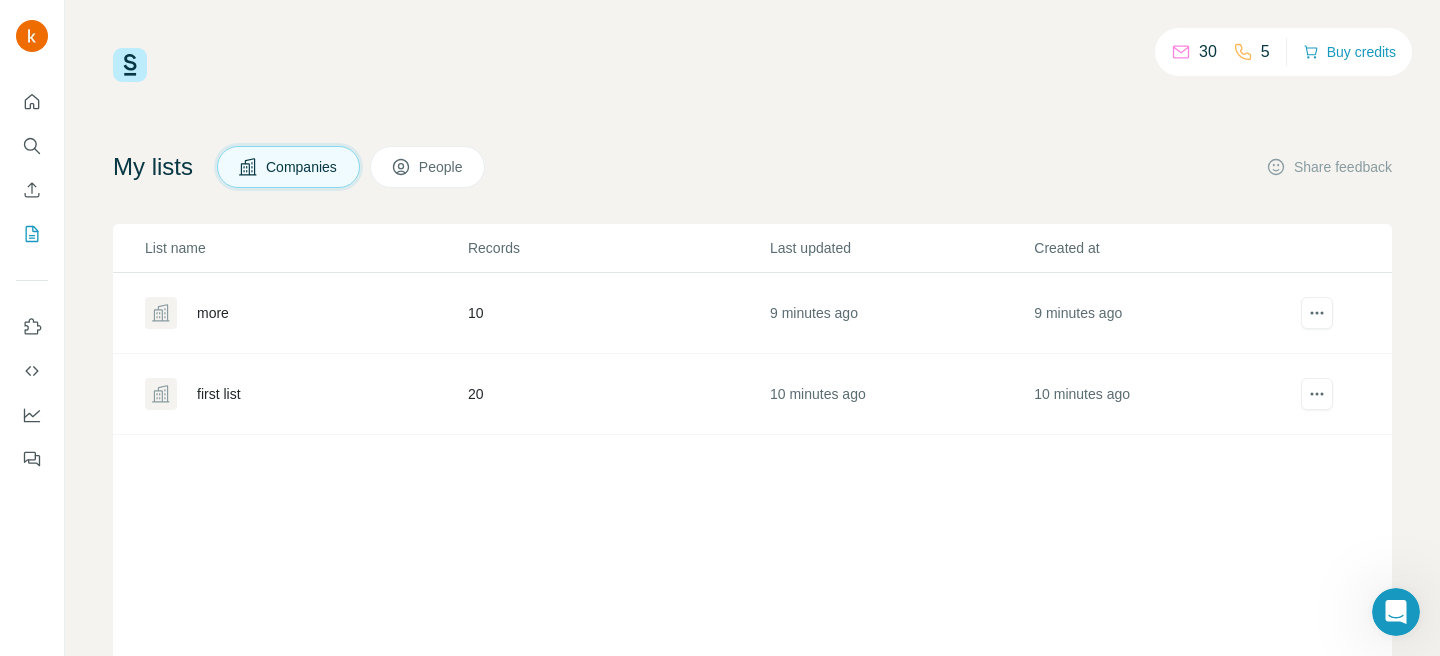 click on "30 5 Buy credits My lists Companies People Share feedback List name Records Last updated Created at more 10 9 minutes ago 9 minutes ago first list 20 10 minutes ago 10 minutes ago" at bounding box center (752, 328) 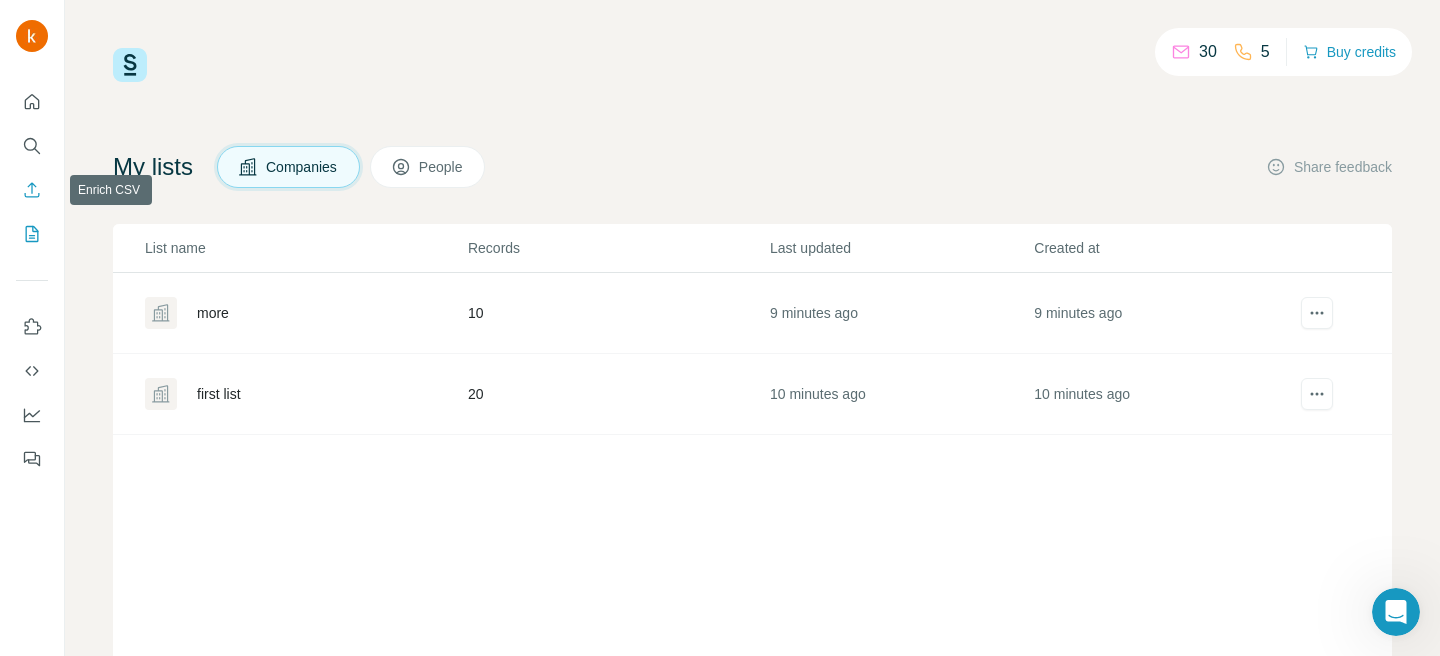click 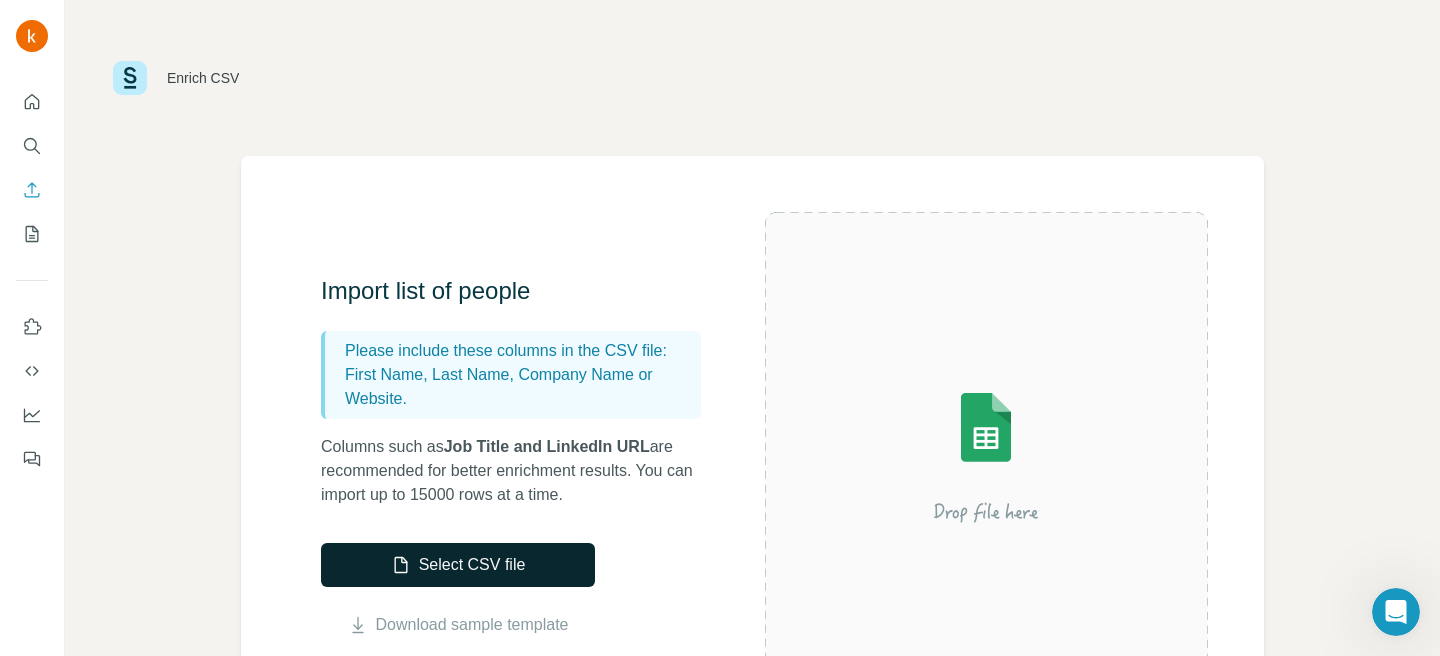 click on "Select CSV file" at bounding box center (458, 565) 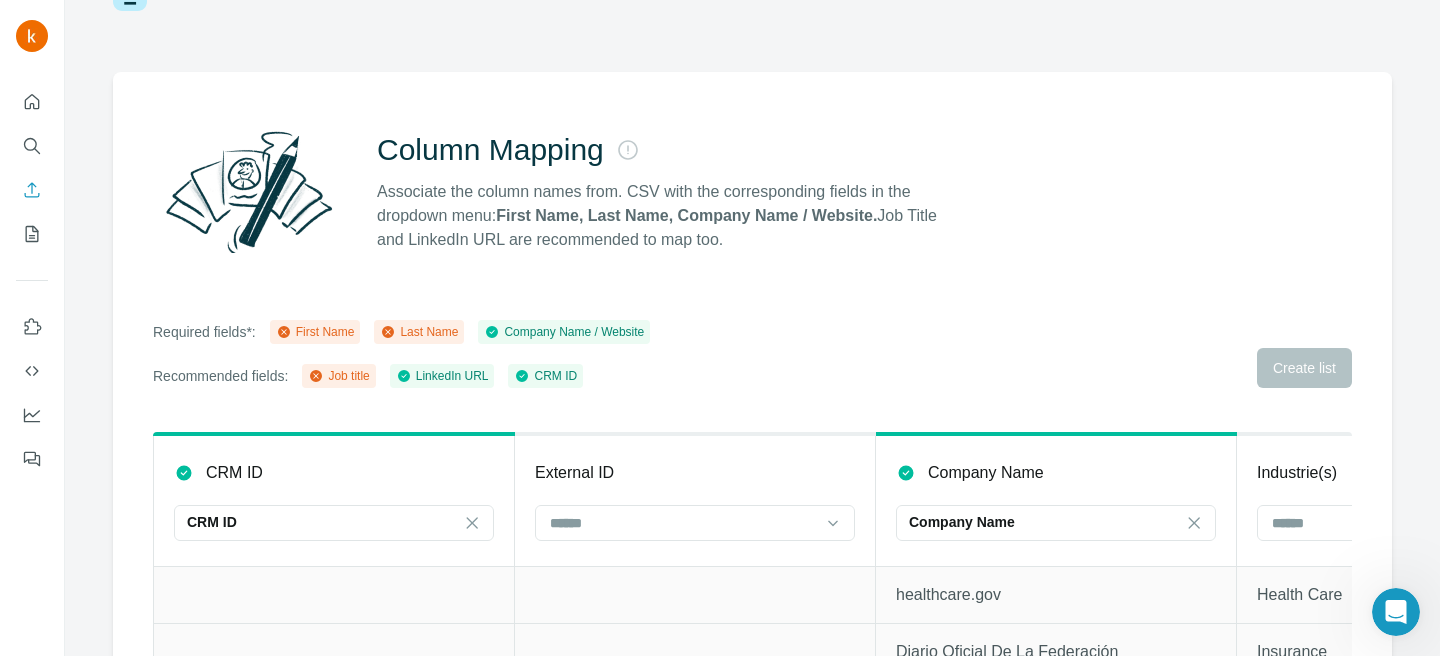 scroll, scrollTop: 217, scrollLeft: 0, axis: vertical 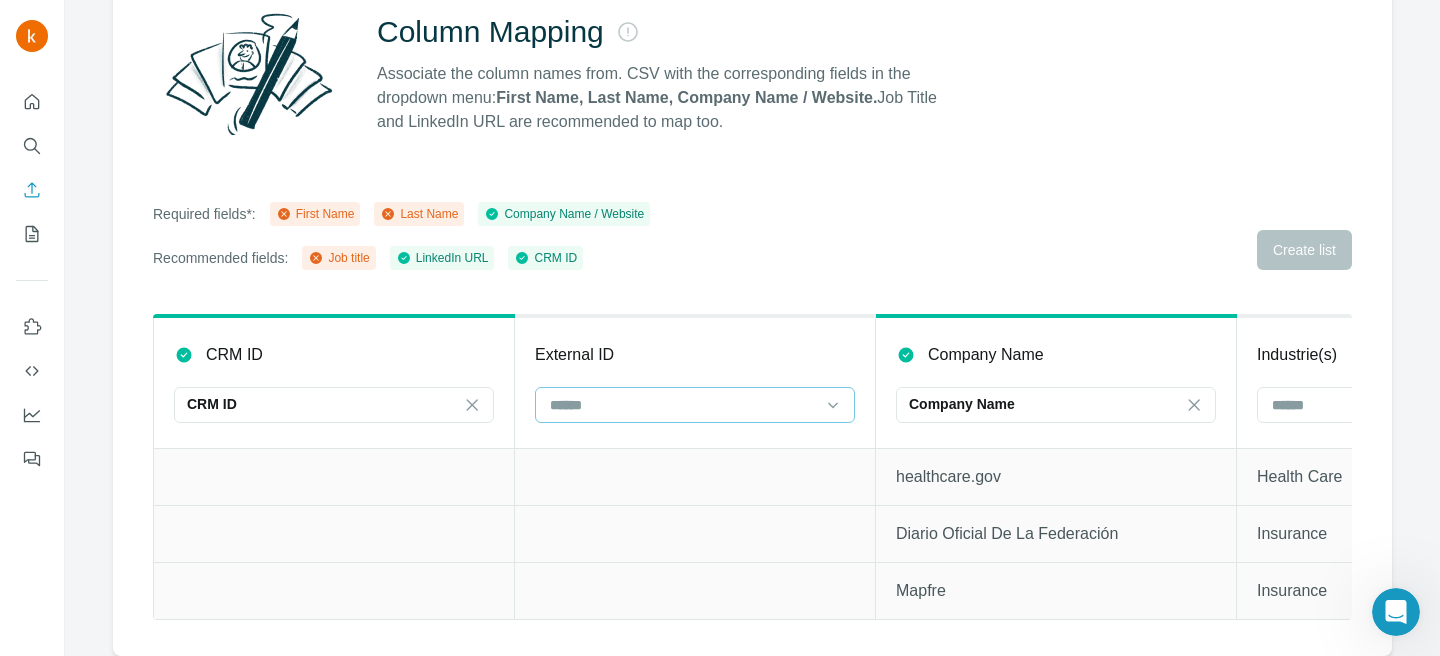click at bounding box center (683, 405) 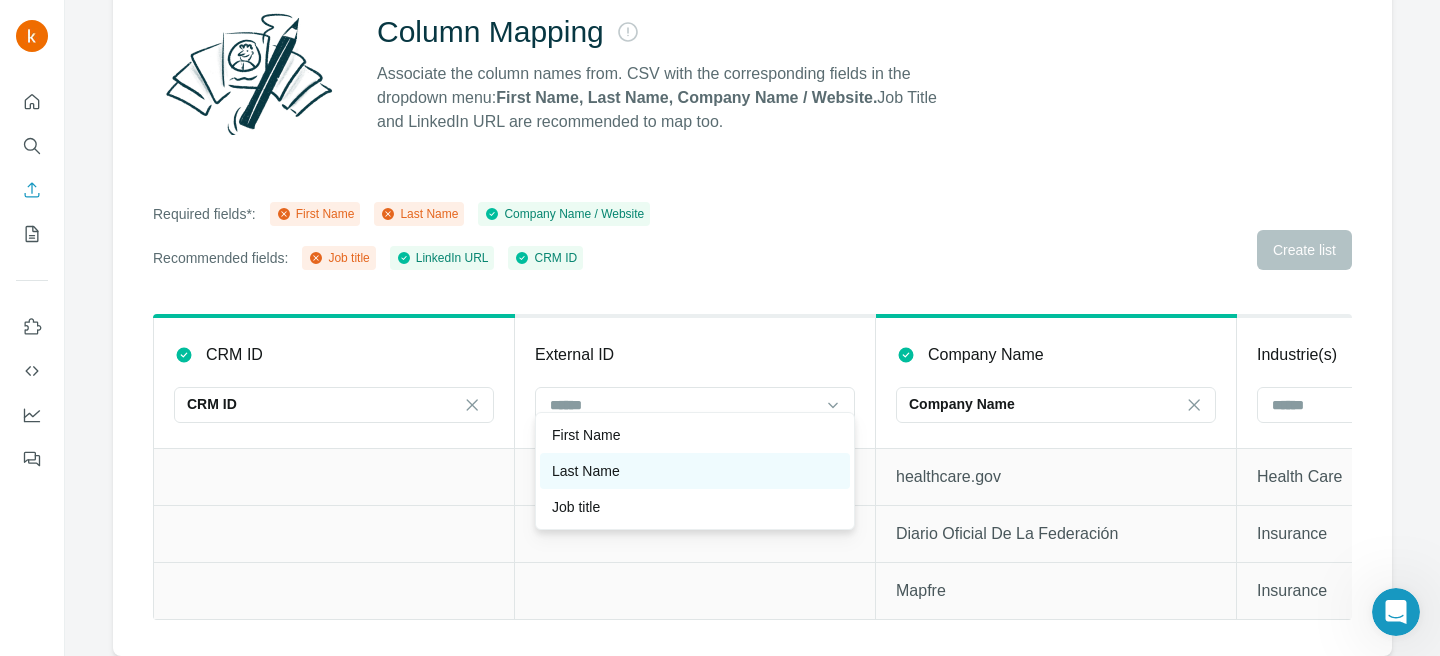 click on "Last Name" at bounding box center (695, 471) 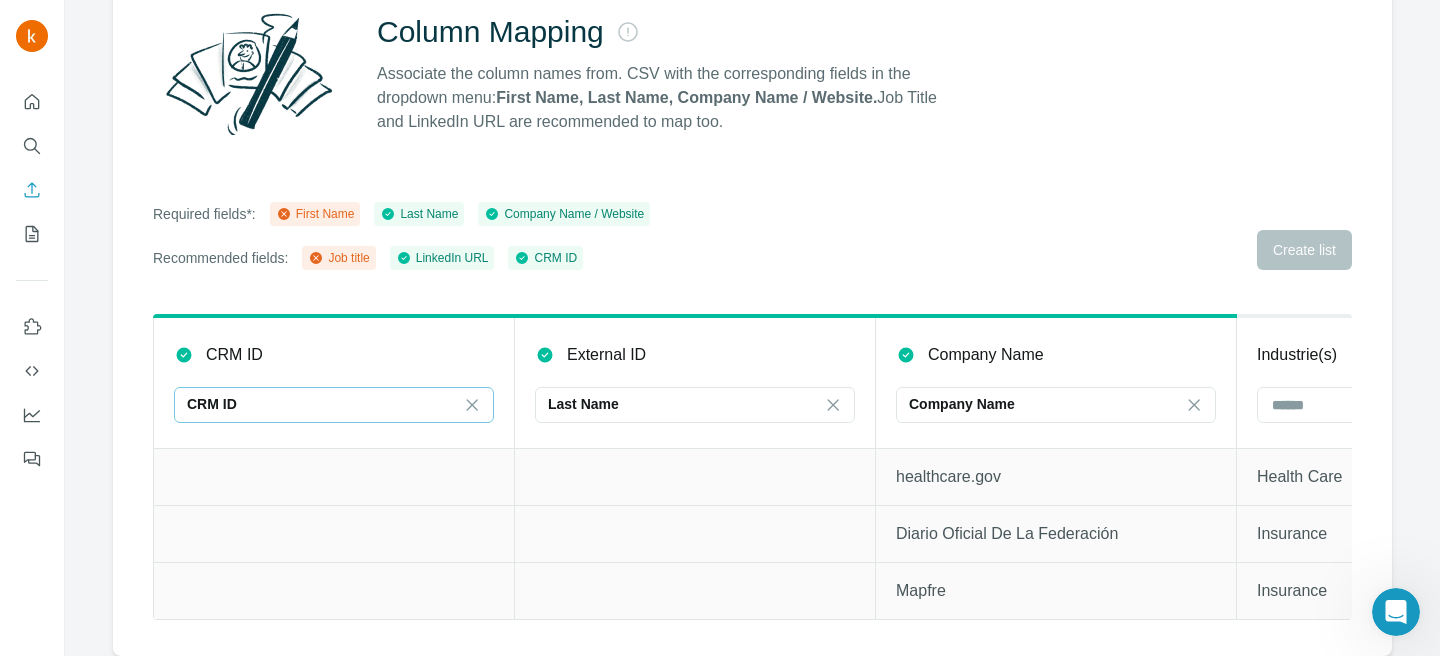 click on "CRM ID" at bounding box center (322, 404) 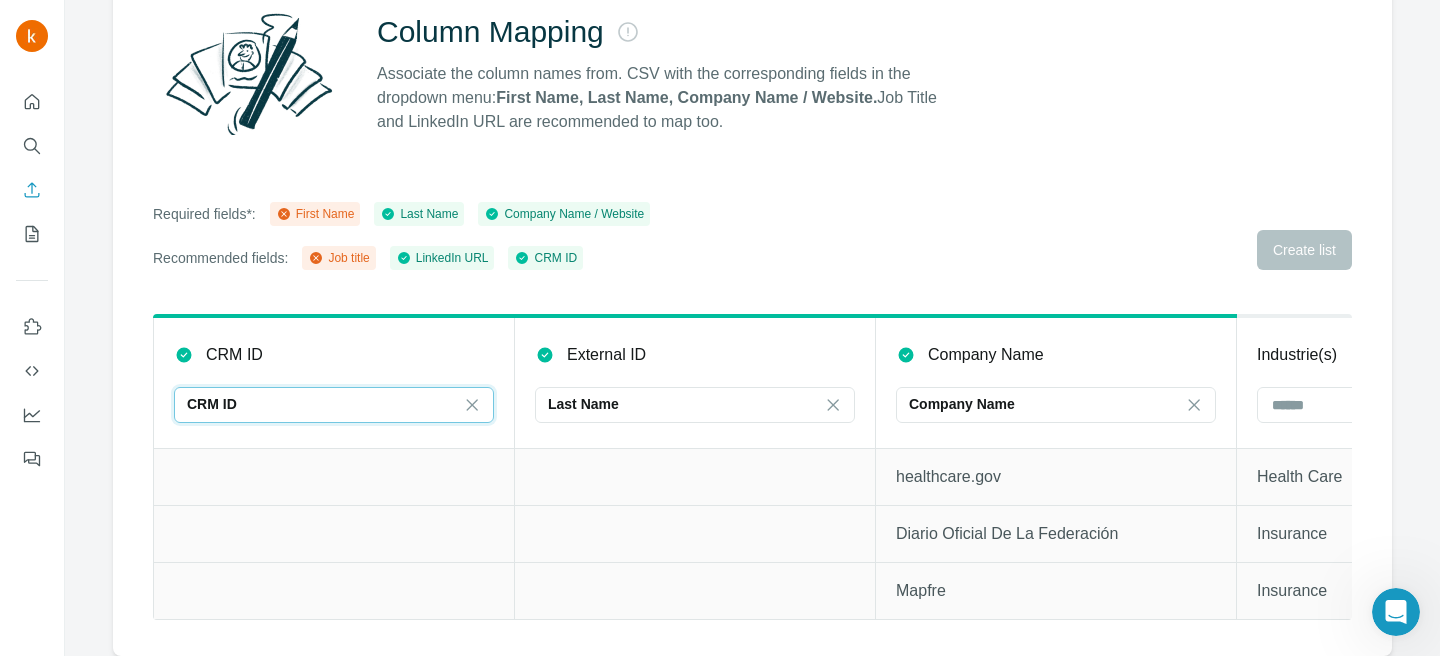 scroll, scrollTop: 0, scrollLeft: 0, axis: both 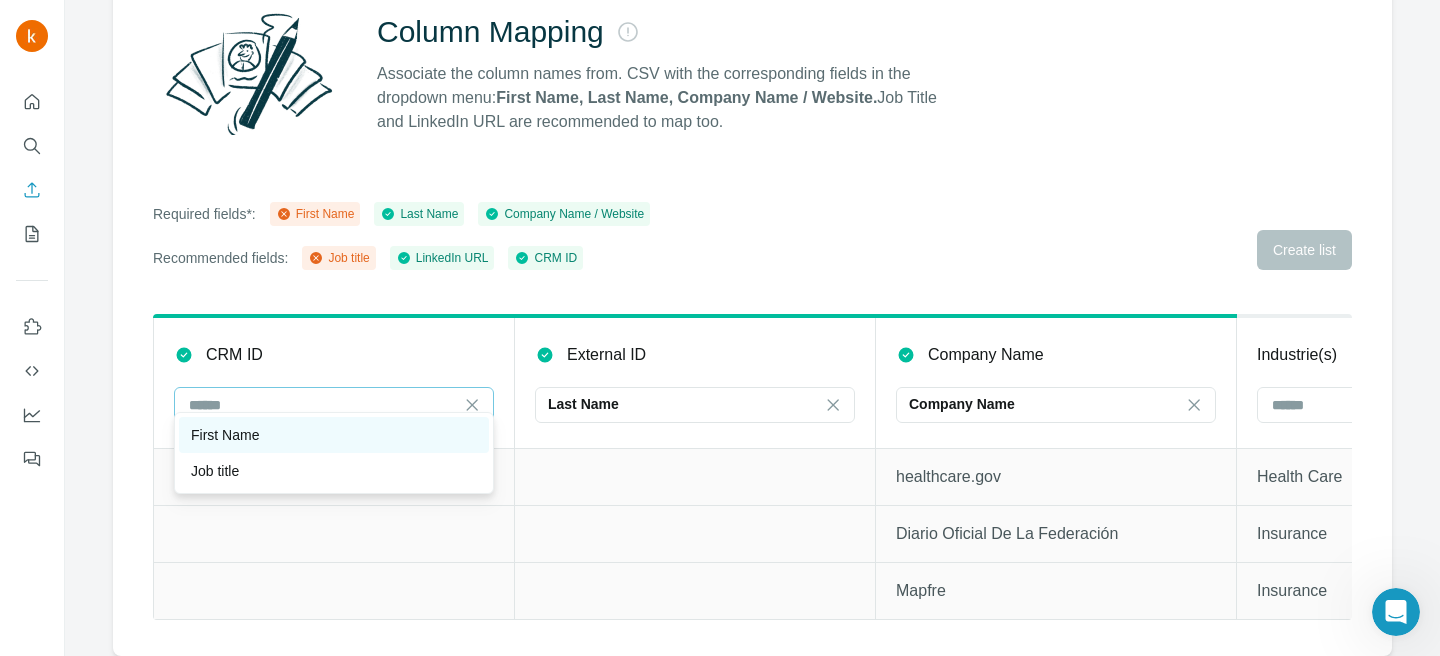 click on "First Name" at bounding box center [334, 435] 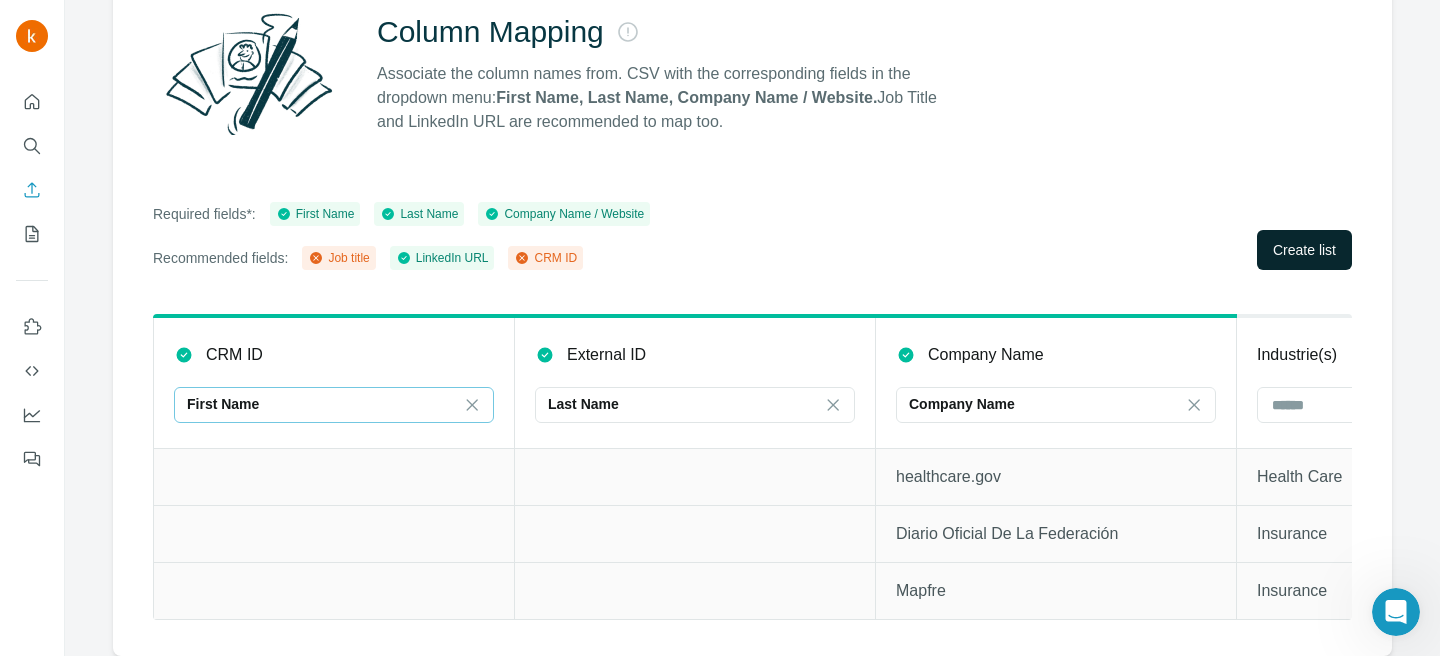 click on "Create list" at bounding box center [1304, 250] 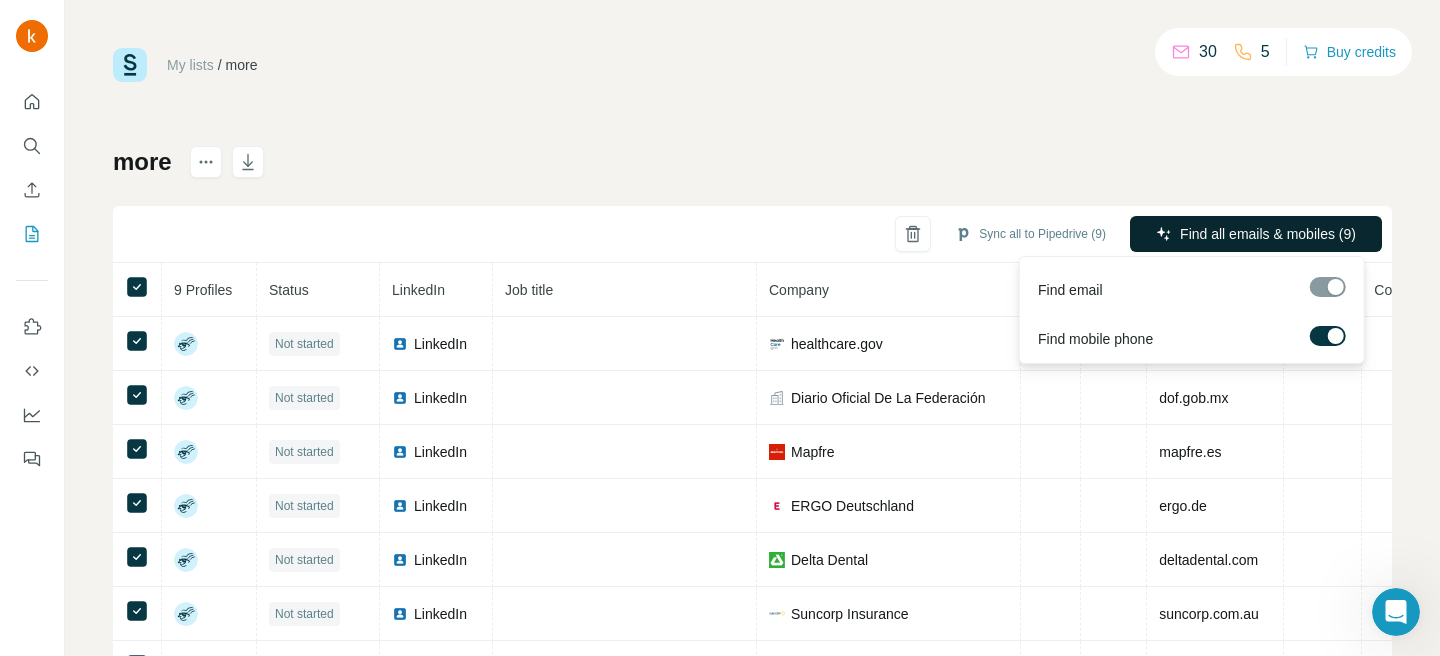 click on "Find all emails & mobiles (9)" at bounding box center (1268, 234) 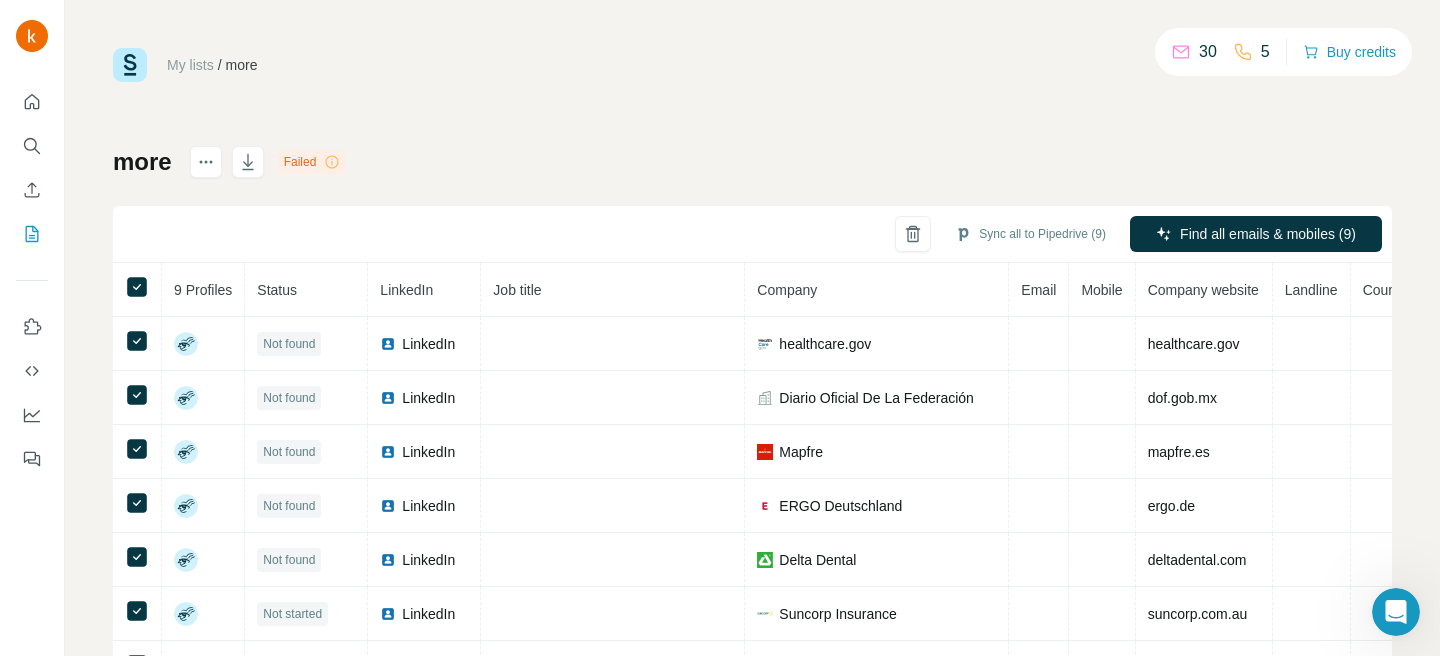 click on "Failed" at bounding box center (312, 162) 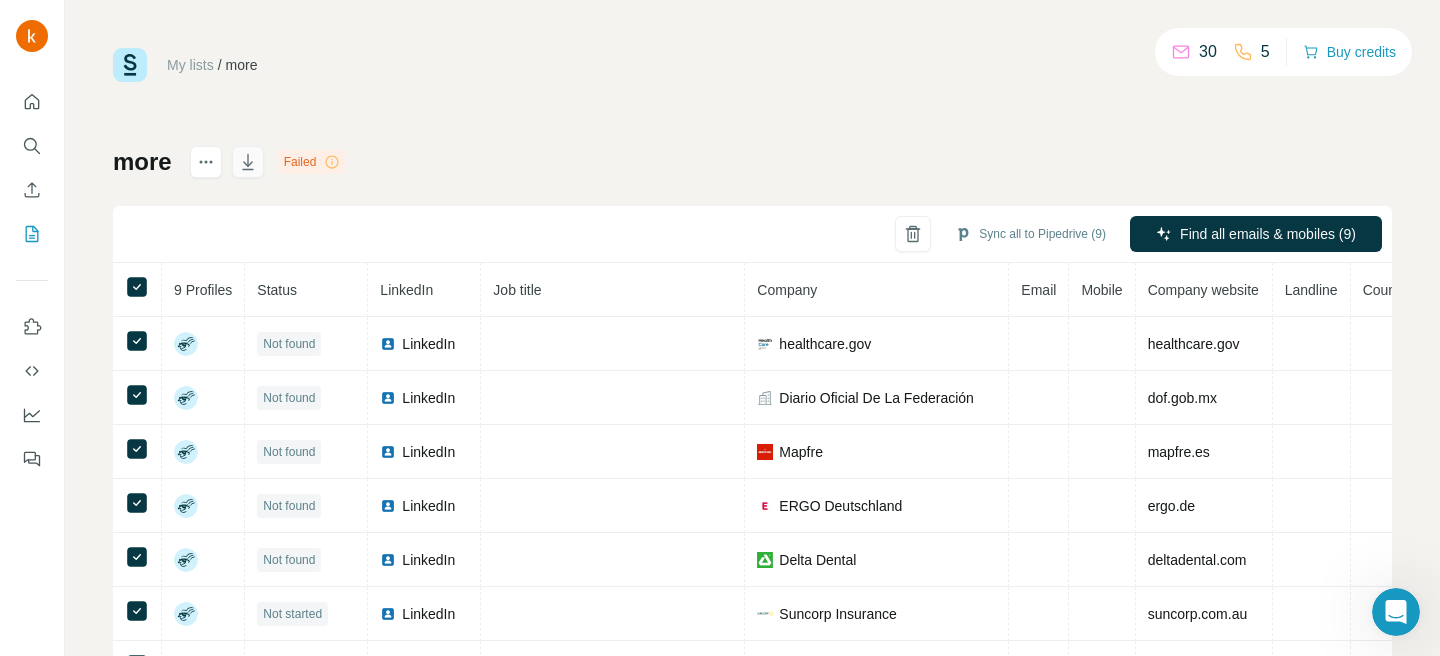 click 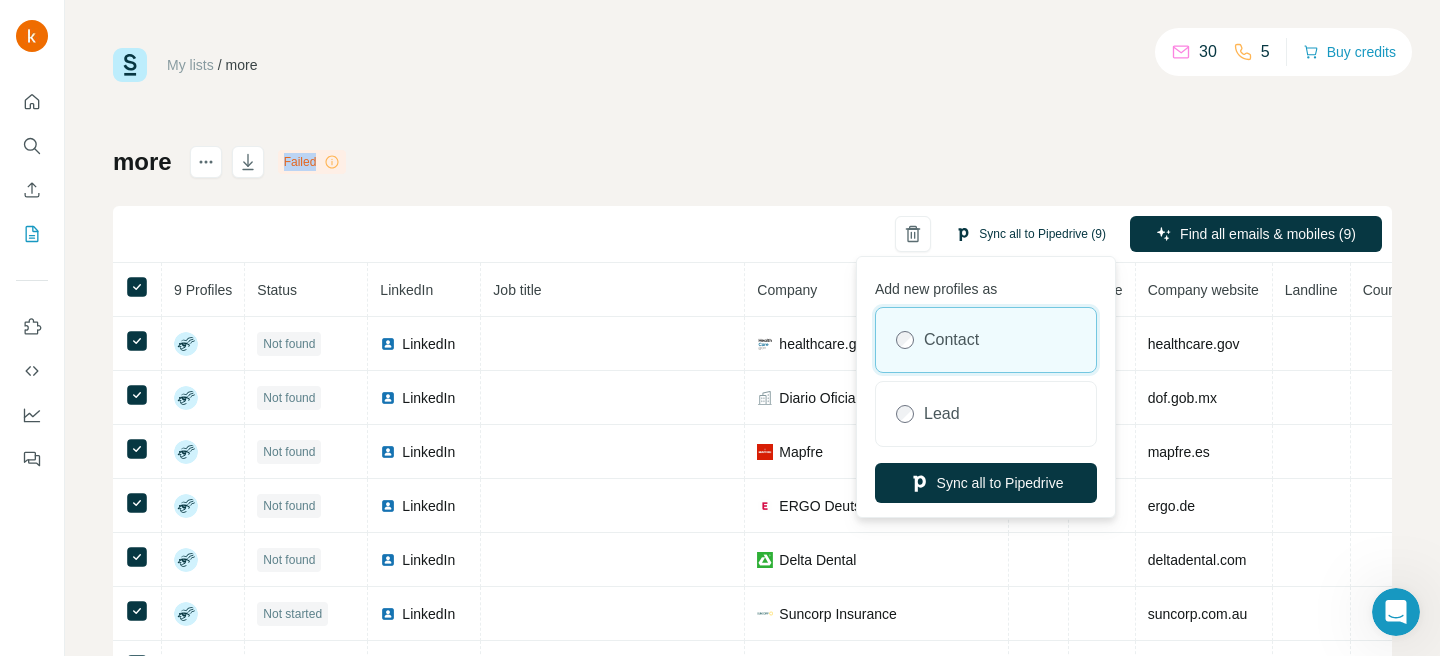 click on "Sync all to Pipedrive (9)" at bounding box center [1030, 234] 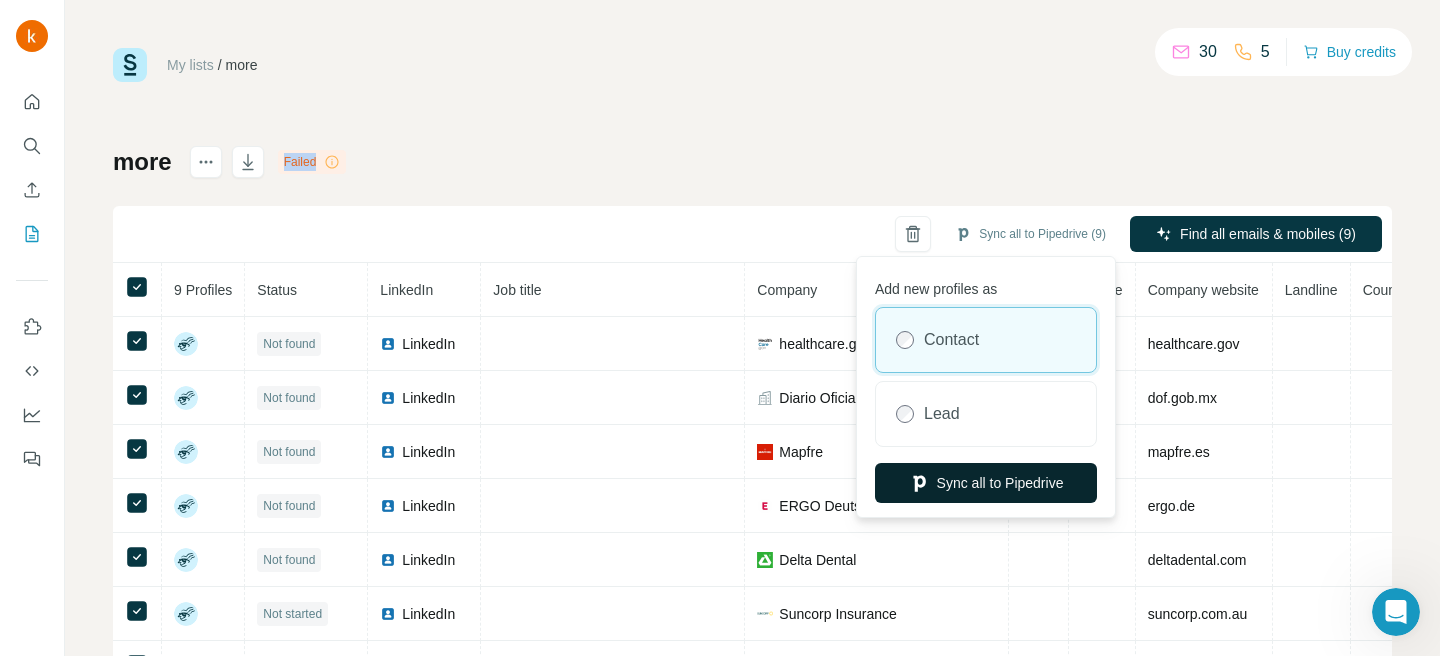 click on "Sync all to Pipedrive" at bounding box center [986, 483] 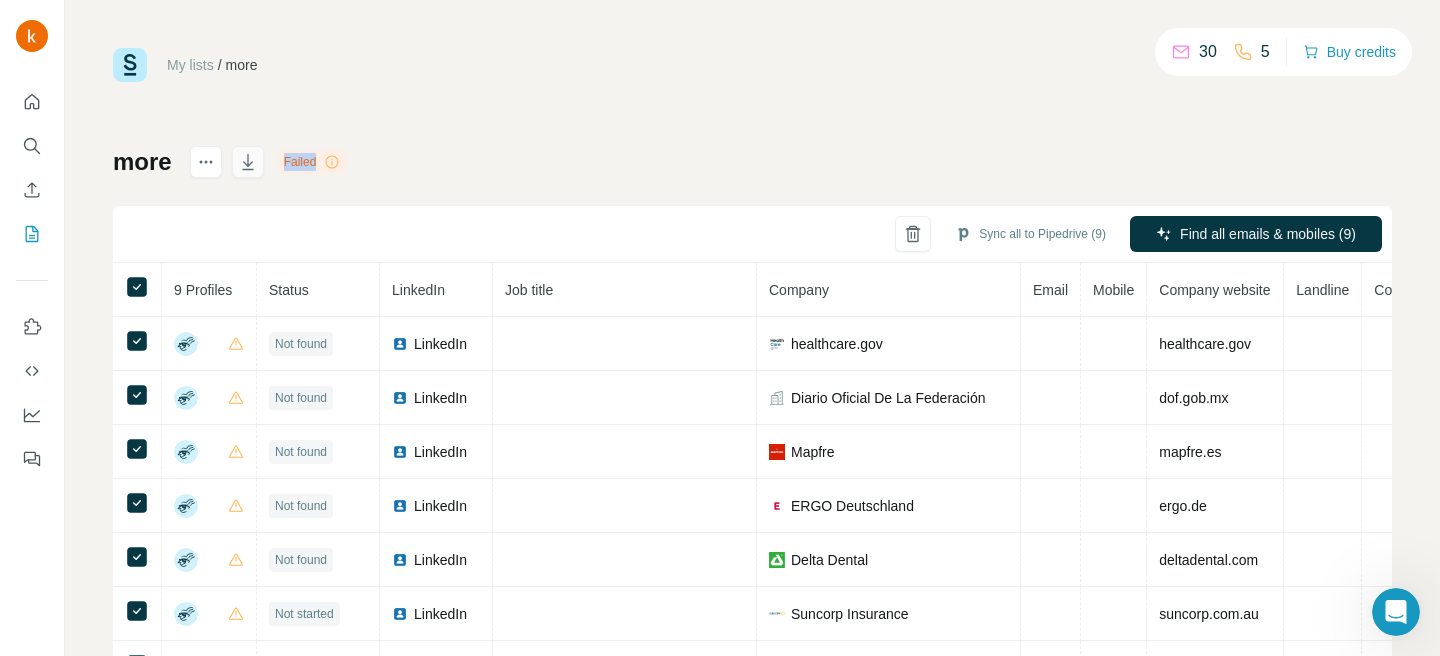 click 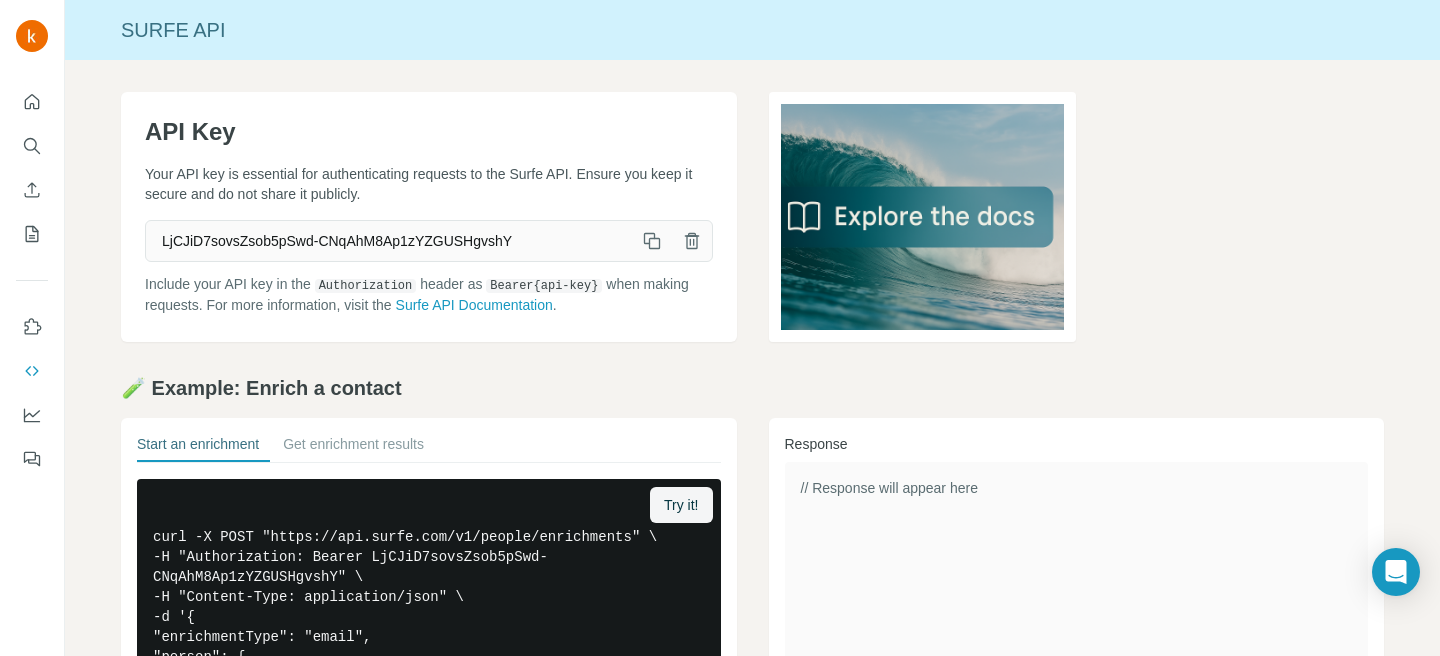 scroll, scrollTop: 0, scrollLeft: 0, axis: both 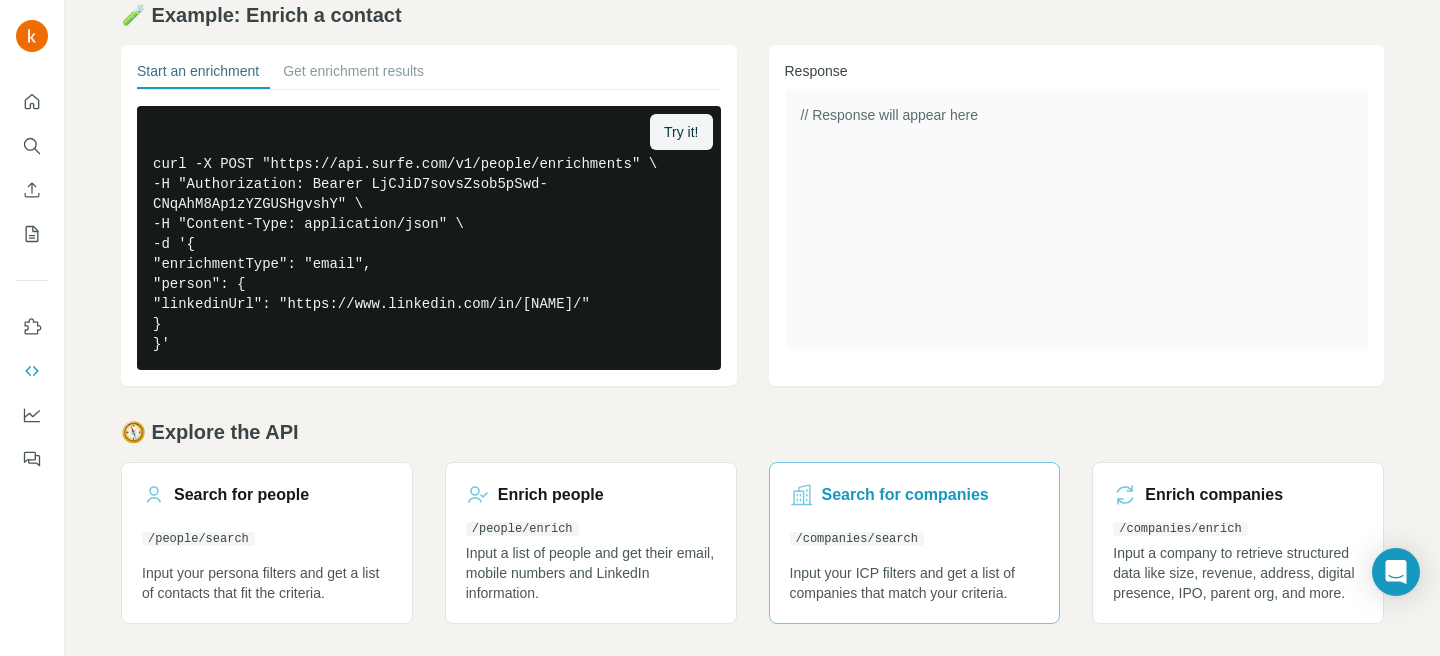 click on "Search for companies /companies/search Input your ICP filters and get a list of companies that match your criteria." at bounding box center [915, 543] 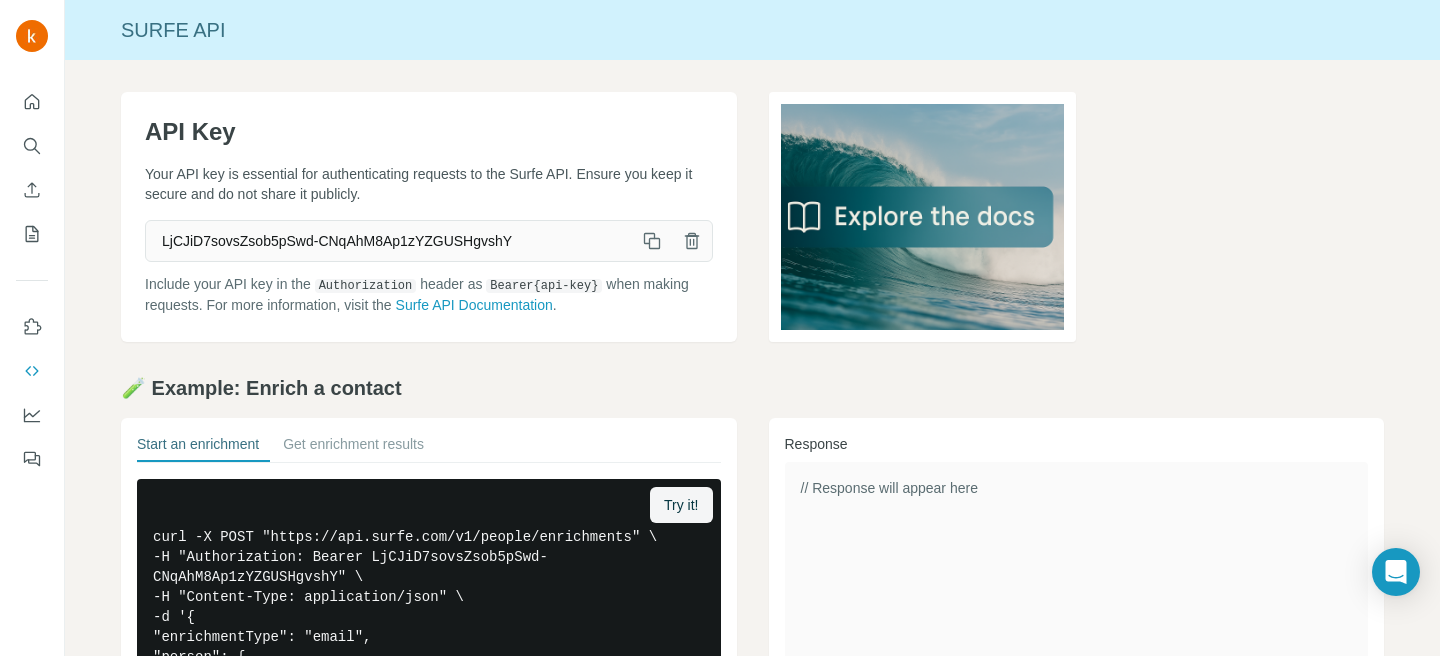 scroll, scrollTop: 0, scrollLeft: 0, axis: both 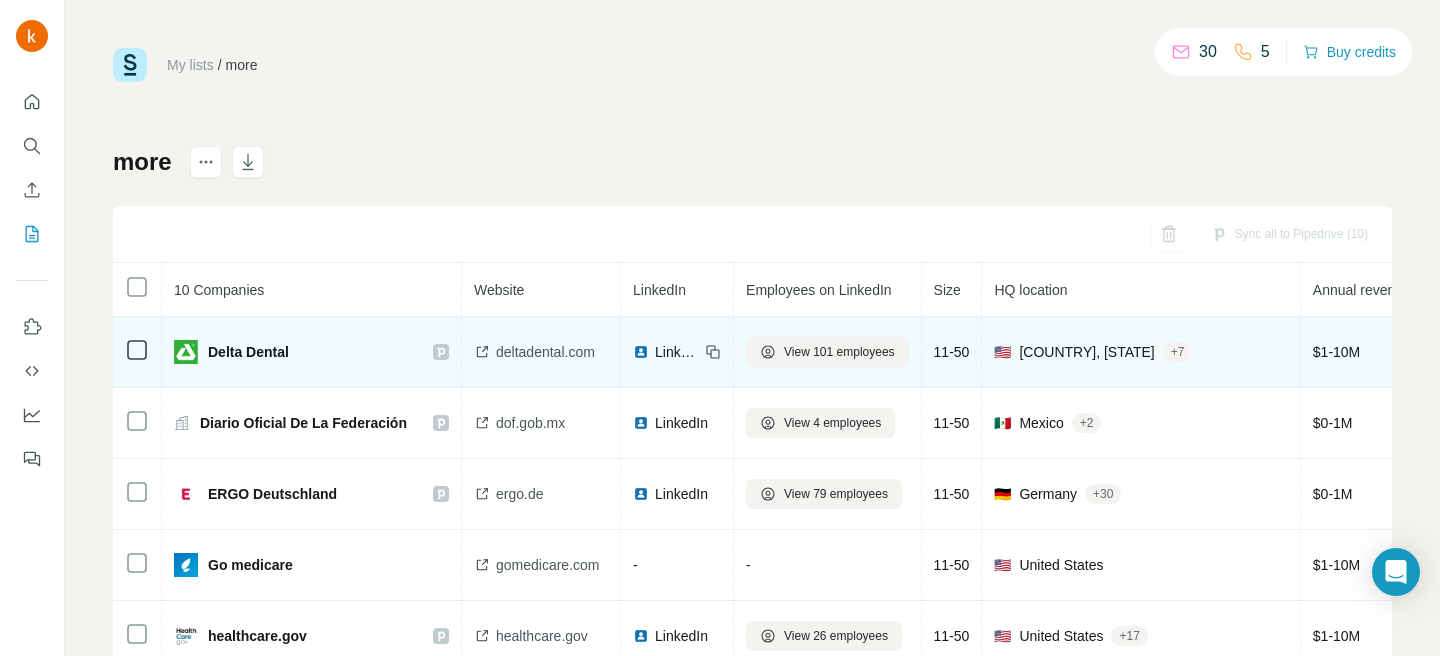 click on "deltadental.com" at bounding box center (545, 352) 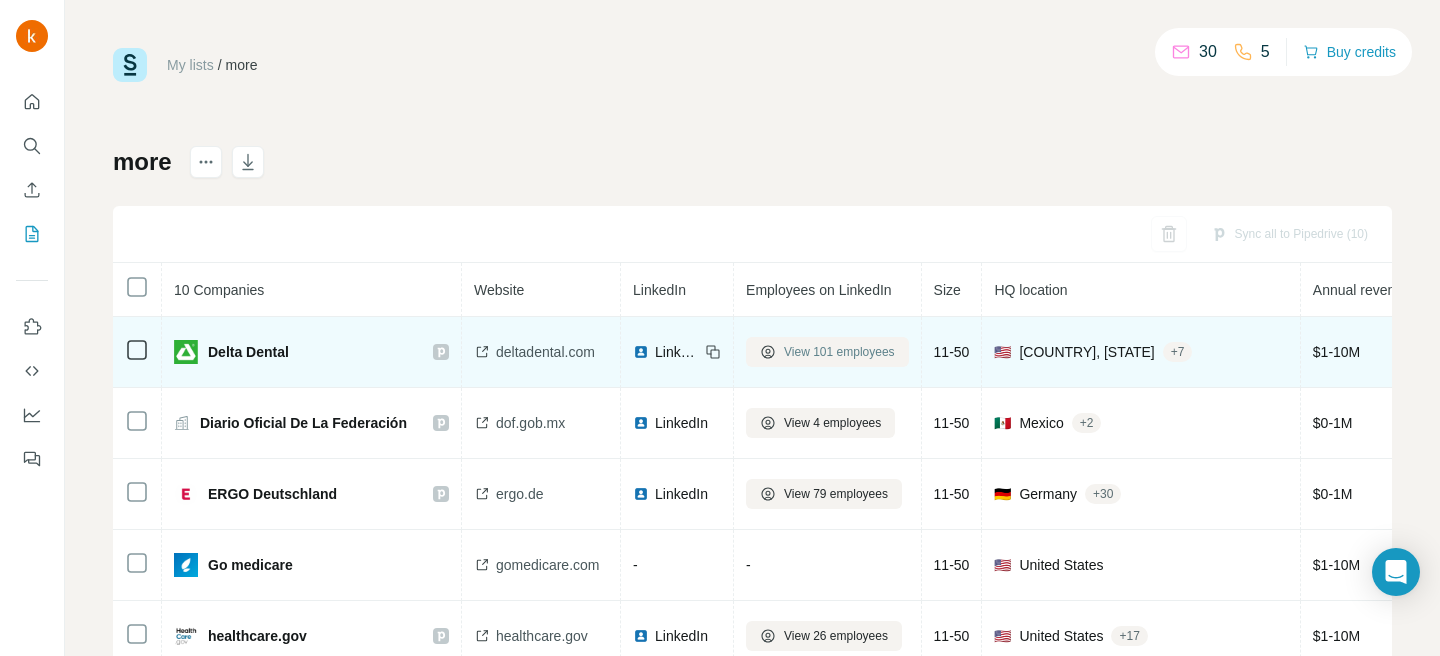 click on "View 101 employees" at bounding box center [839, 352] 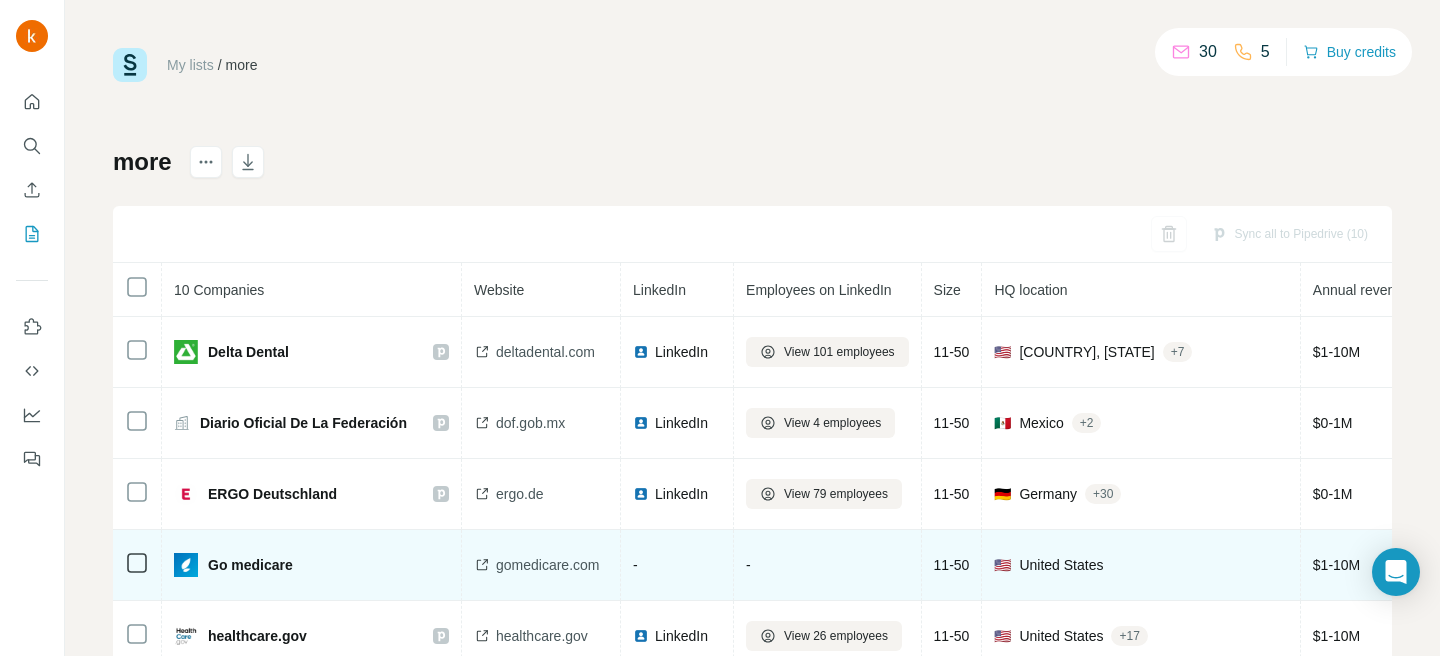 click on "11-50" at bounding box center (952, 565) 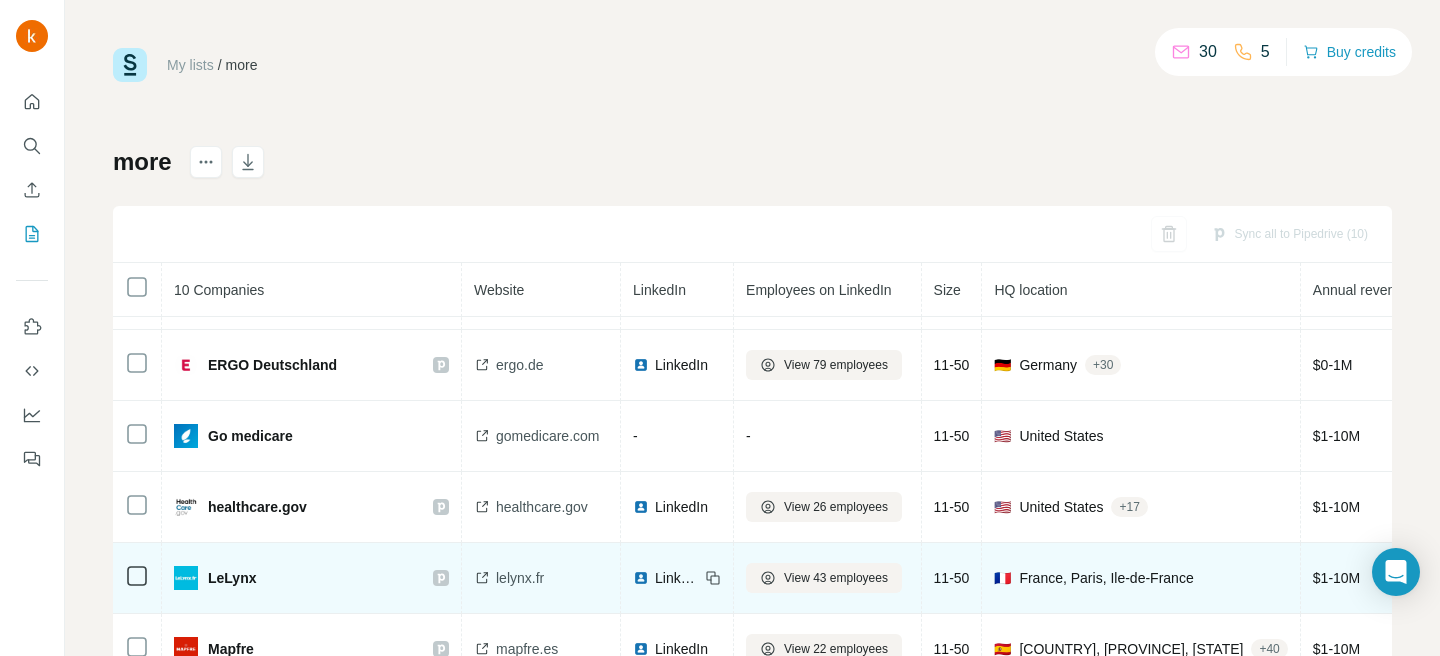 scroll, scrollTop: 133, scrollLeft: 0, axis: vertical 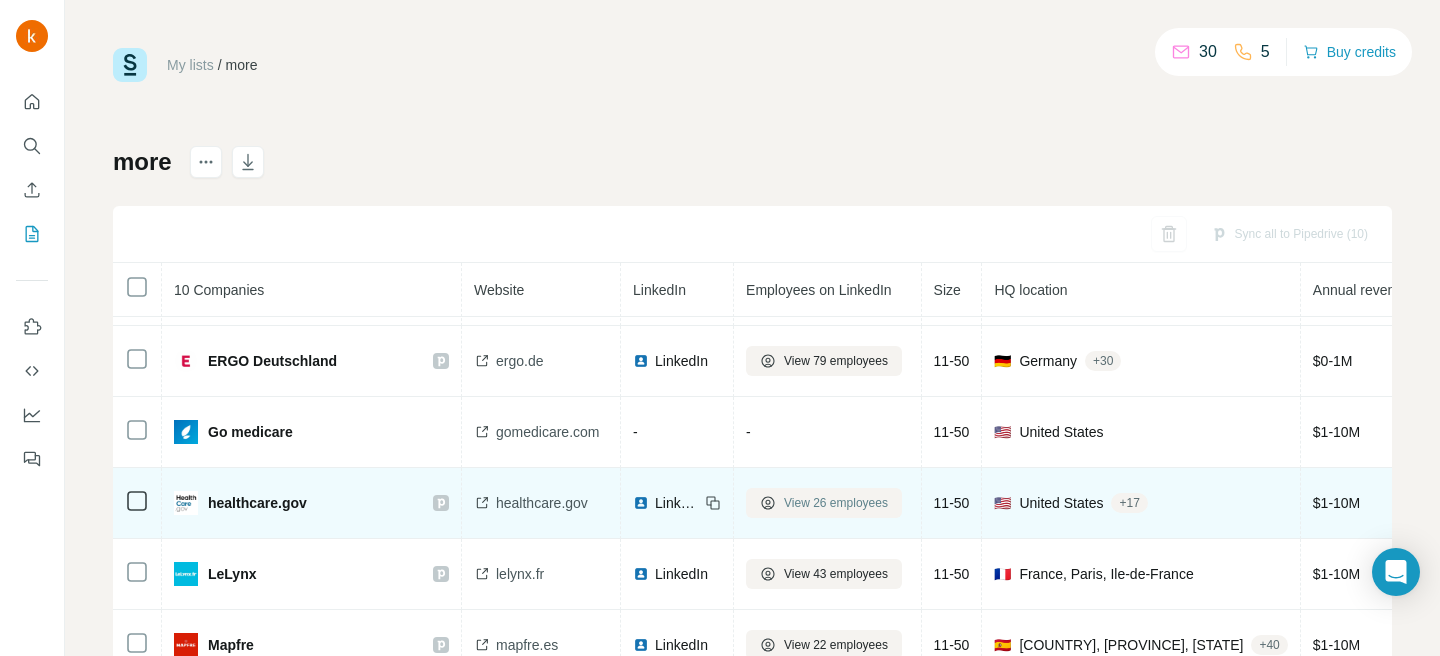 click on "View 26 employees" at bounding box center (824, 503) 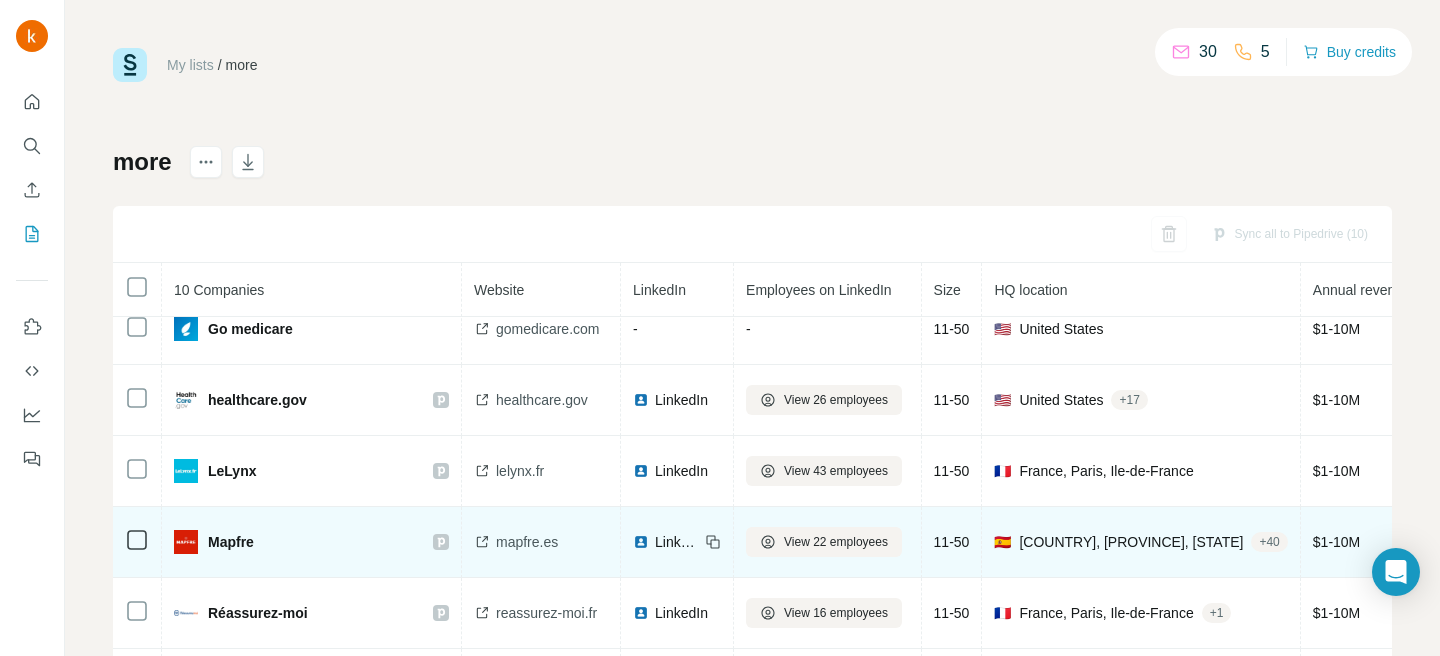 scroll, scrollTop: 247, scrollLeft: 0, axis: vertical 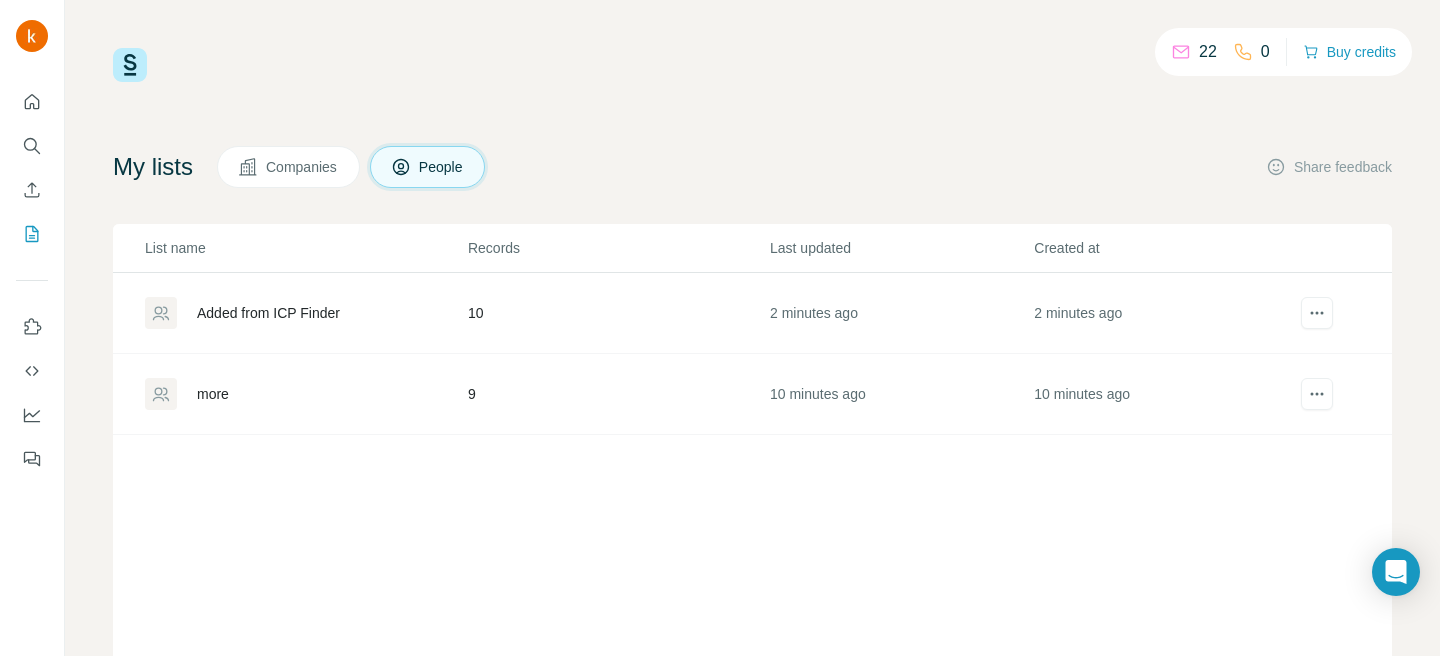 click on "Companies" at bounding box center (288, 167) 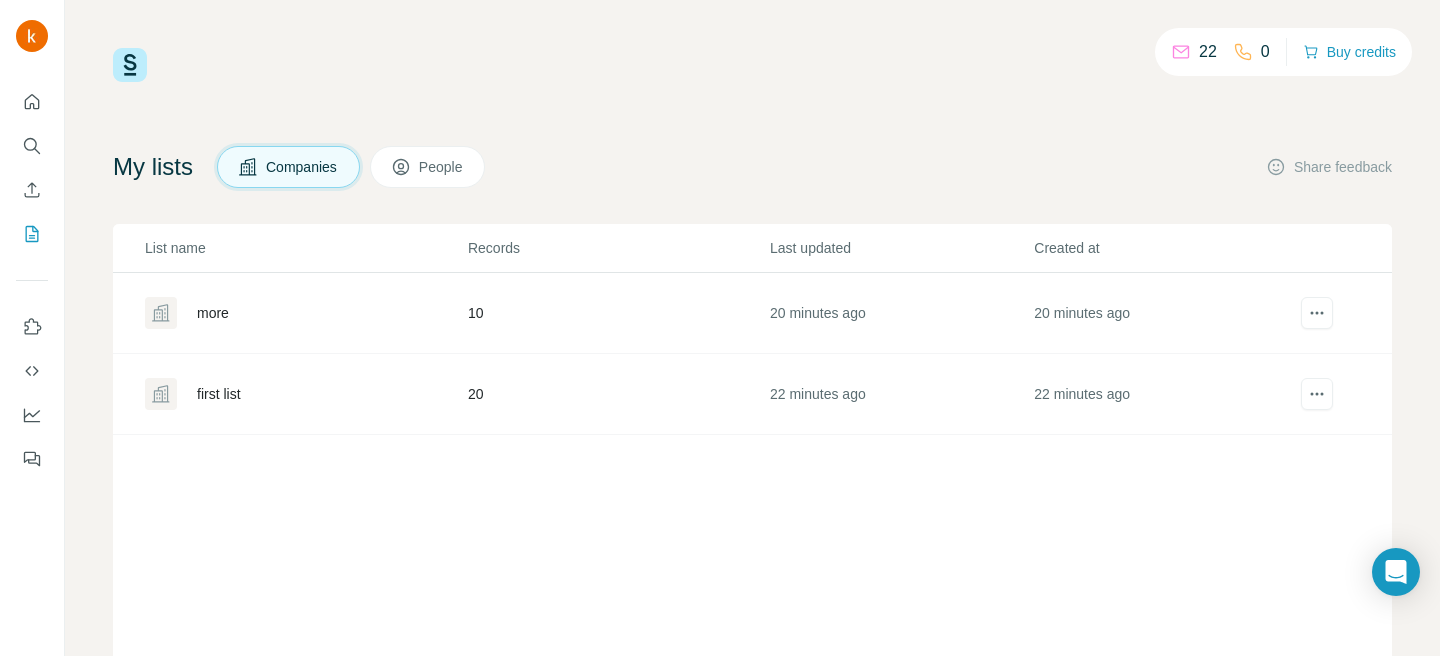 click on "People" at bounding box center (442, 167) 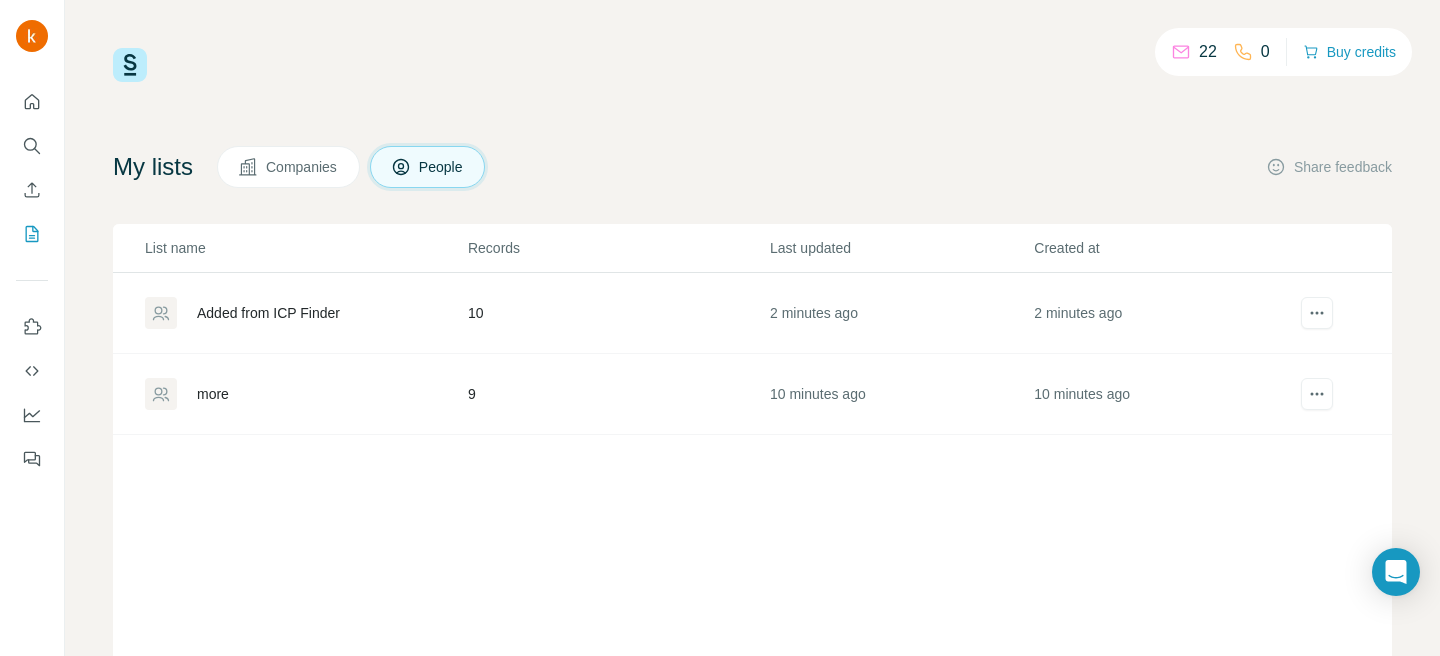 click on "2 minutes ago" at bounding box center (1165, 313) 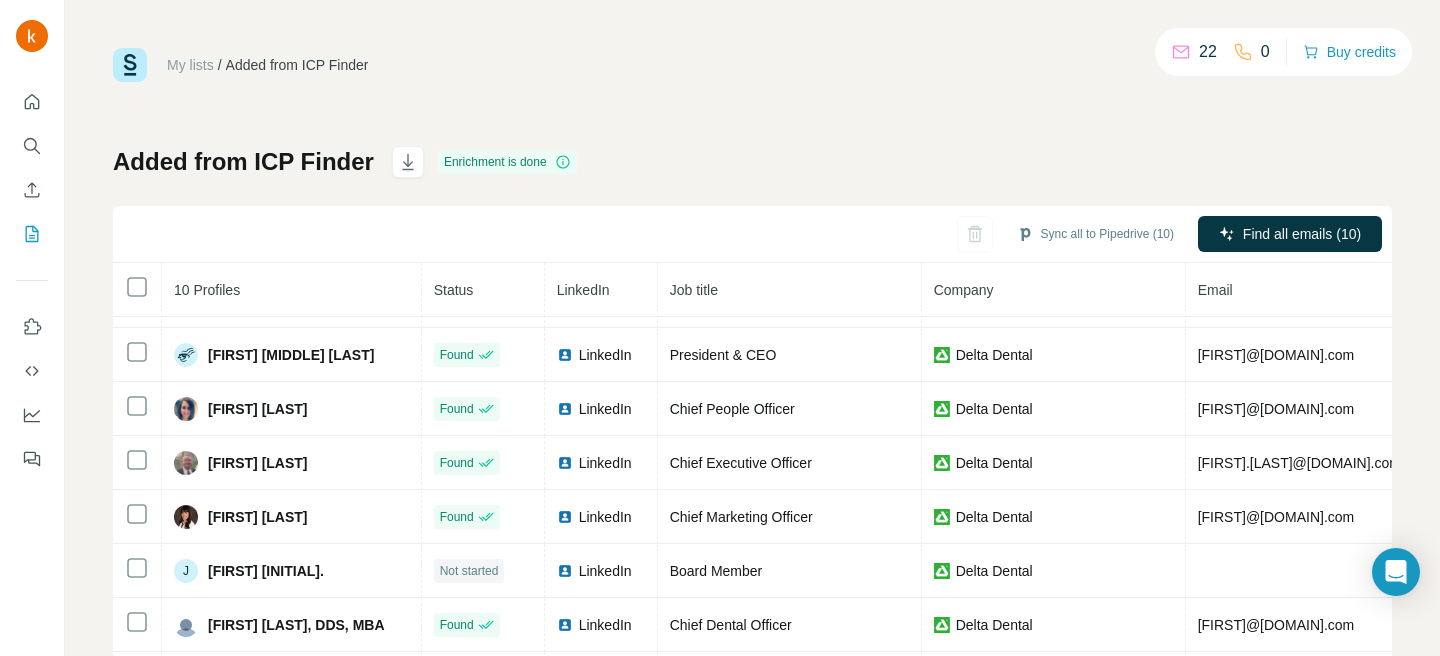 scroll, scrollTop: 51, scrollLeft: 0, axis: vertical 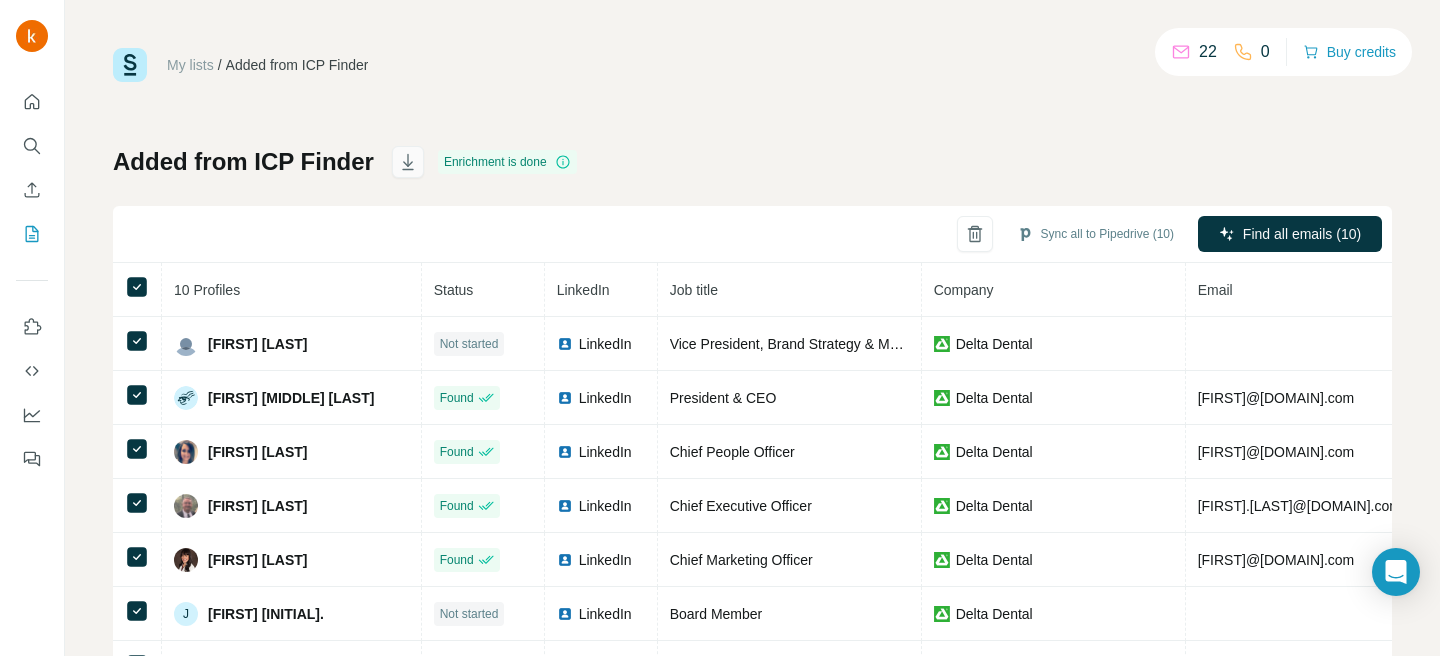 click at bounding box center [408, 162] 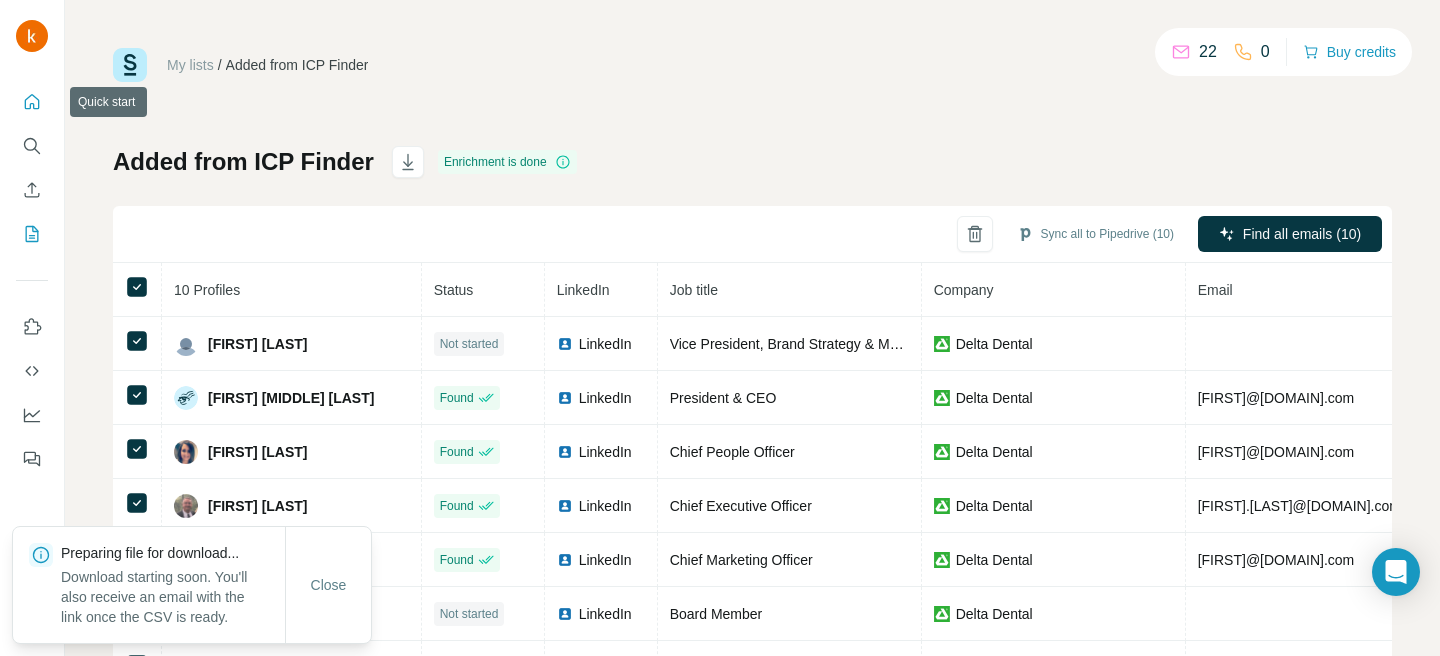 click 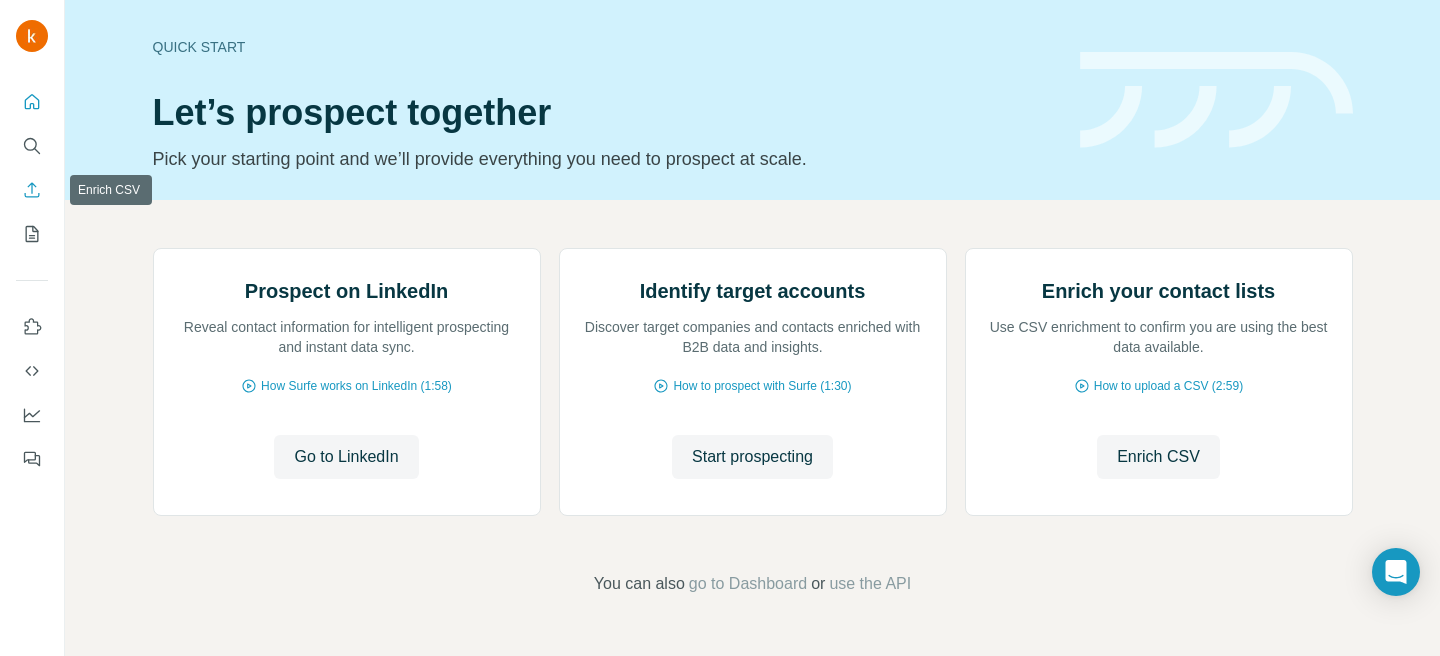 click 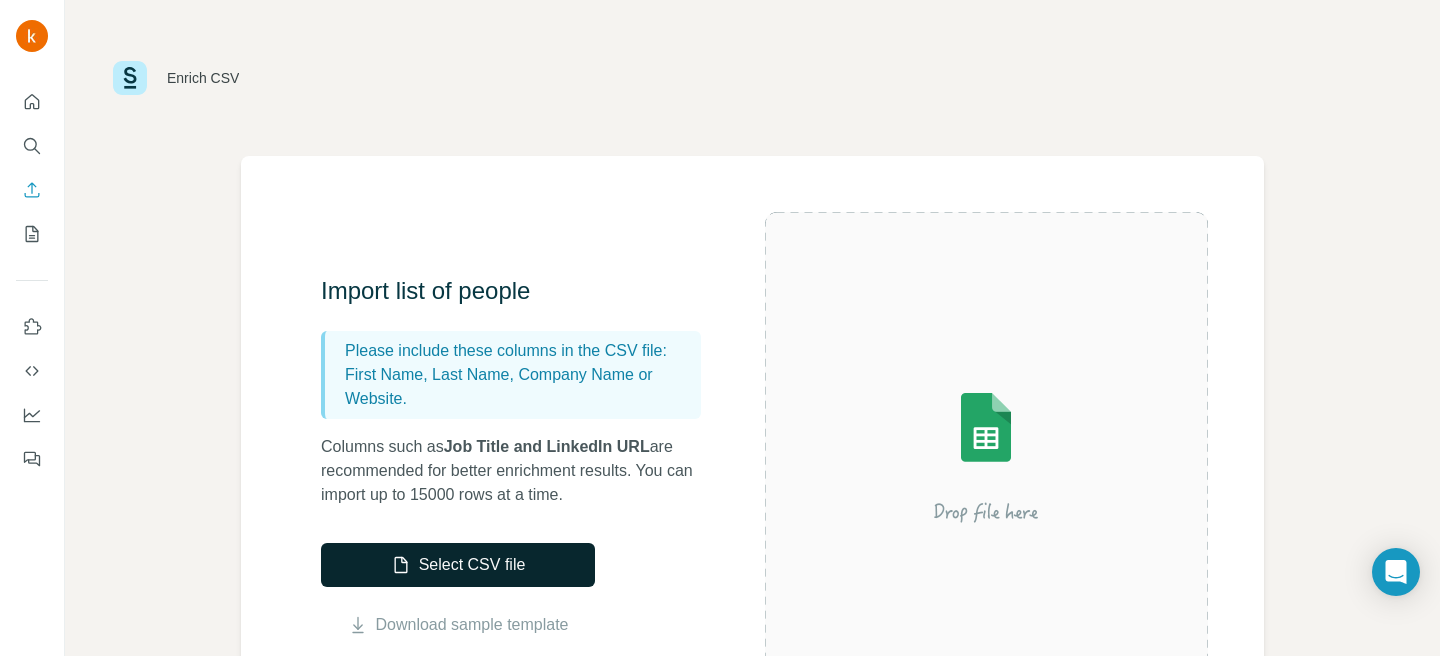click on "Select CSV file" at bounding box center (458, 565) 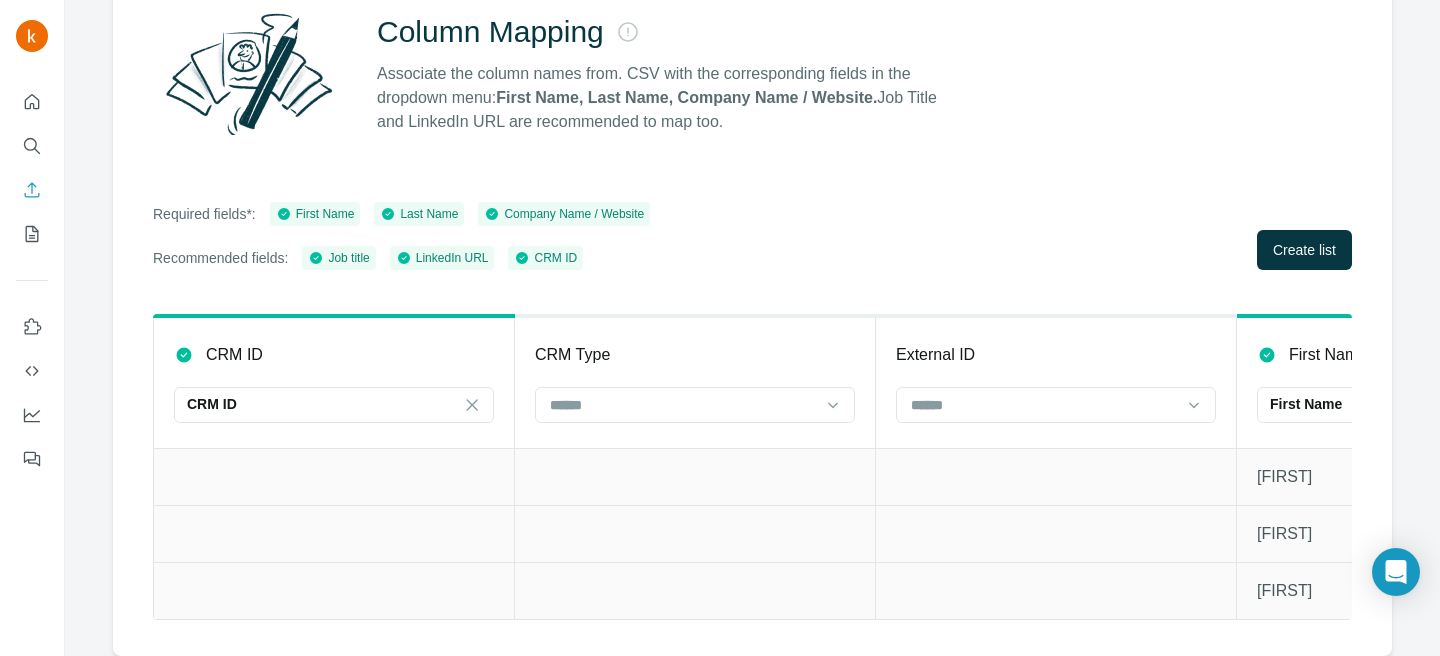 scroll, scrollTop: 217, scrollLeft: 0, axis: vertical 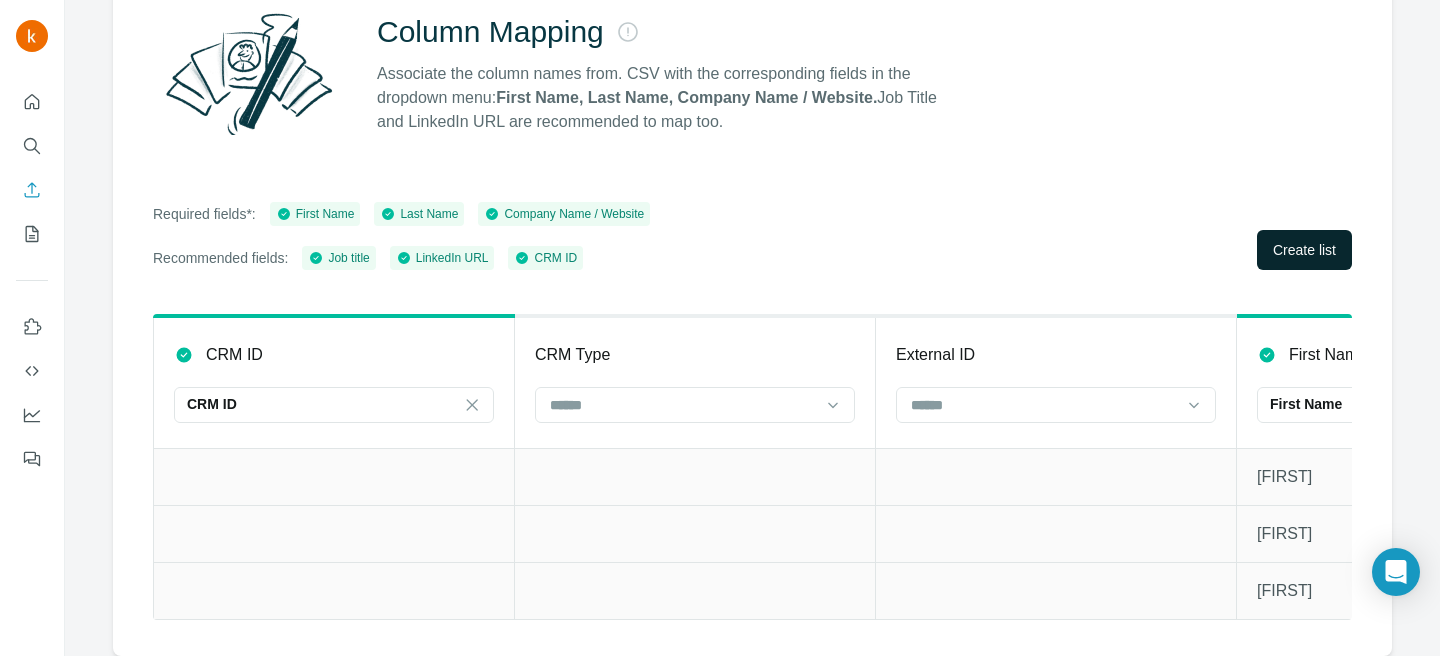 click on "Create list" at bounding box center [1304, 250] 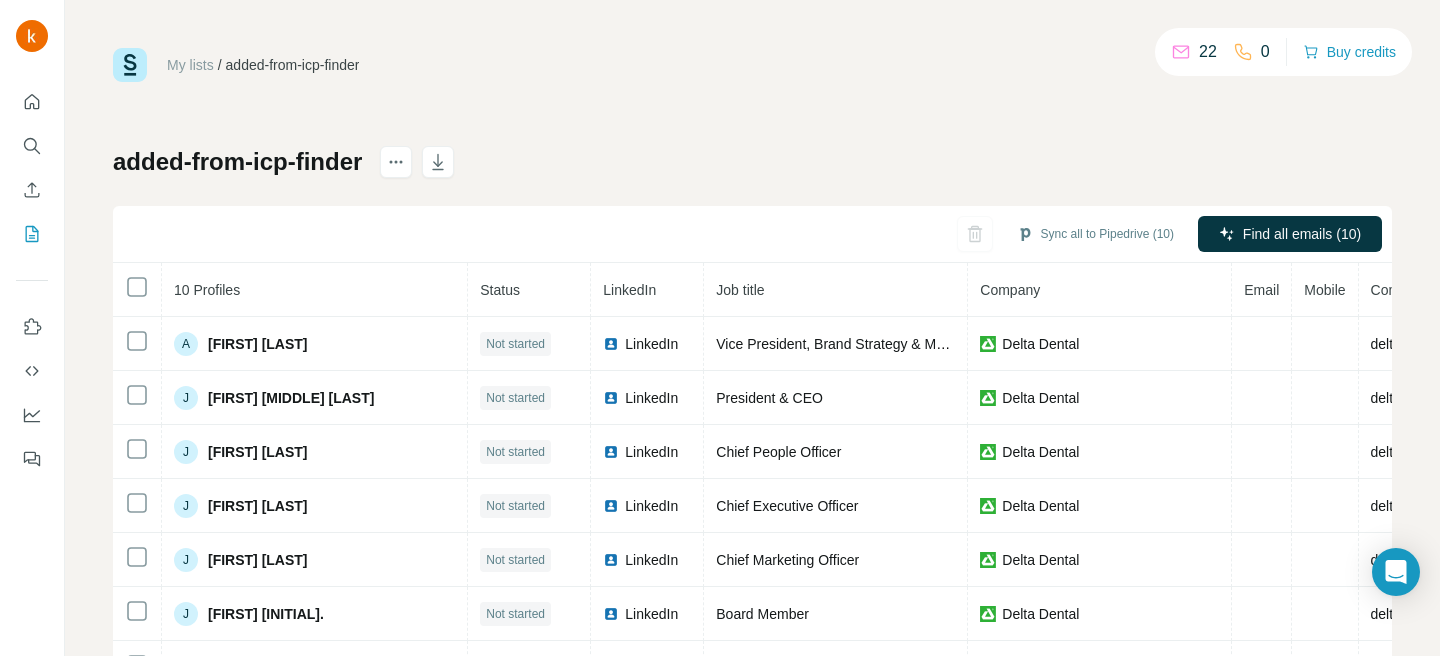 click at bounding box center [137, 290] 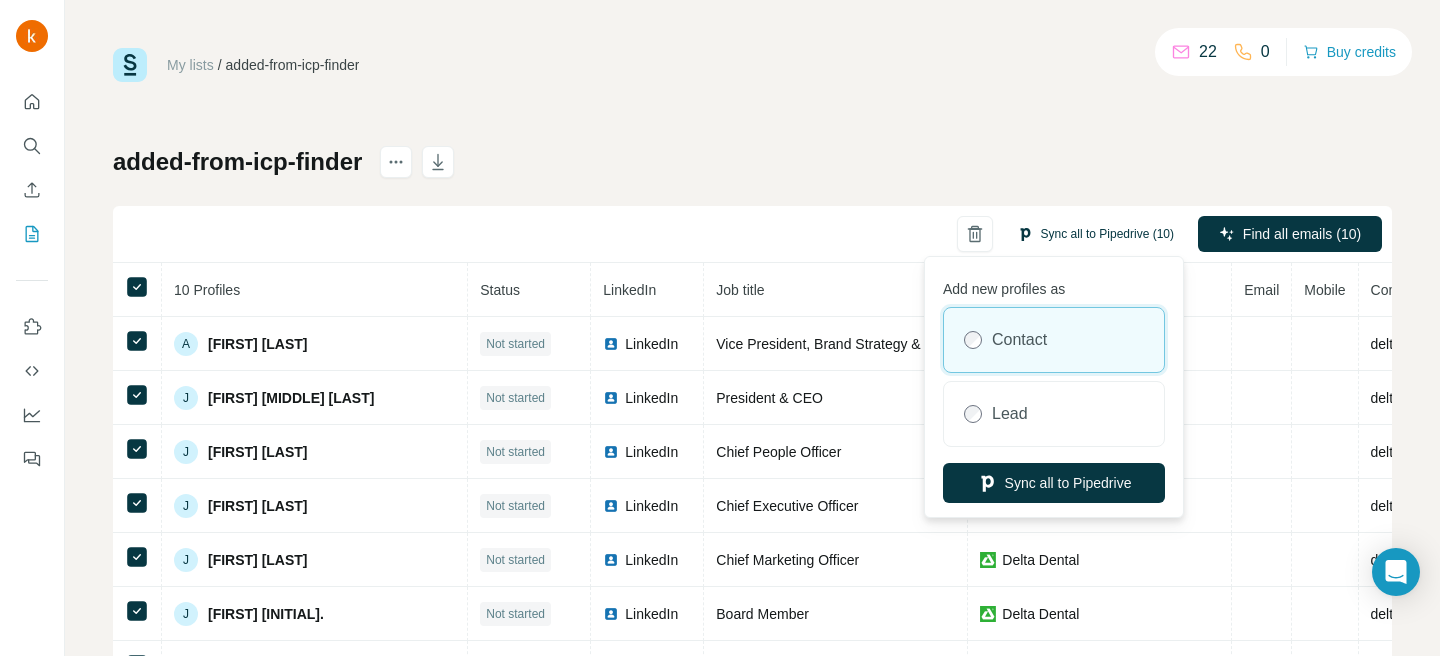 click on "Sync all to Pipedrive (10)" at bounding box center [1095, 234] 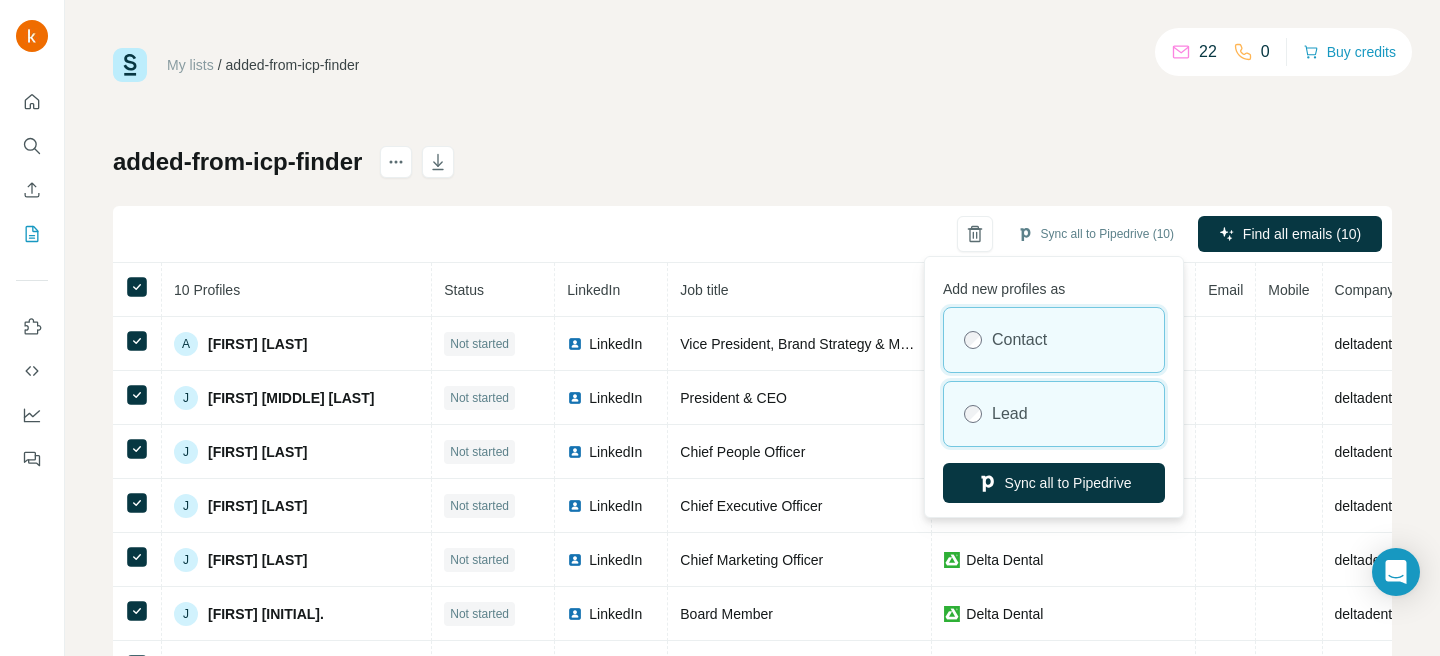 click on "Lead" at bounding box center [1054, 414] 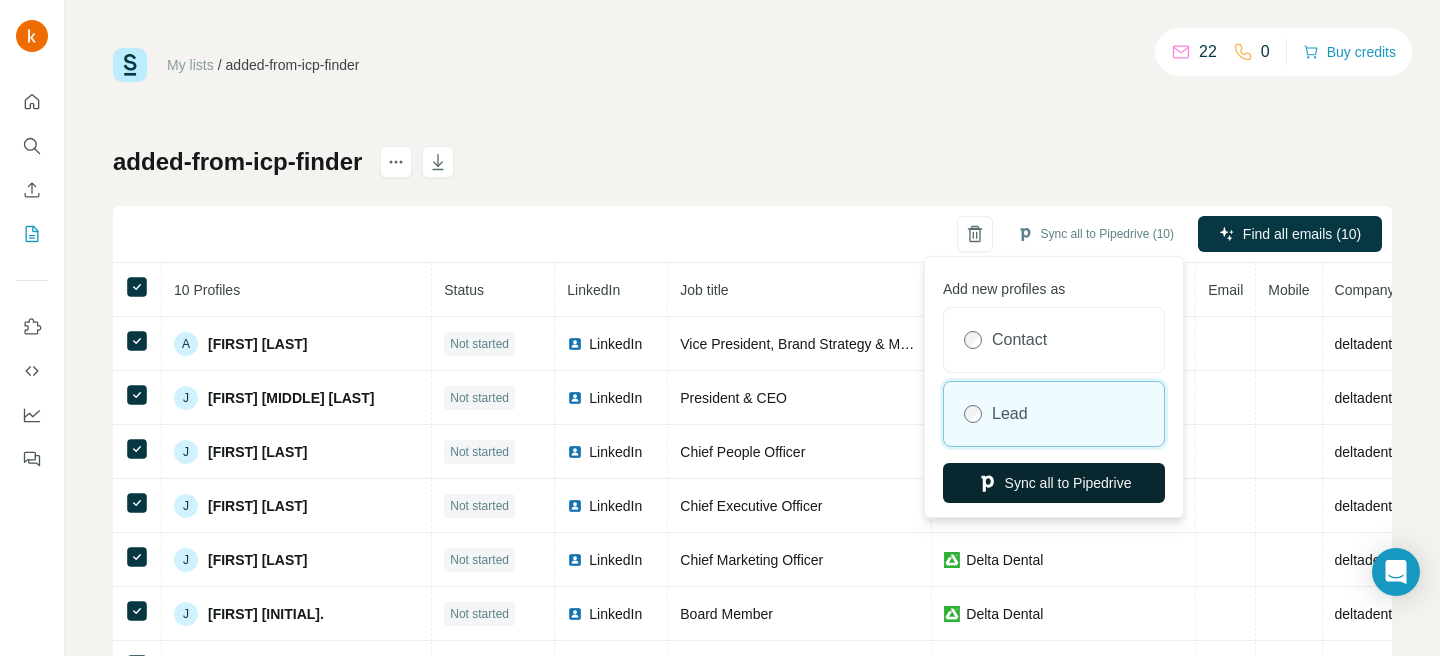 click on "Sync all to Pipedrive" at bounding box center [1054, 483] 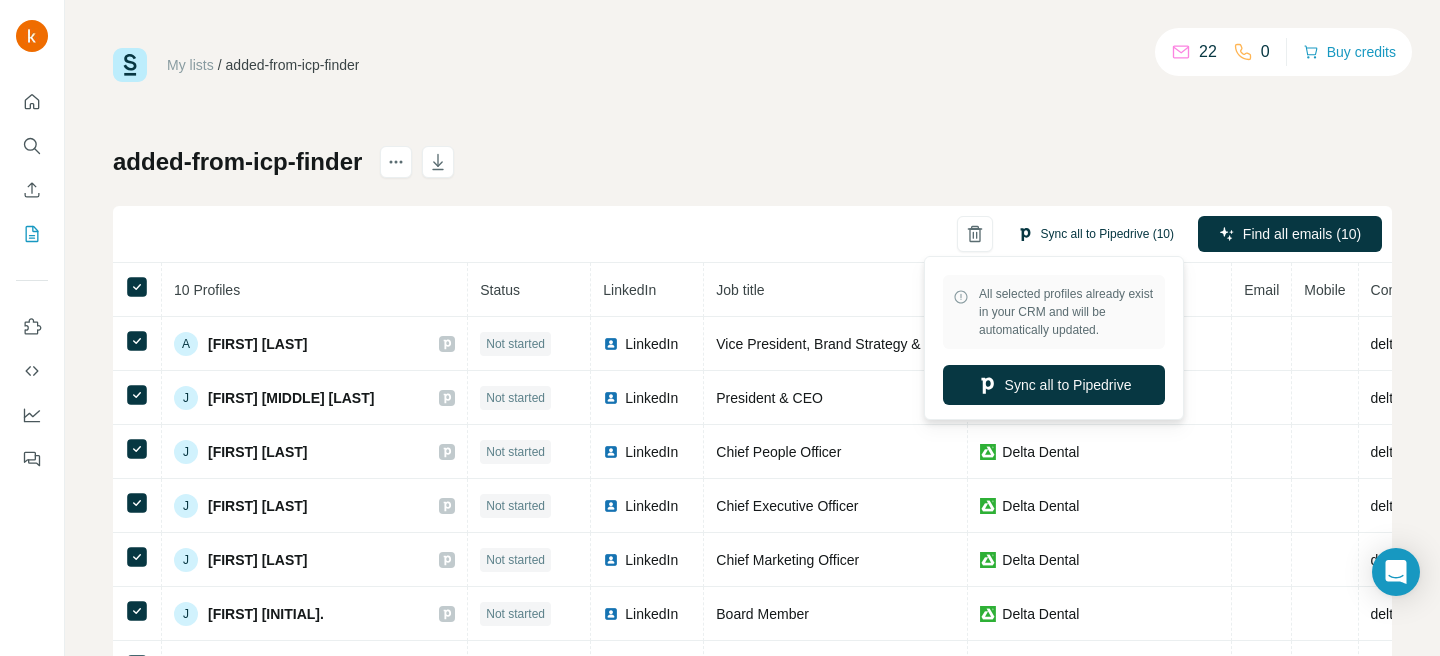 click on "Sync all to Pipedrive (10)" at bounding box center [1095, 234] 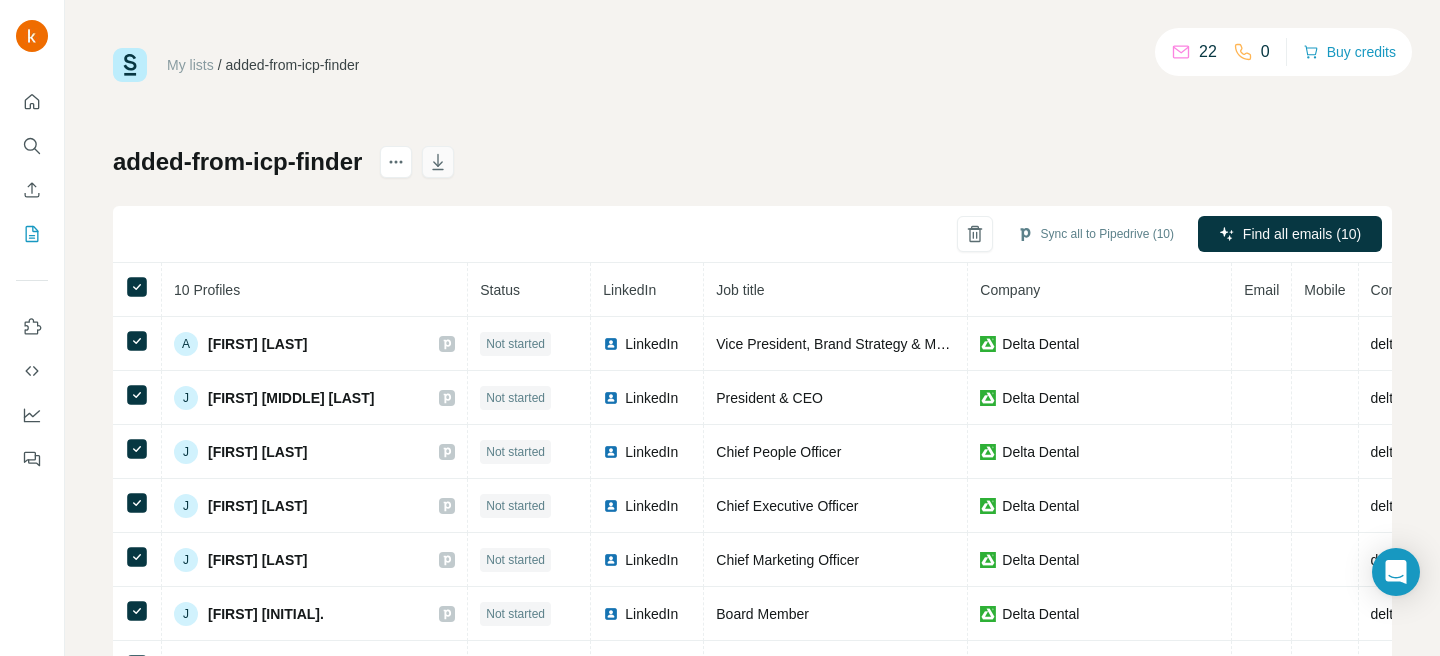 click 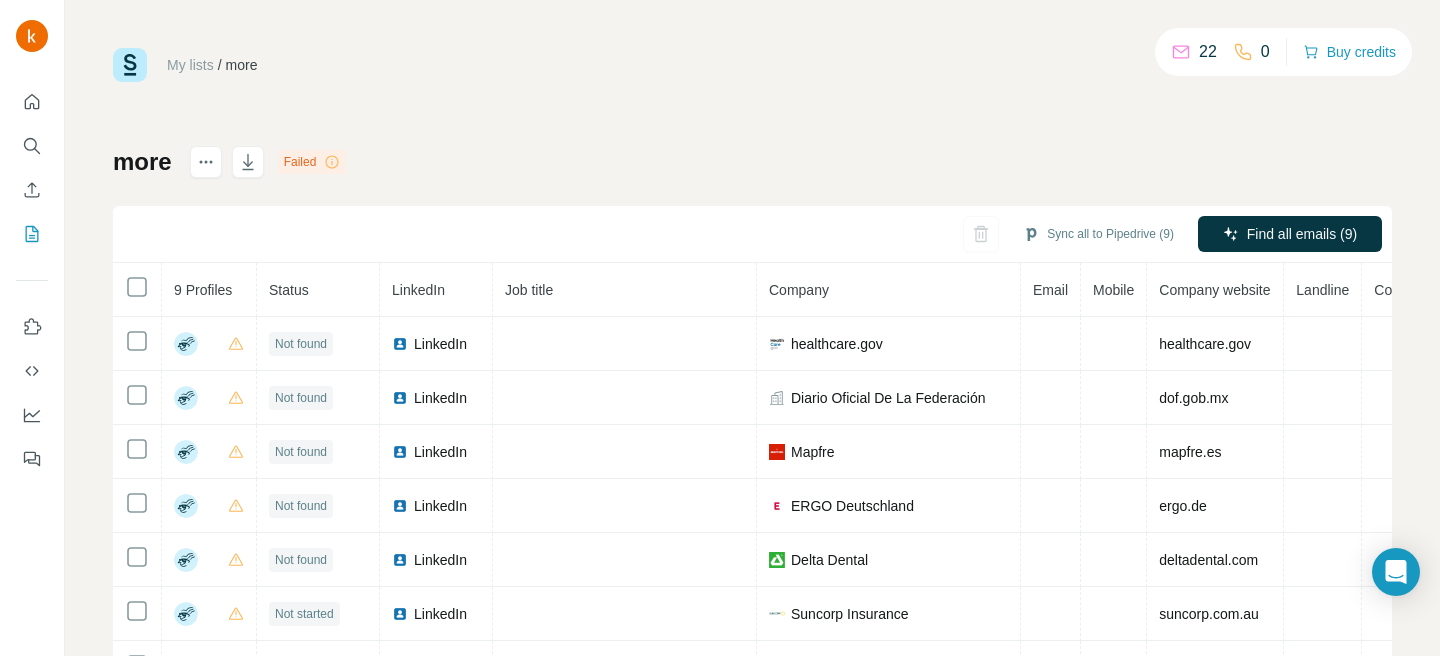 scroll, scrollTop: 0, scrollLeft: 0, axis: both 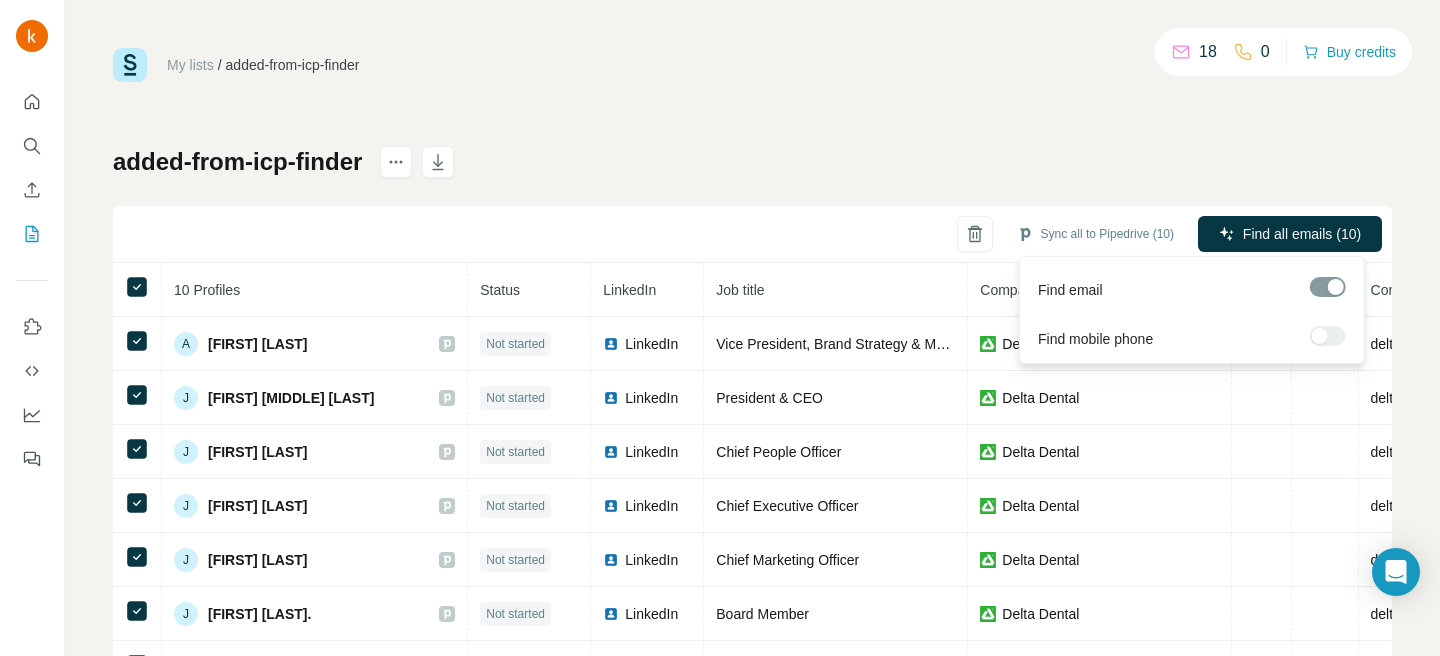 click at bounding box center (1328, 336) 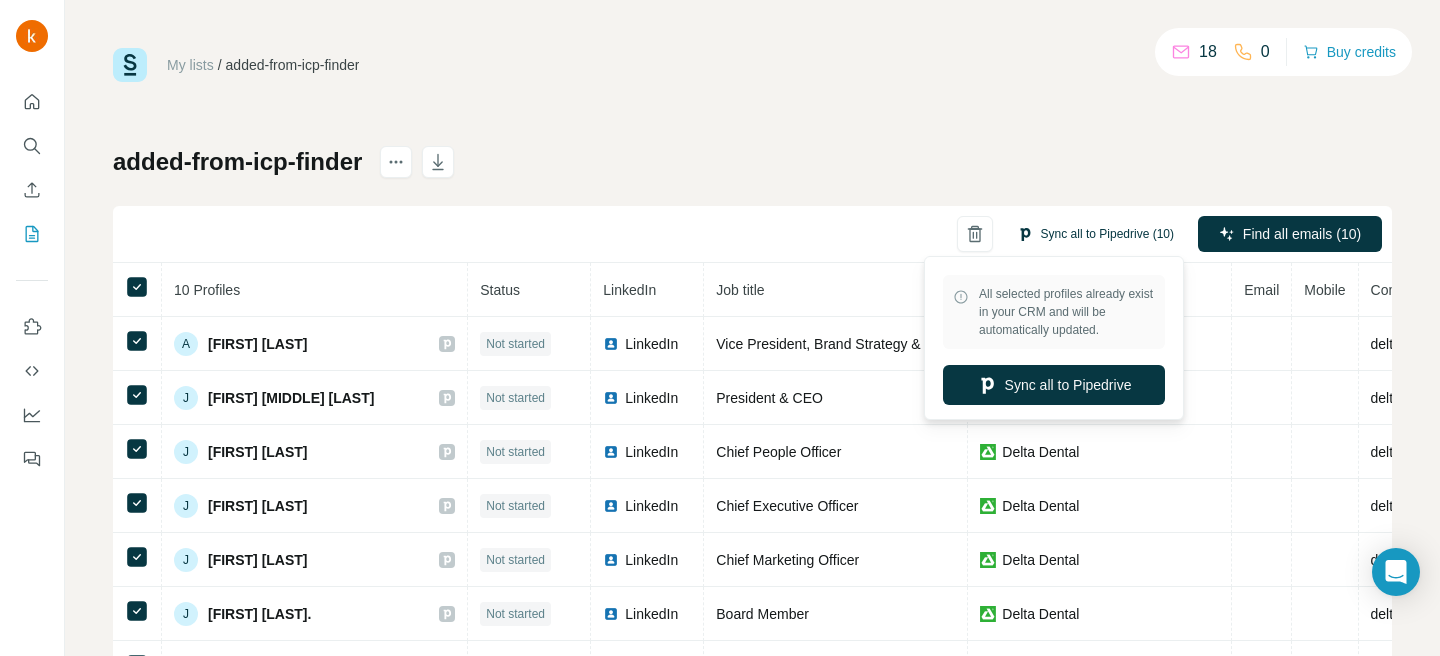 click on "Sync all to Pipedrive (10)" at bounding box center (1095, 234) 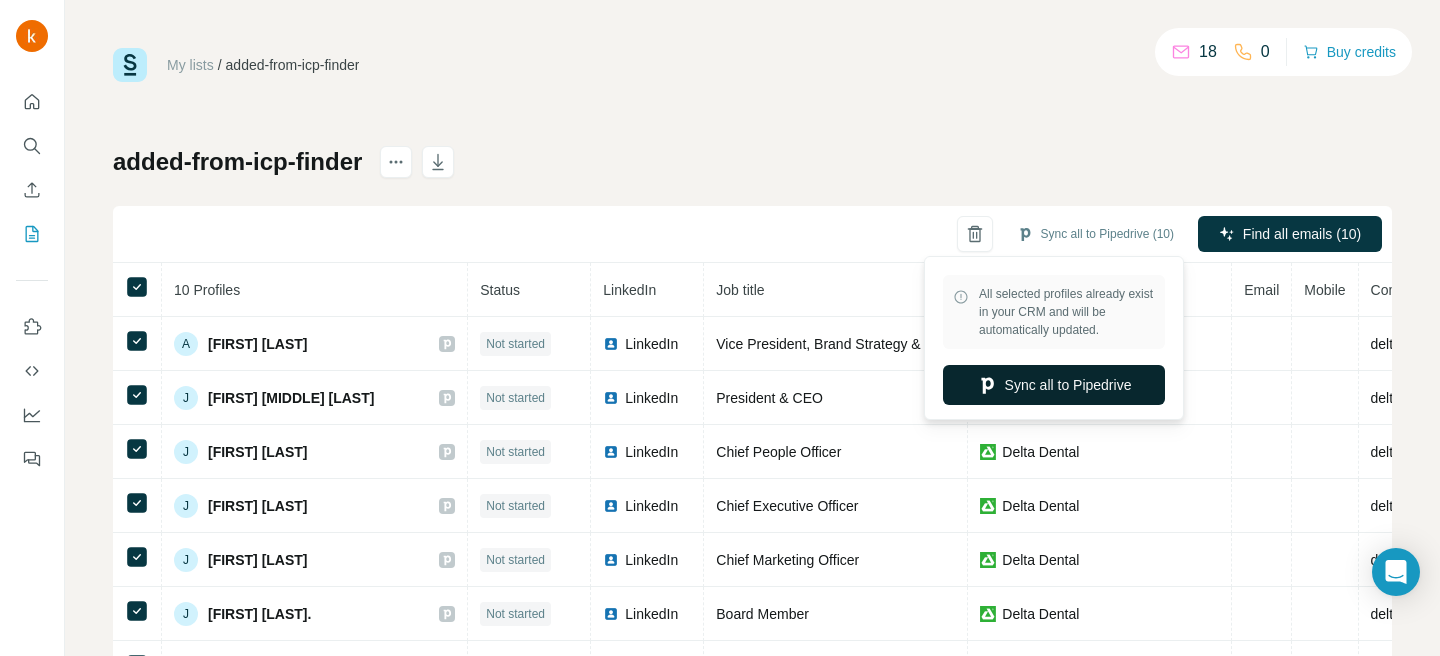 click on "Sync all to Pipedrive" at bounding box center (1054, 385) 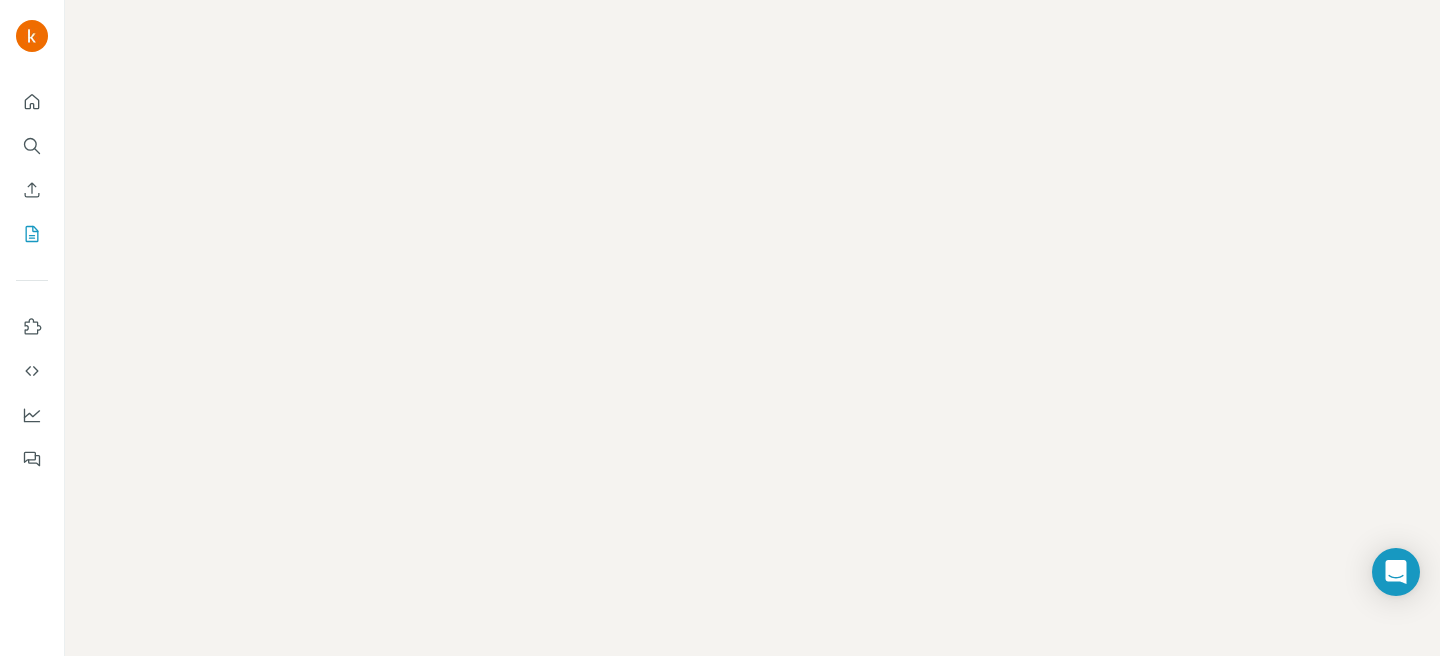 scroll, scrollTop: 0, scrollLeft: 0, axis: both 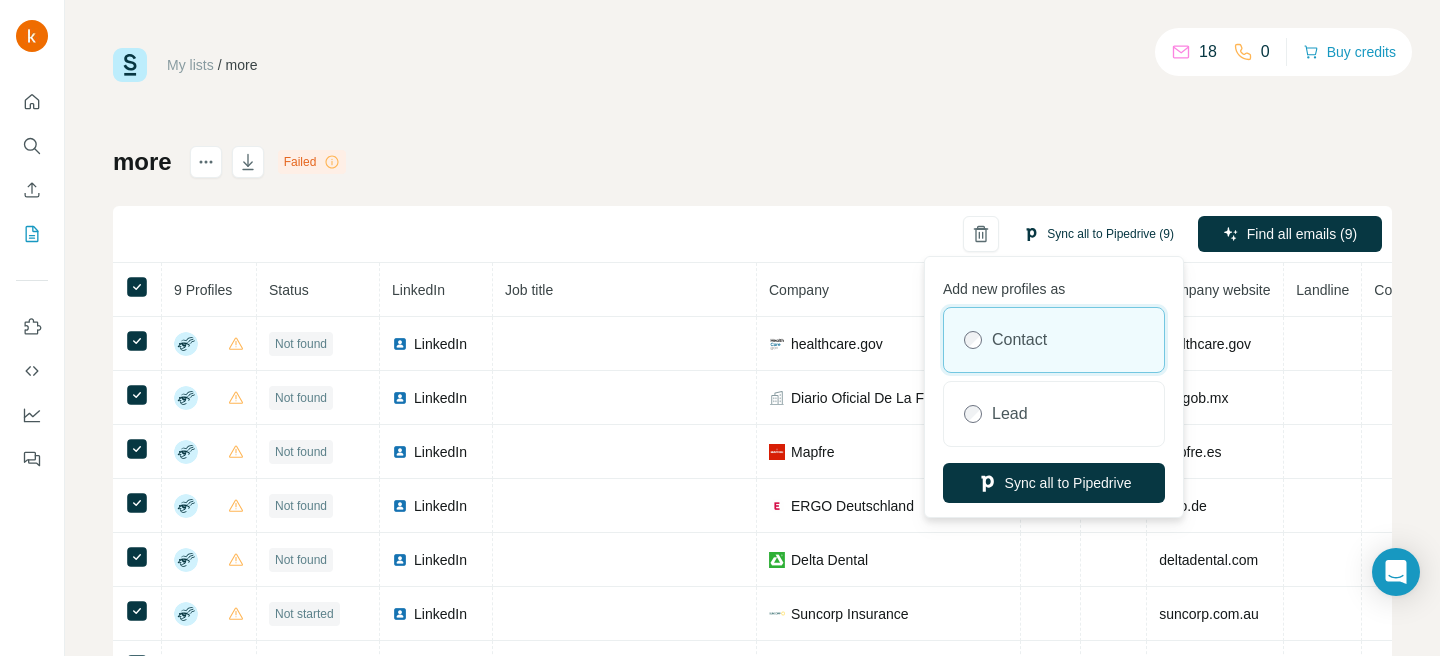click on "Sync all to Pipedrive (9)" at bounding box center (1098, 234) 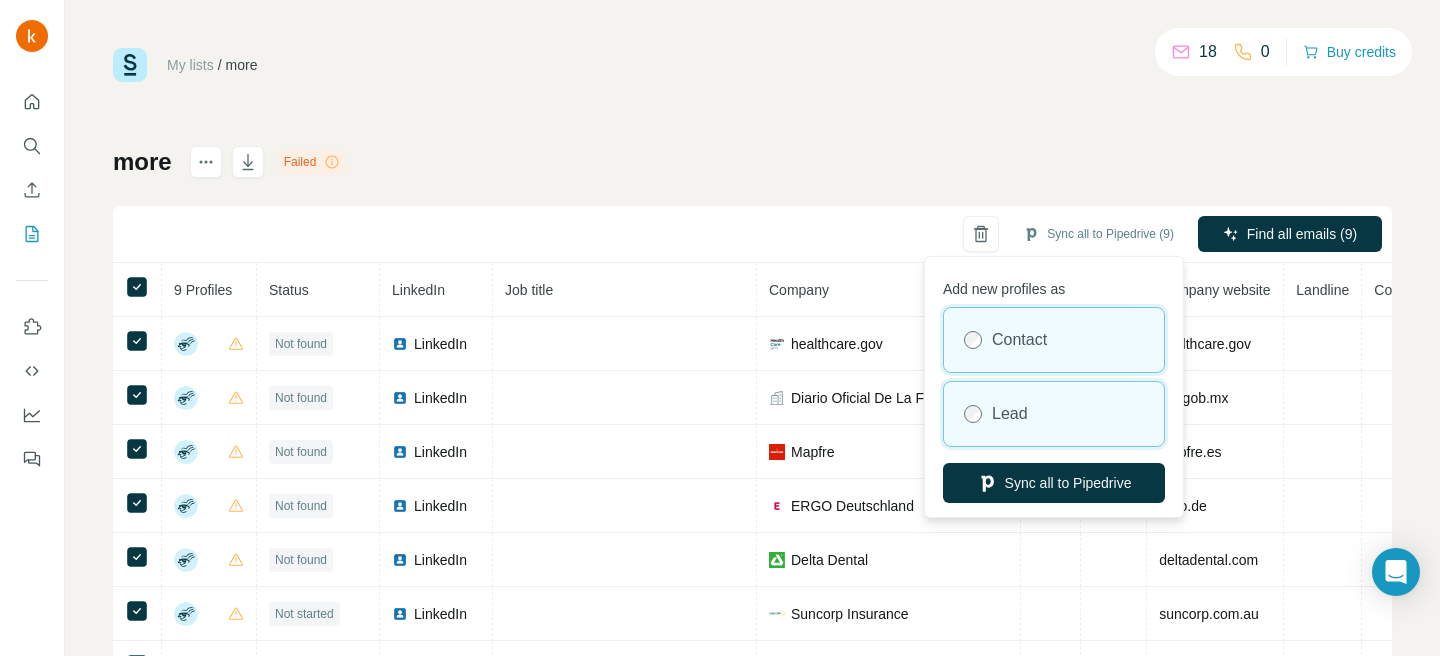 click on "Lead" at bounding box center (1054, 414) 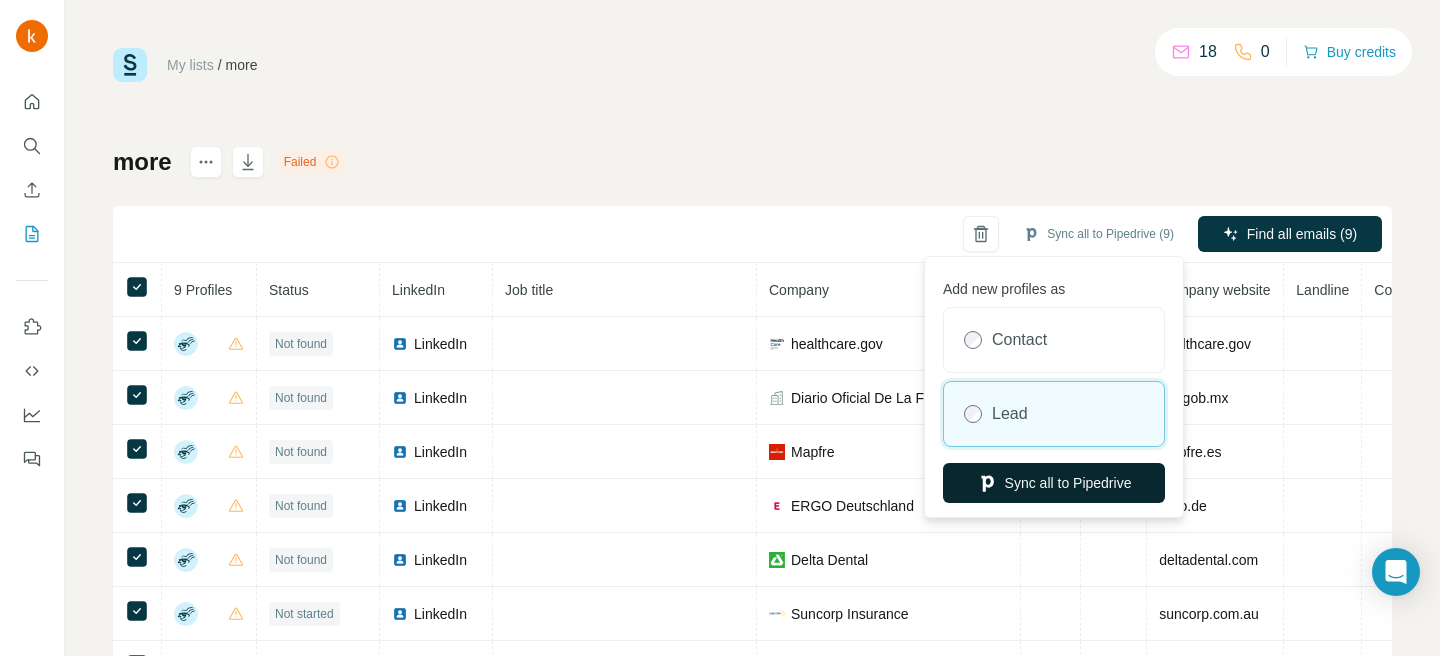 click on "Sync all to Pipedrive" at bounding box center [1054, 483] 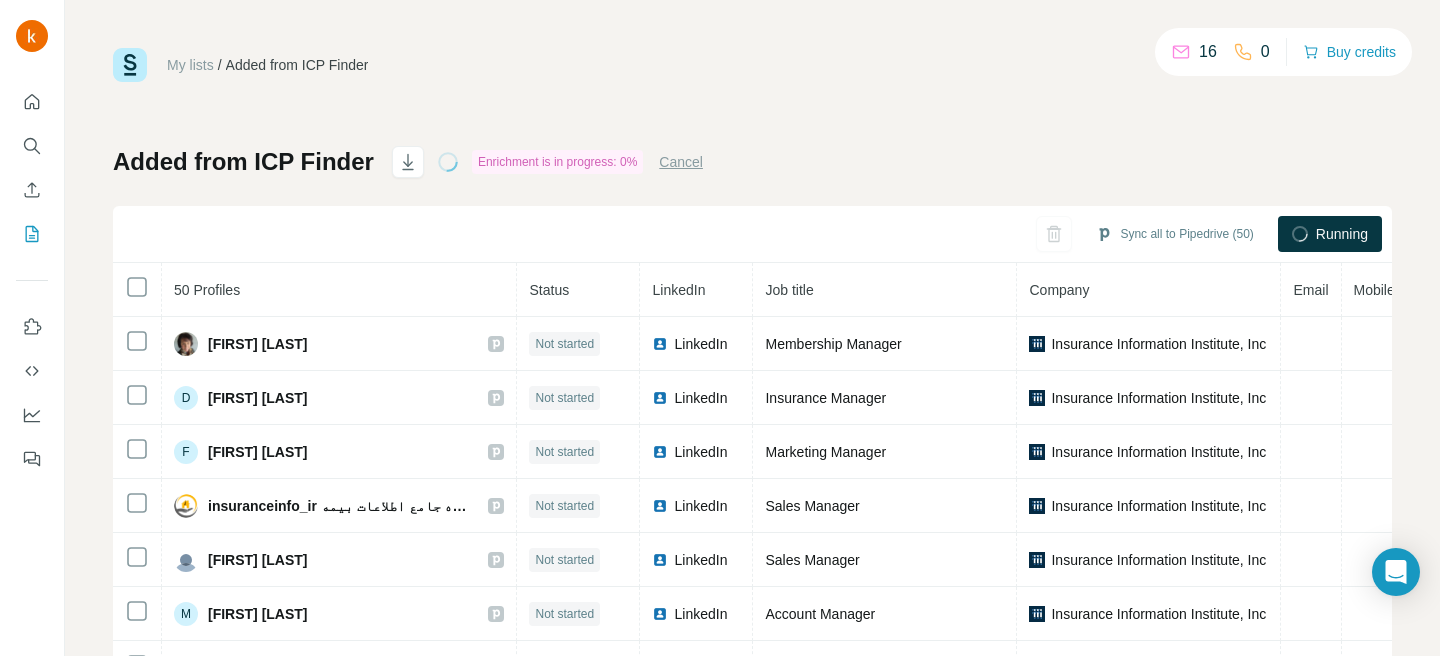 scroll, scrollTop: 0, scrollLeft: 0, axis: both 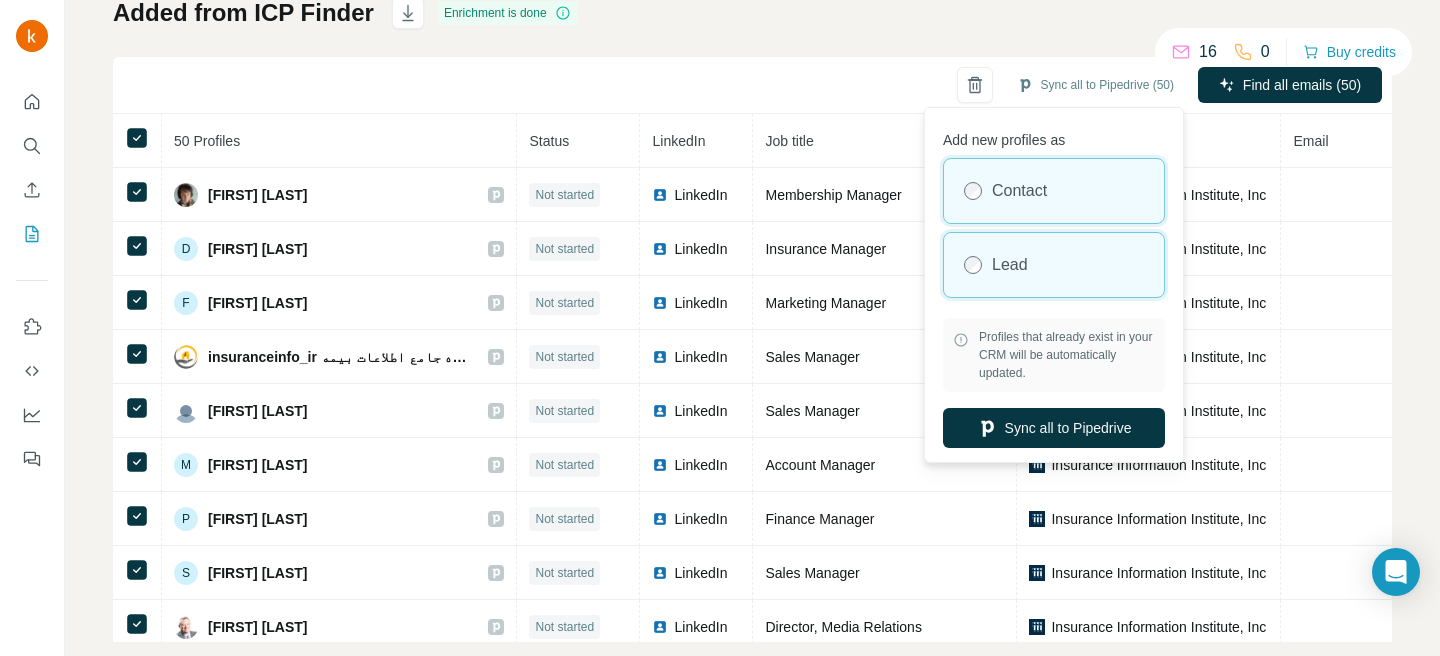 click on "Lead" at bounding box center (1054, 265) 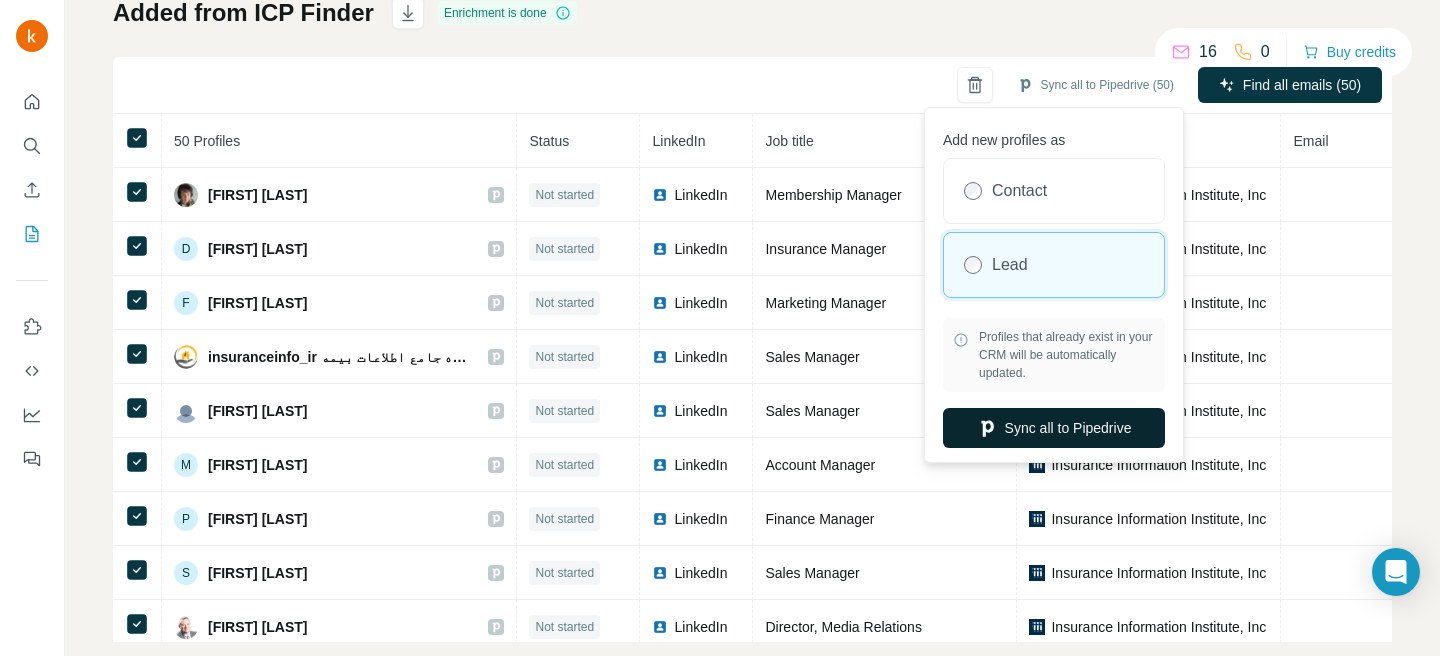 click on "Sync all to Pipedrive" at bounding box center [1054, 428] 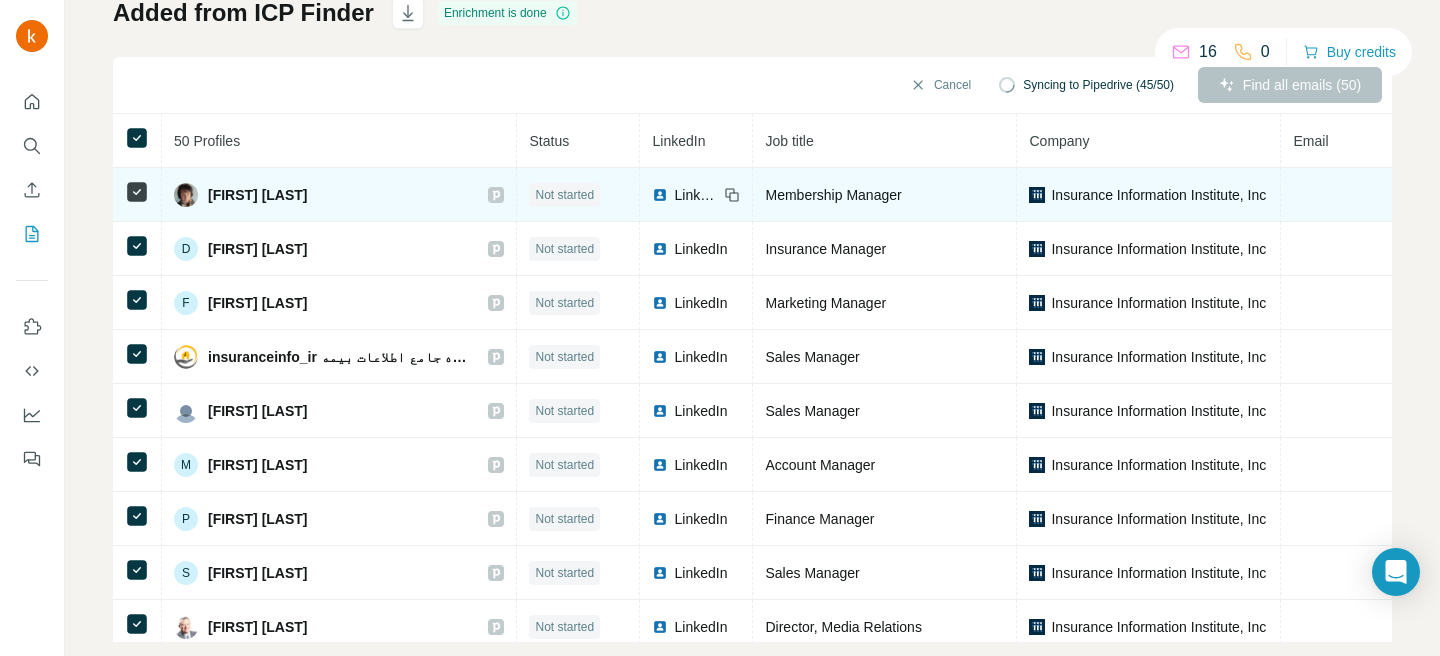 click on "Not started" at bounding box center [564, 195] 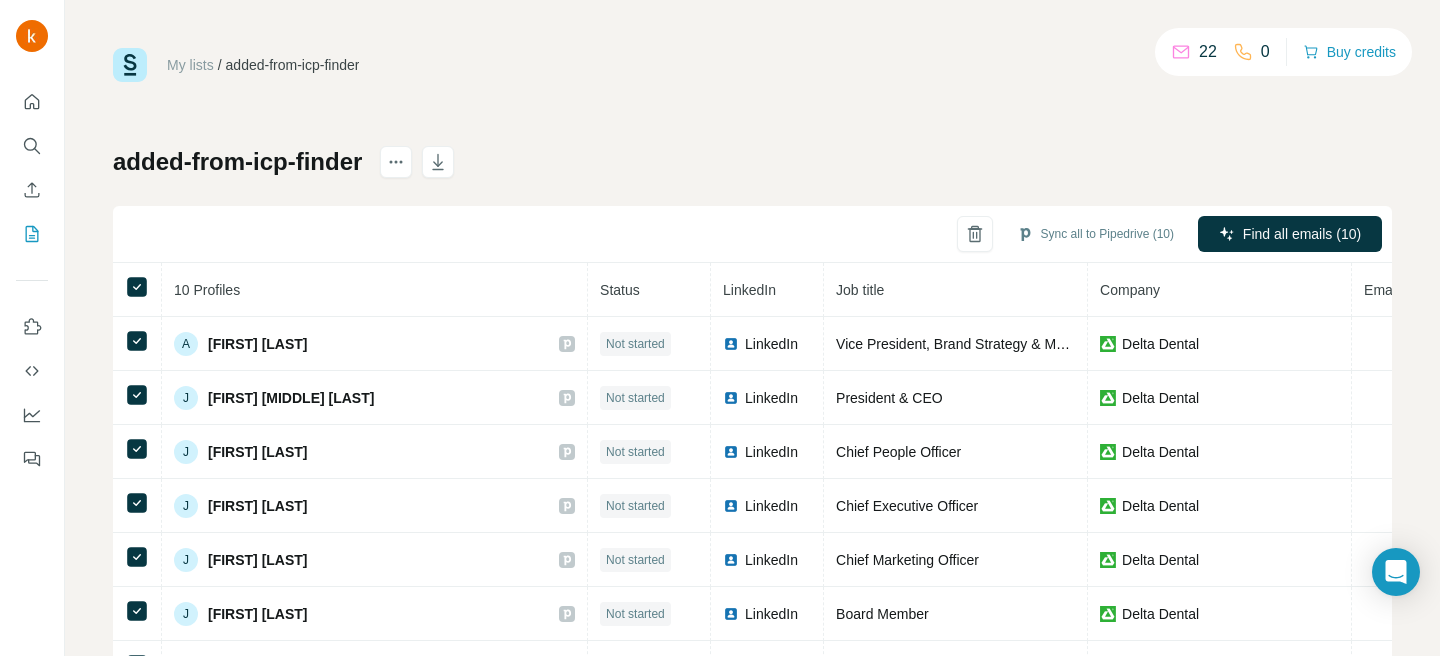 scroll, scrollTop: 0, scrollLeft: 0, axis: both 